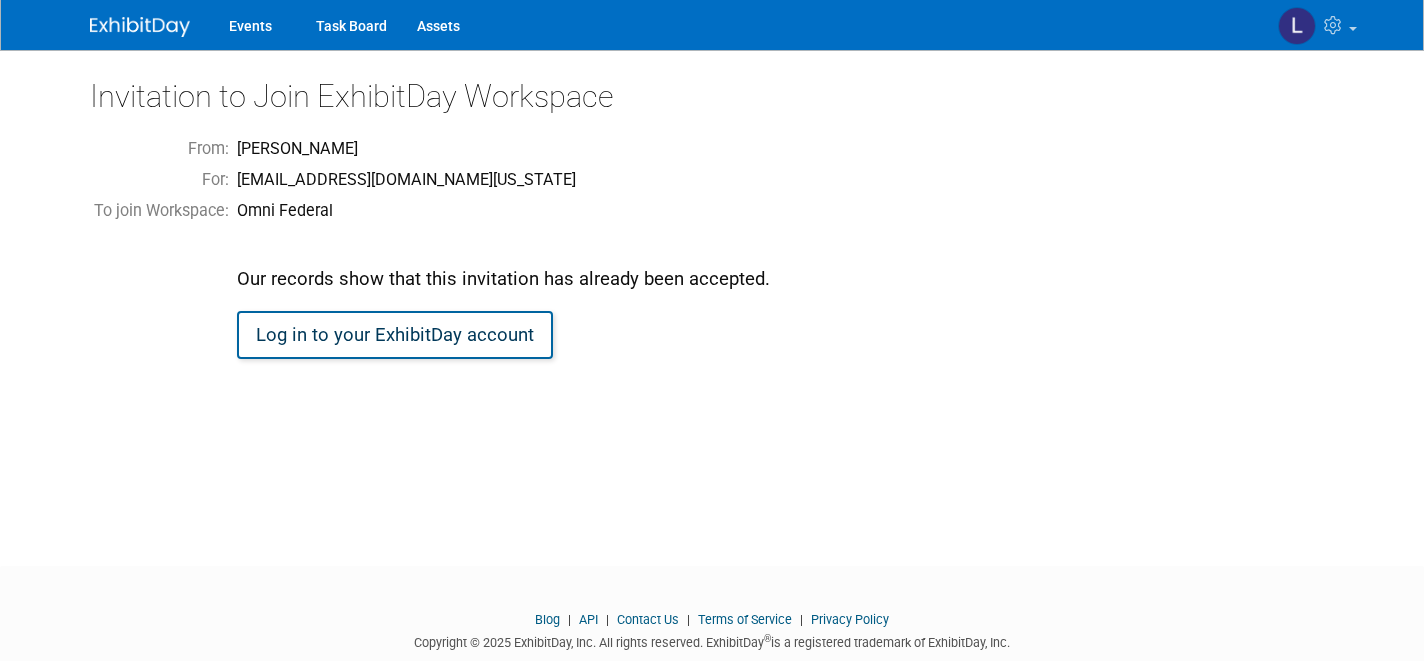 scroll, scrollTop: 0, scrollLeft: 0, axis: both 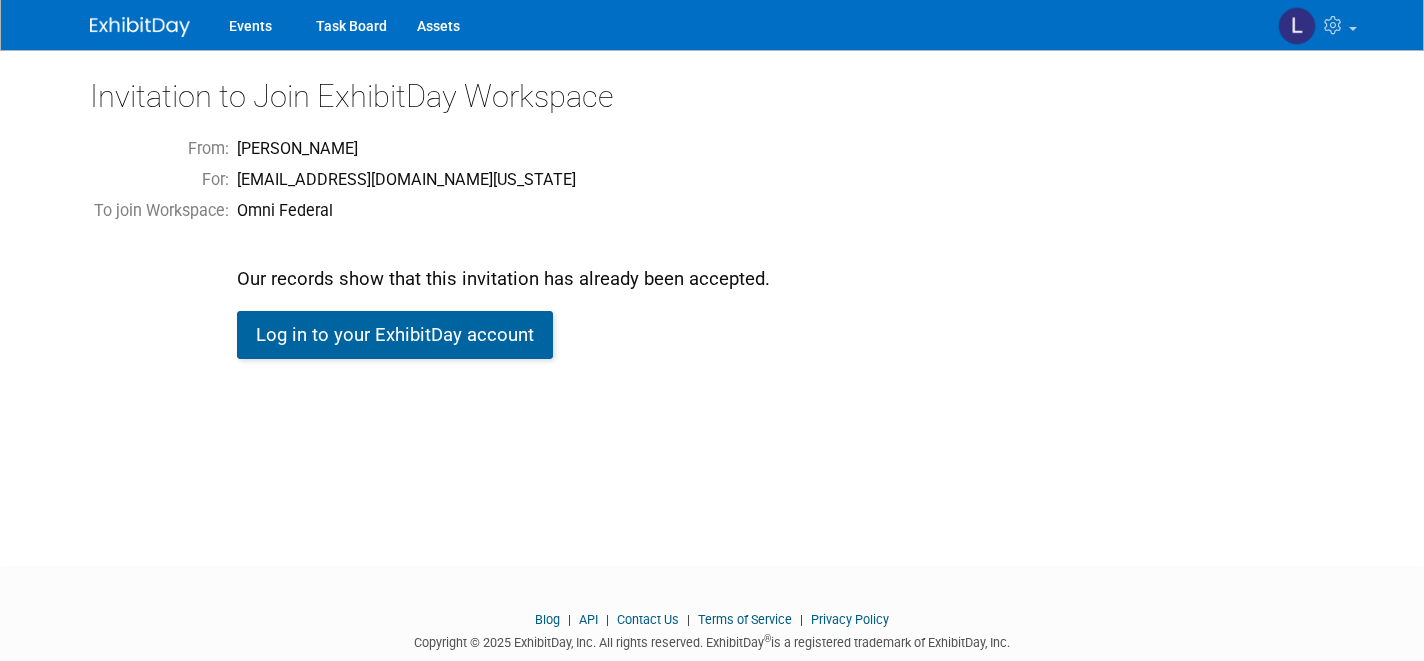 click on "Log in to your ExhibitDay account" at bounding box center [395, 335] 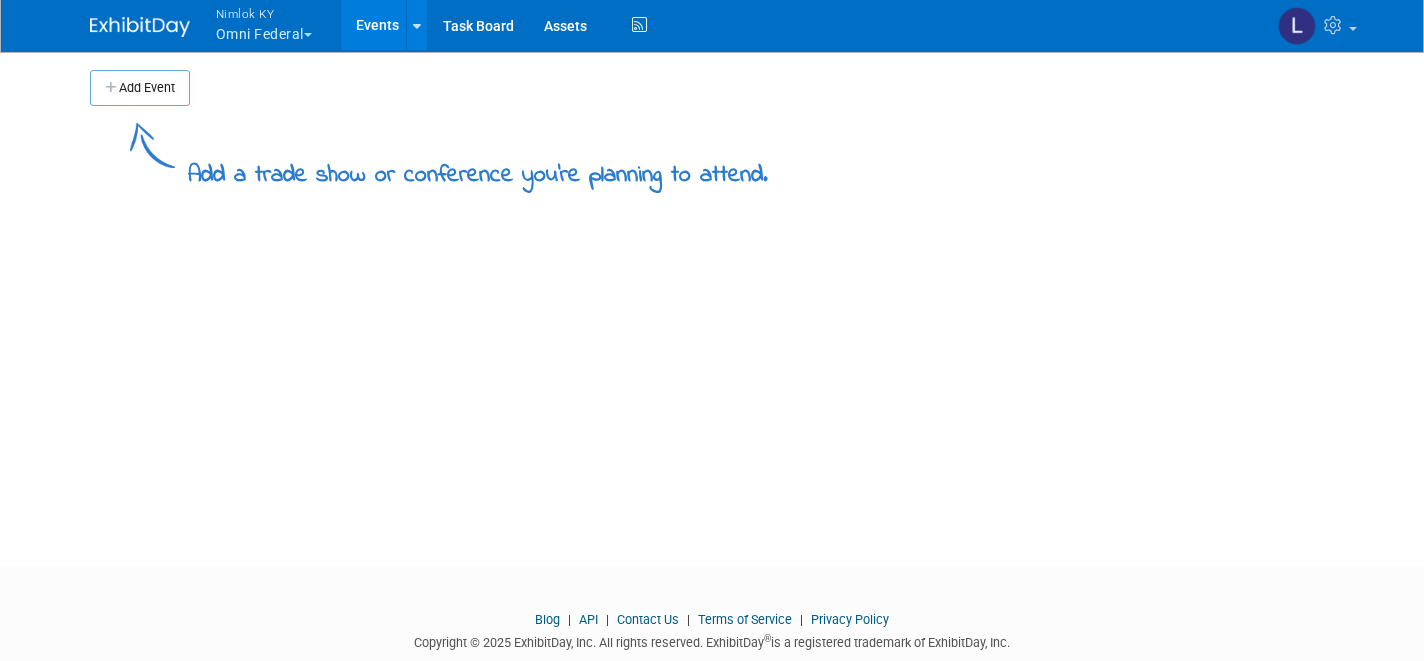 scroll, scrollTop: 0, scrollLeft: 0, axis: both 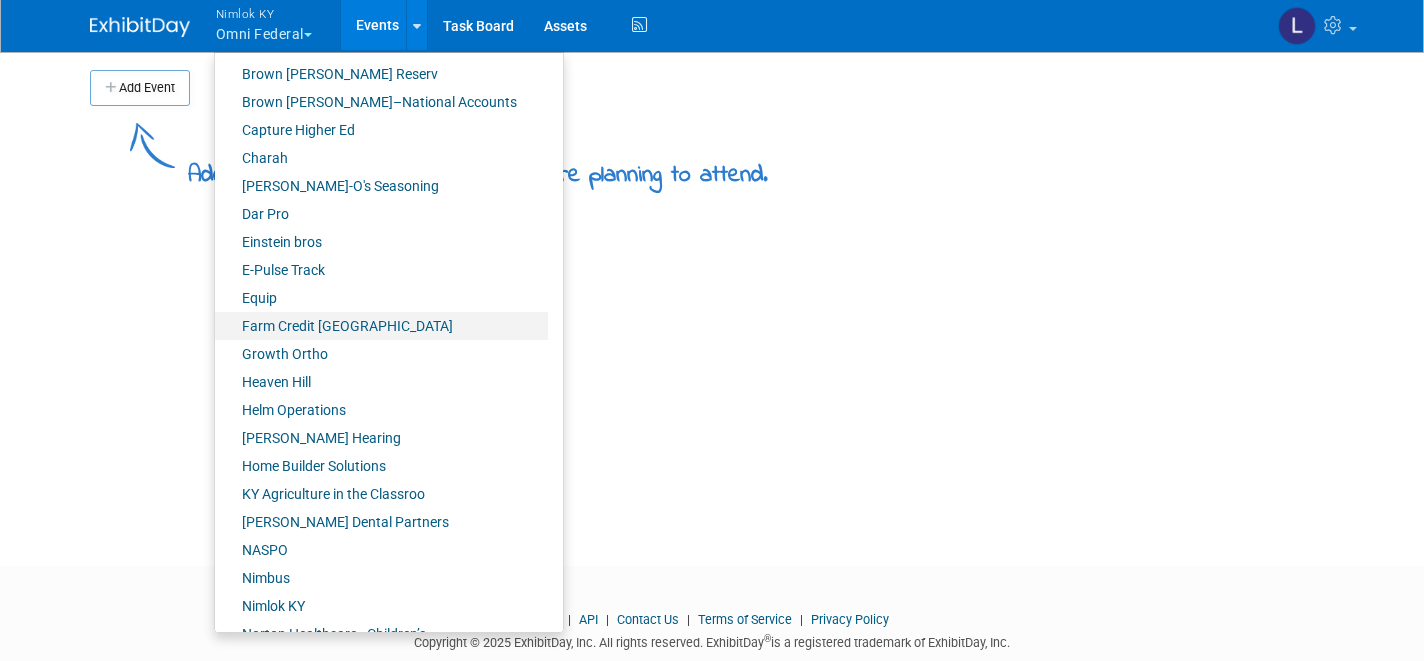 click on "Farm Credit [GEOGRAPHIC_DATA]" at bounding box center [381, 326] 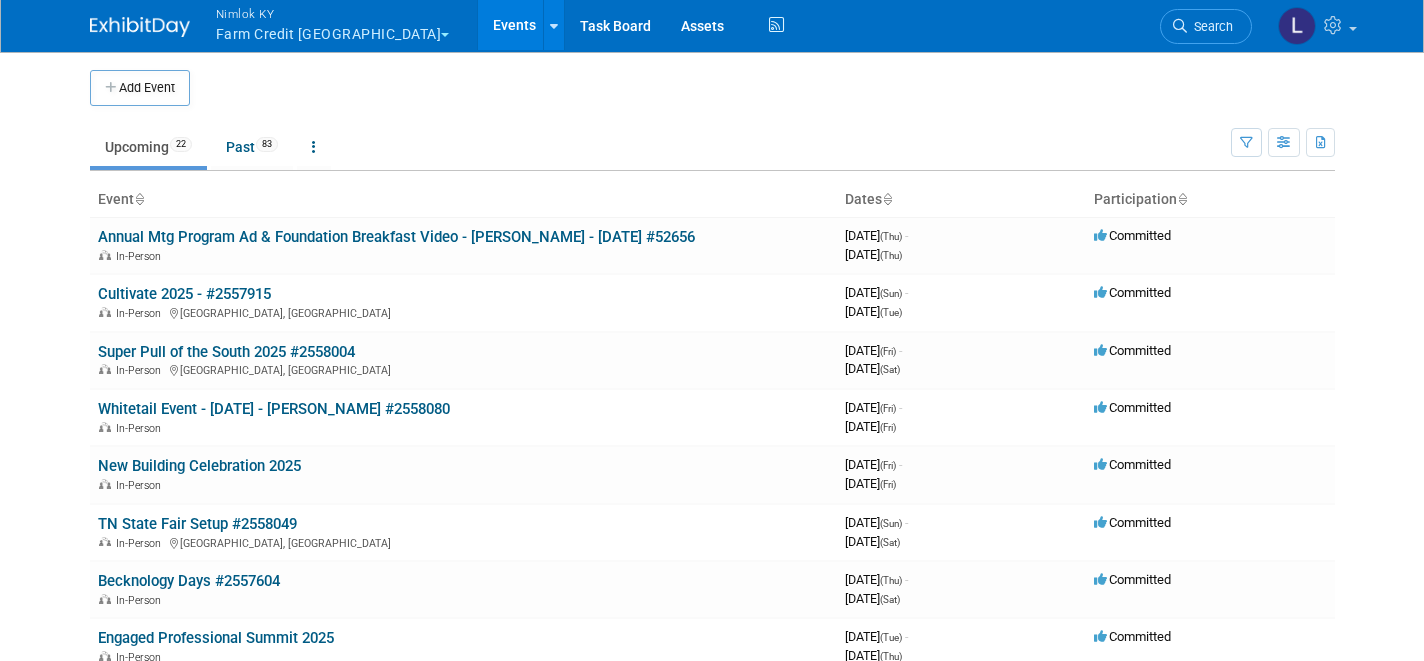 scroll, scrollTop: 0, scrollLeft: 0, axis: both 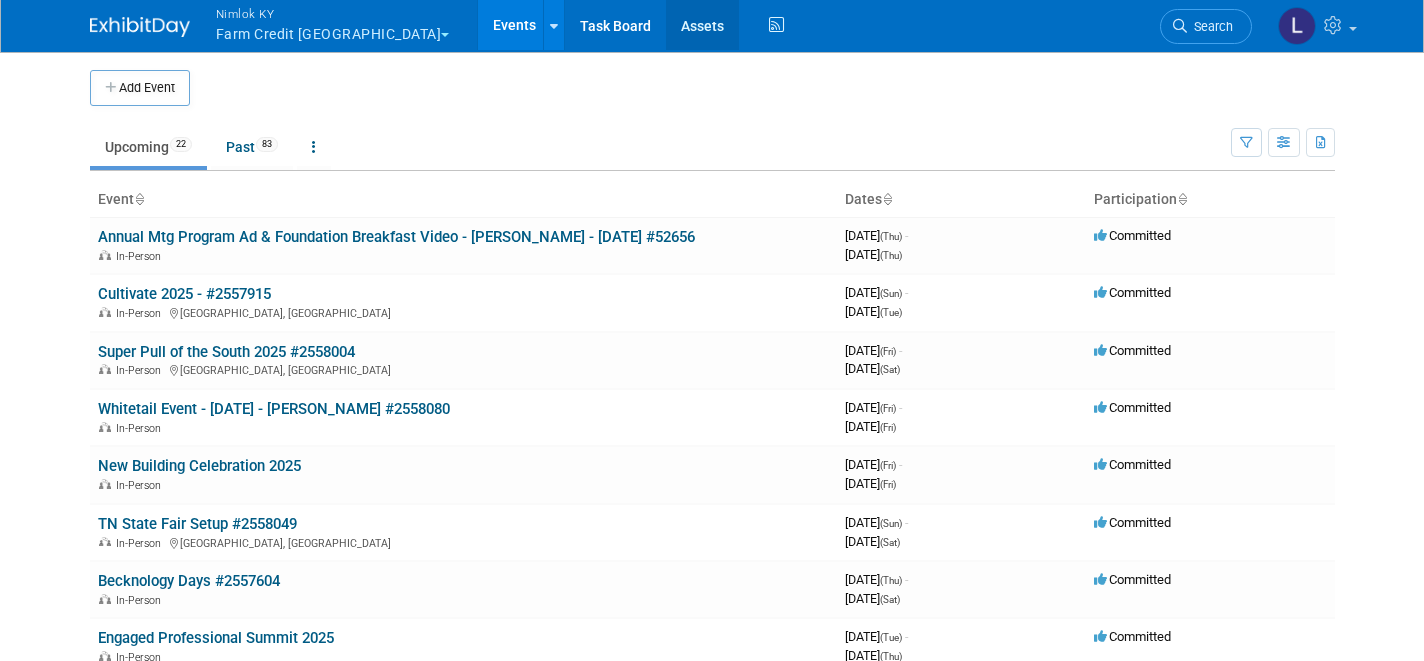 click on "Assets" at bounding box center (702, 25) 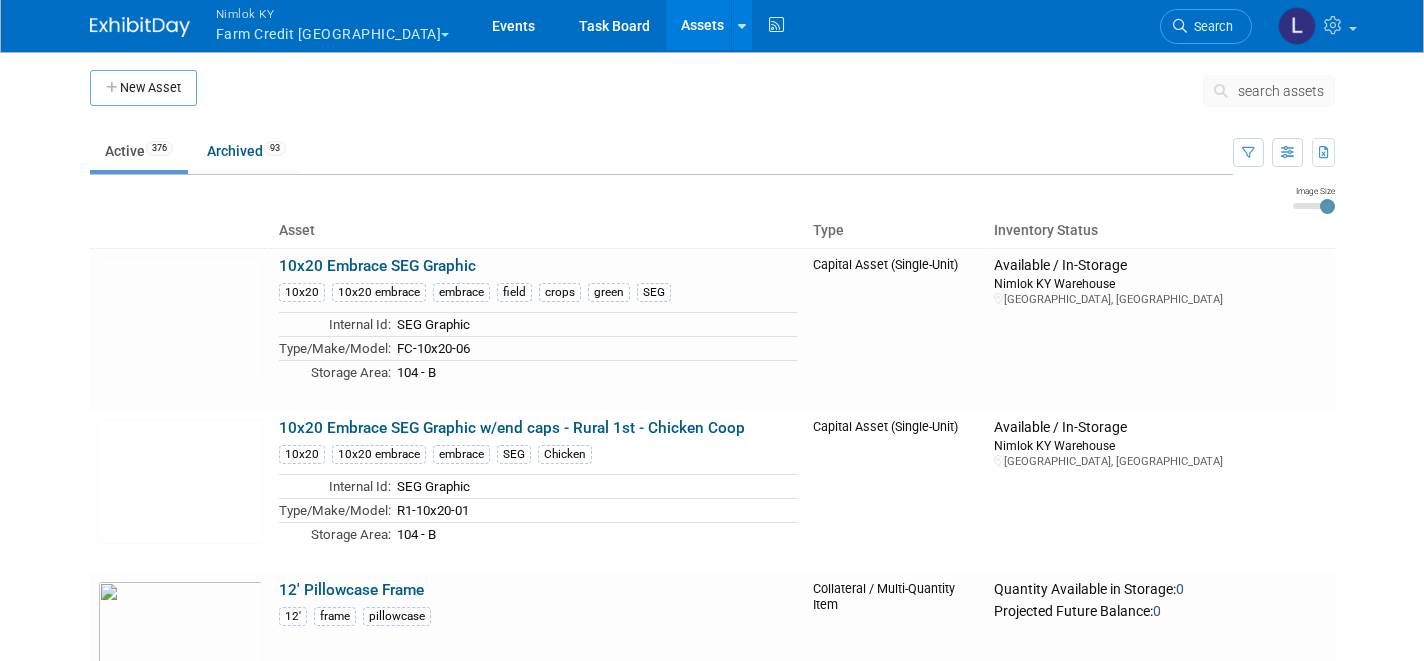 scroll, scrollTop: 0, scrollLeft: 0, axis: both 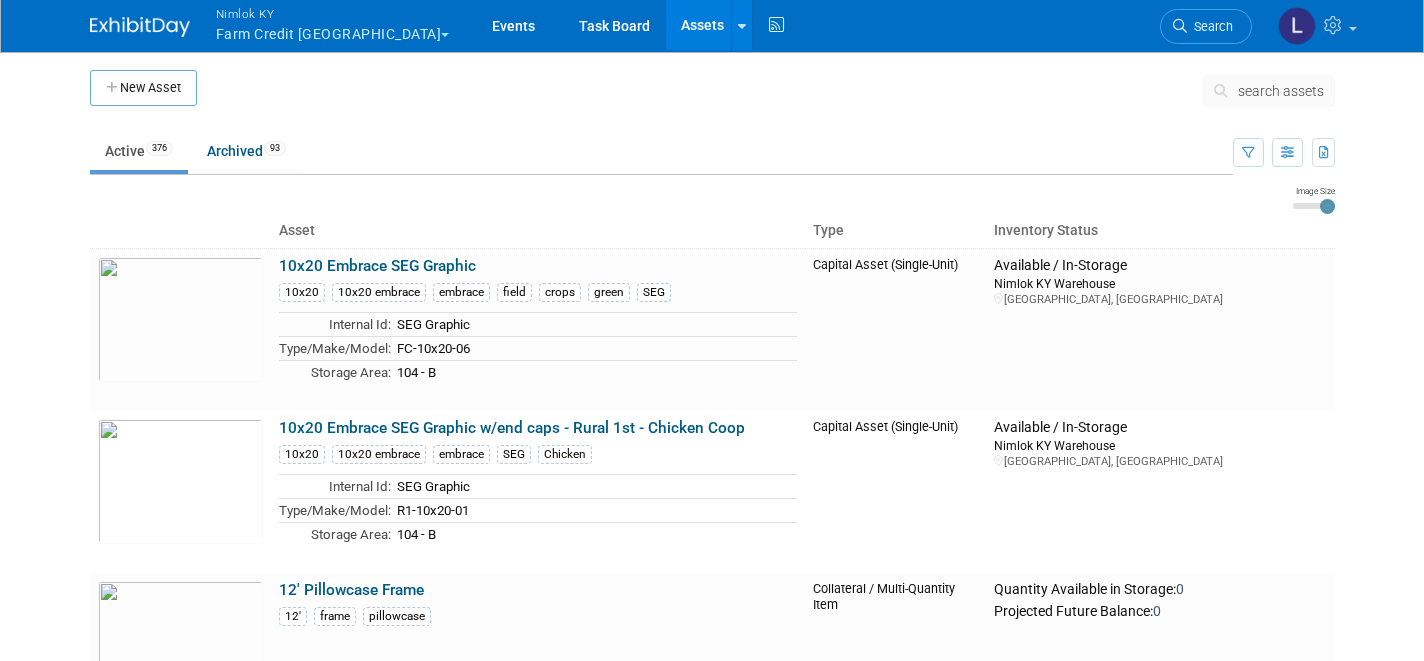 click on "search assets" at bounding box center (1281, 91) 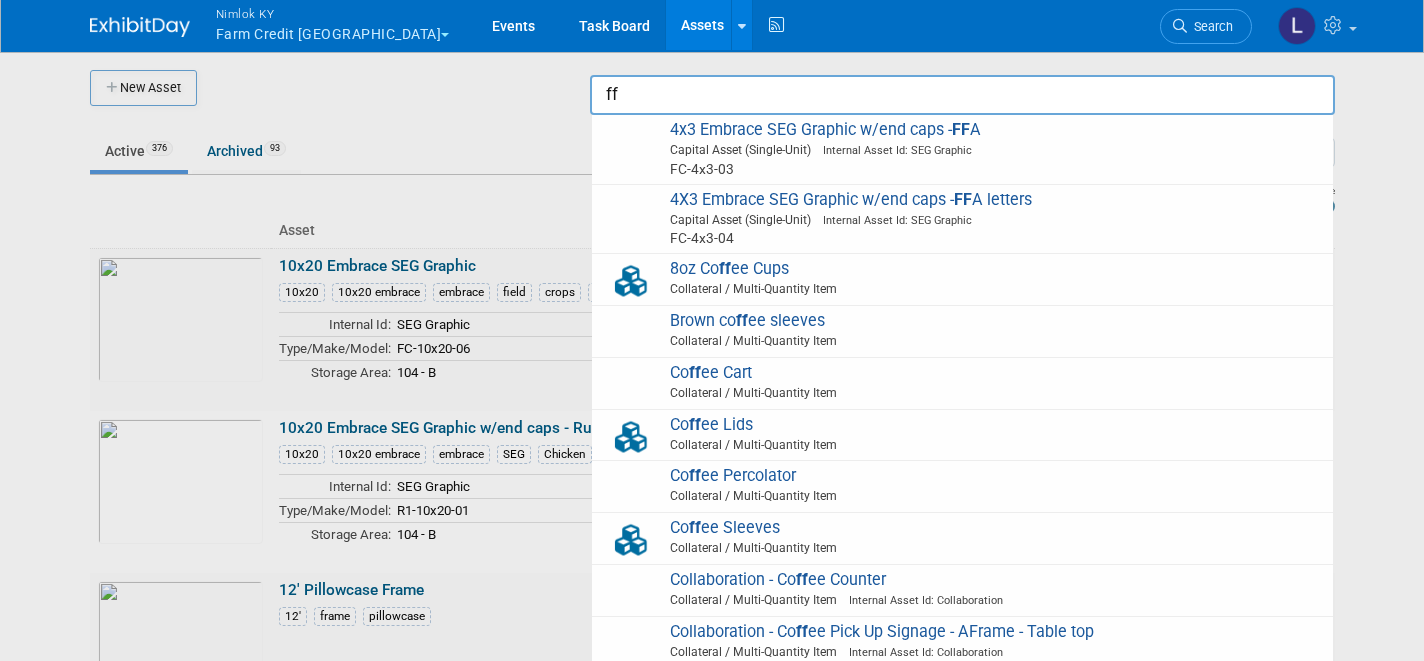 type on "f" 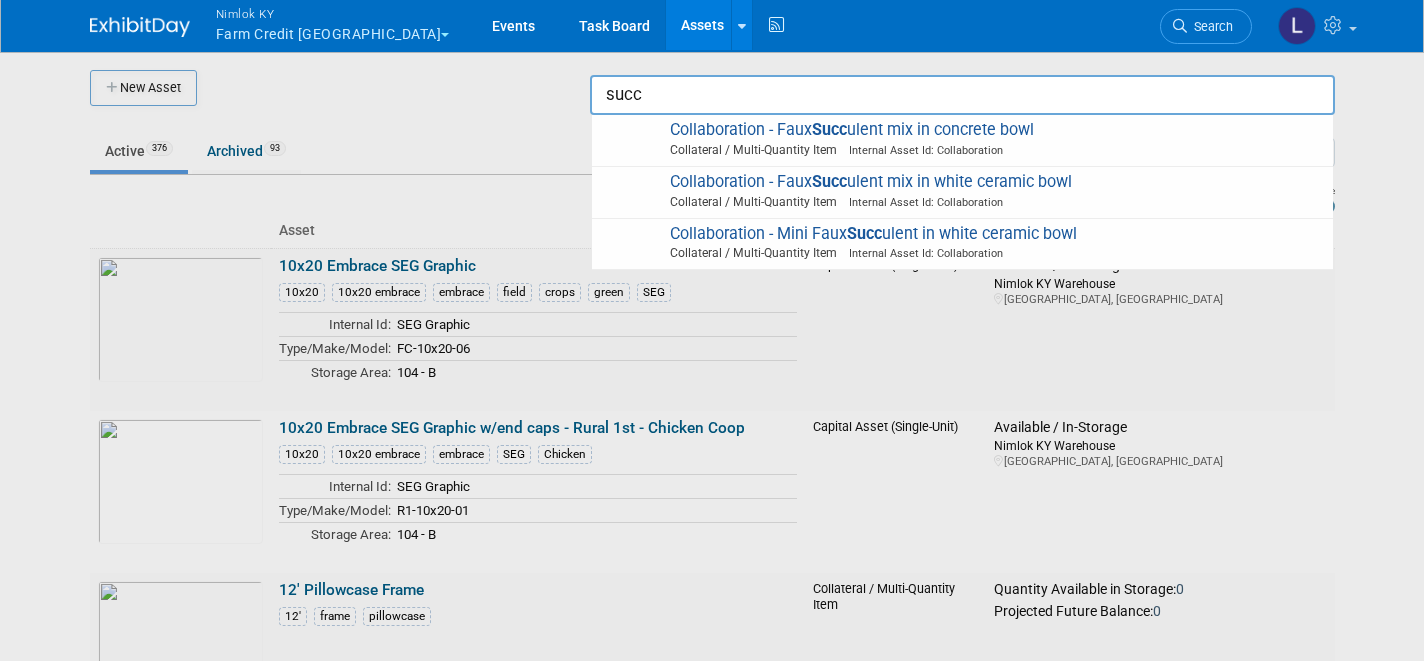 type on "such" 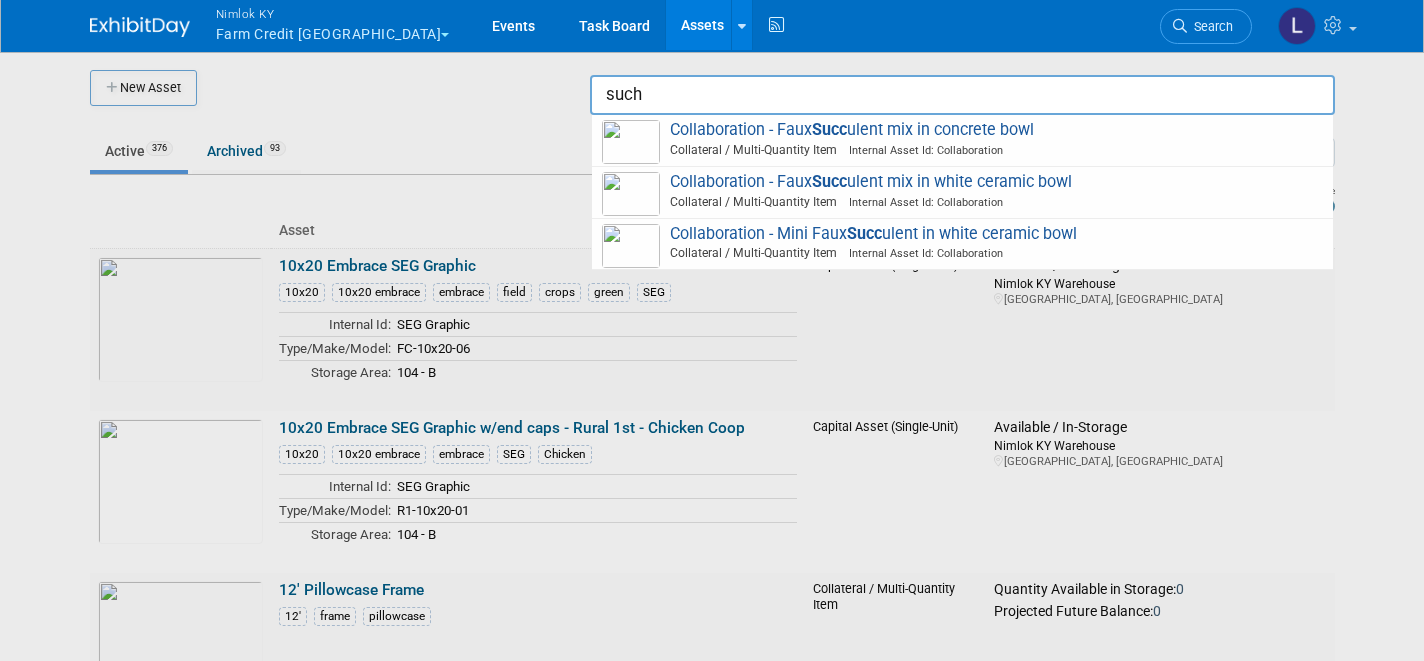drag, startPoint x: 756, startPoint y: 113, endPoint x: 870, endPoint y: 233, distance: 165.51736 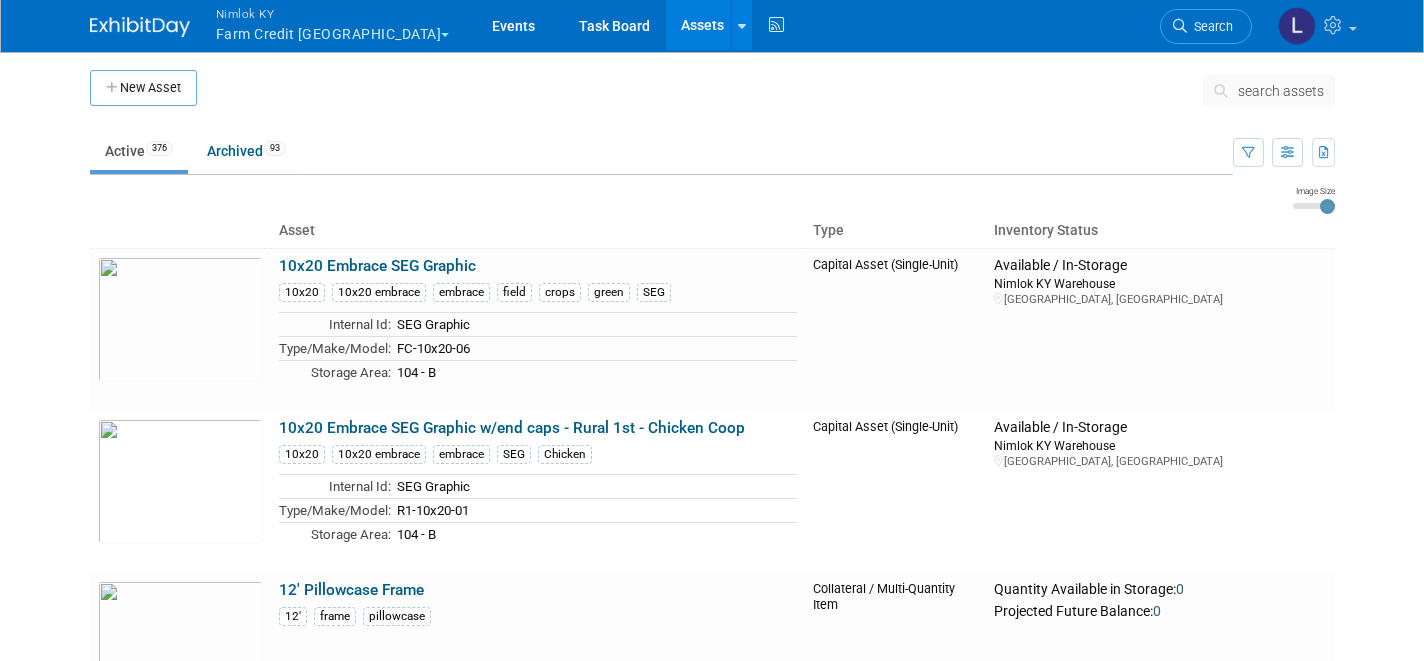 click on "search assets" at bounding box center (1269, 91) 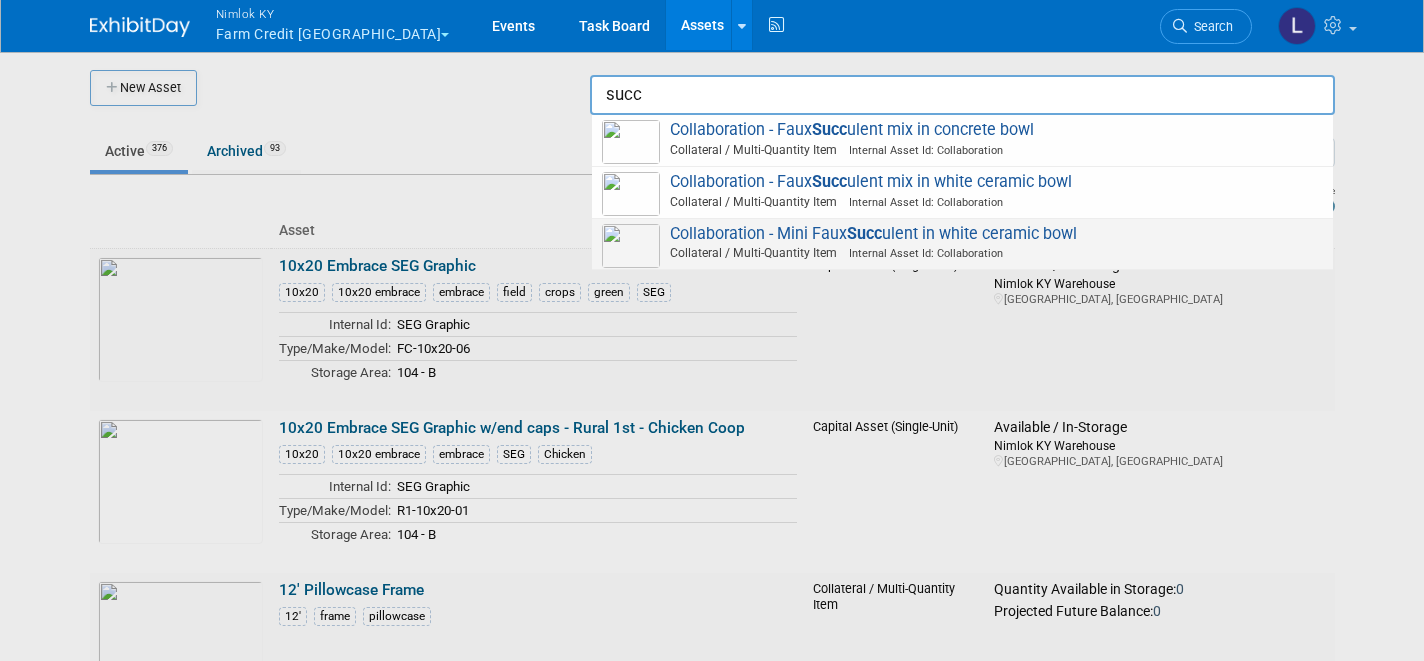 click at bounding box center [631, 246] 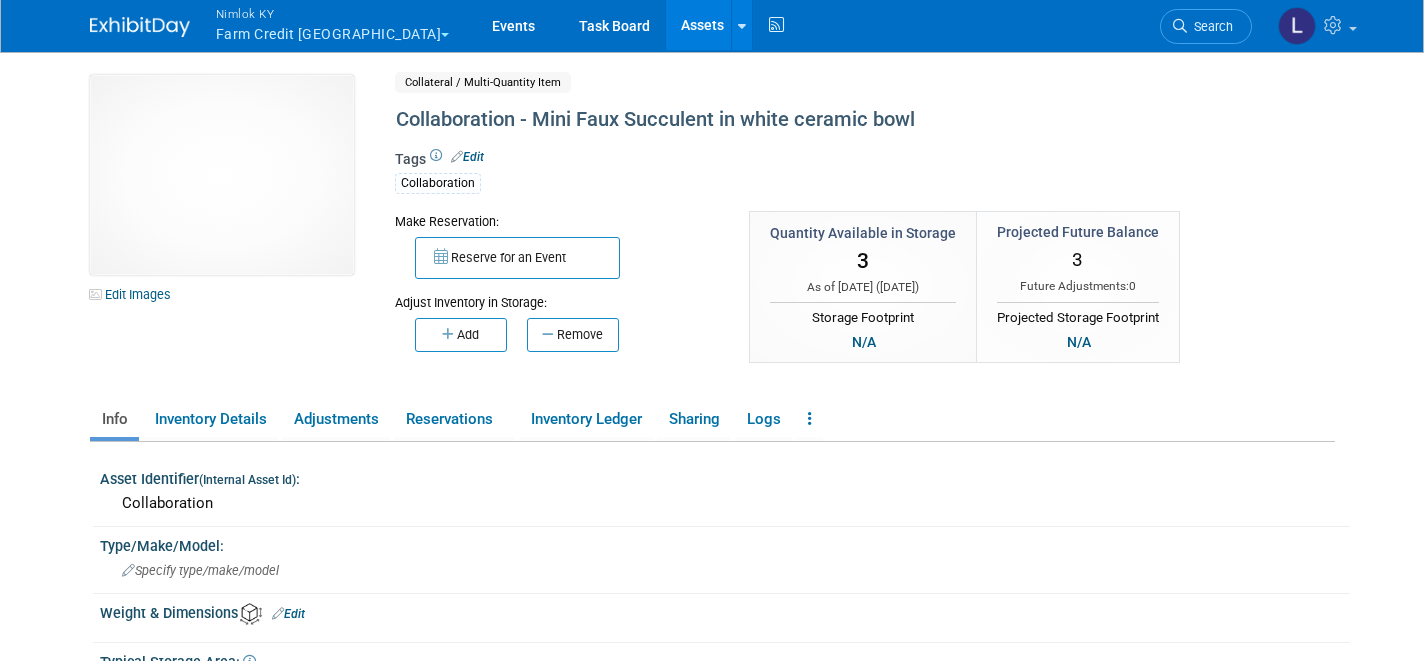 scroll, scrollTop: 0, scrollLeft: 0, axis: both 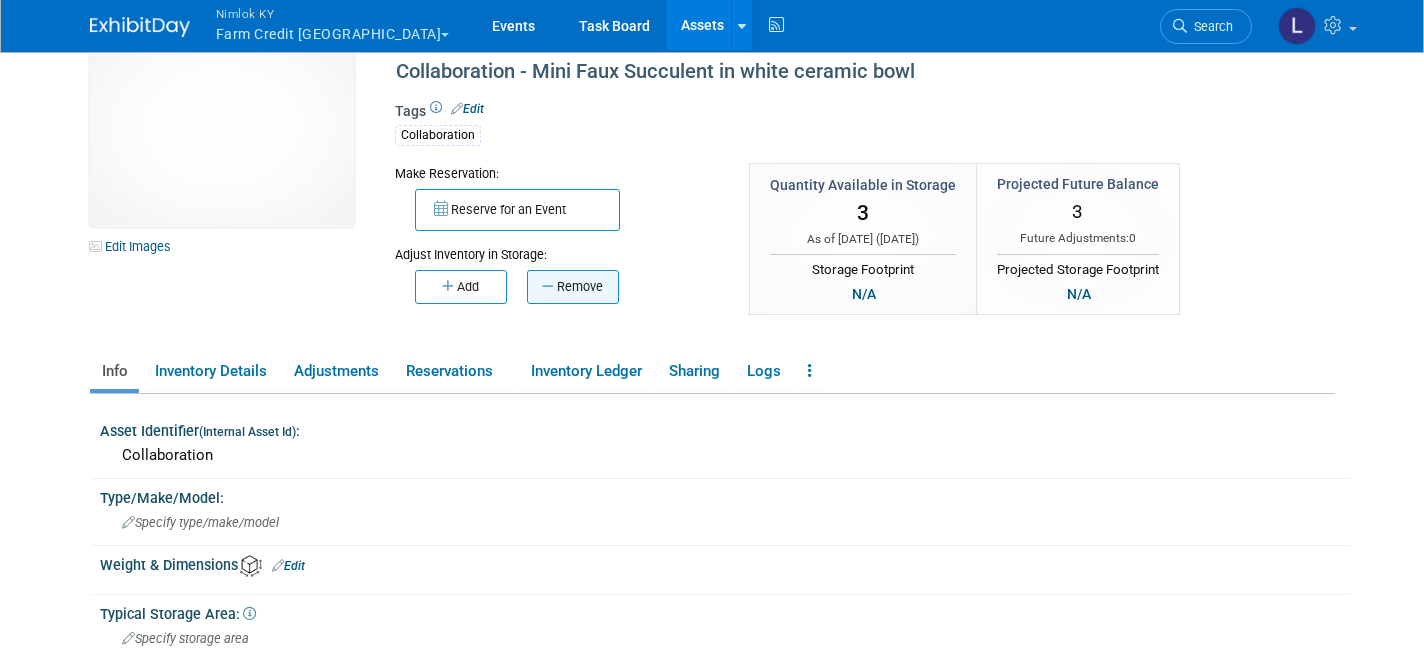 click on "Remove" at bounding box center (573, 287) 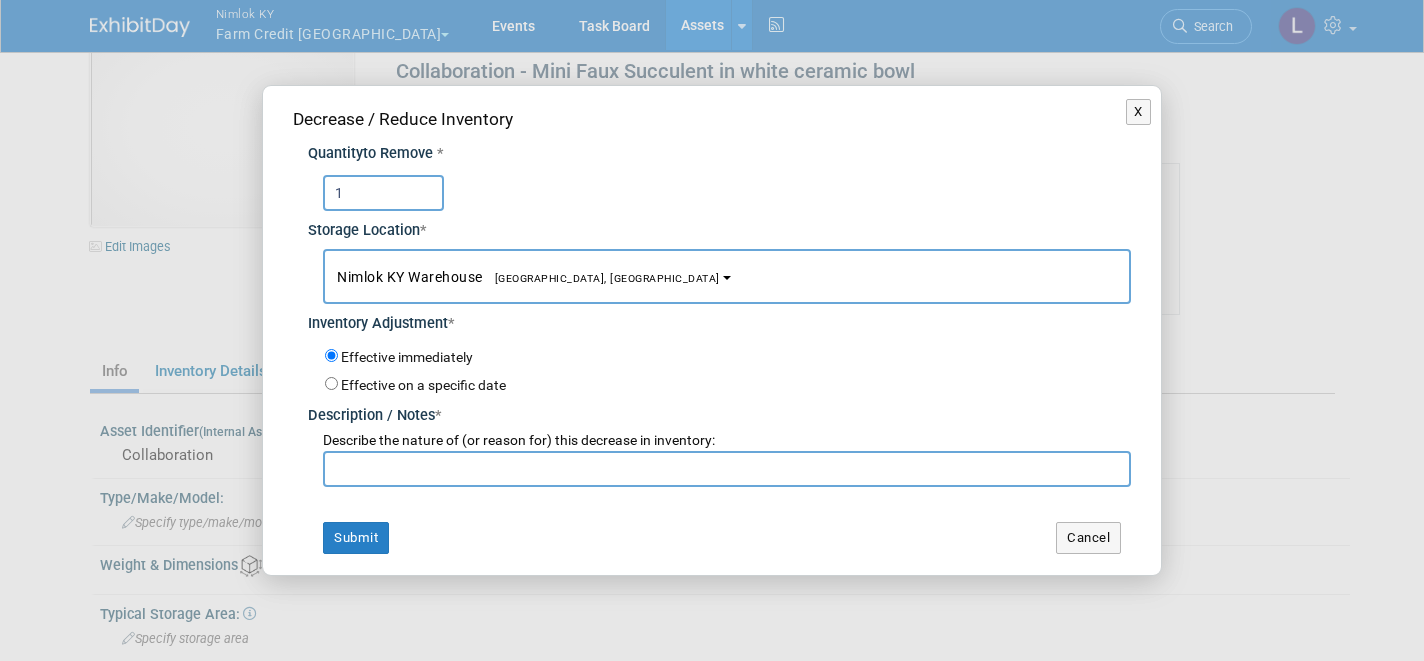 type on "1" 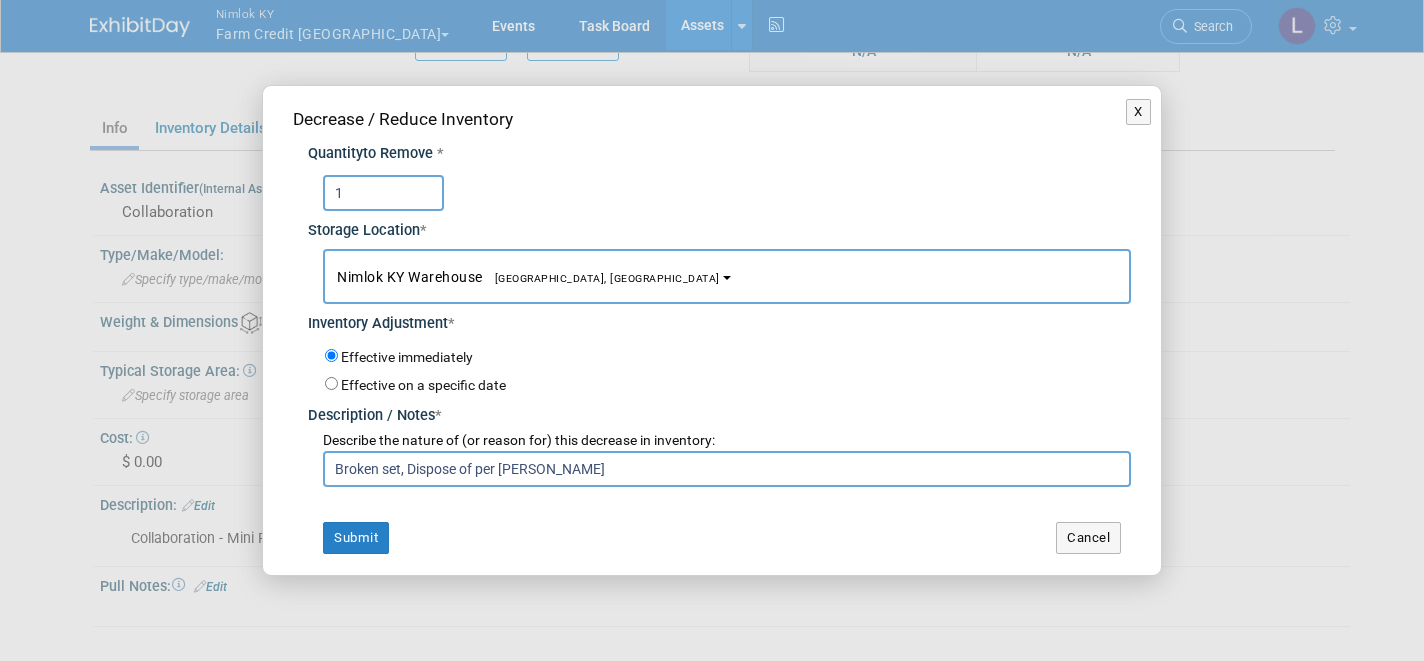 scroll, scrollTop: 304, scrollLeft: 0, axis: vertical 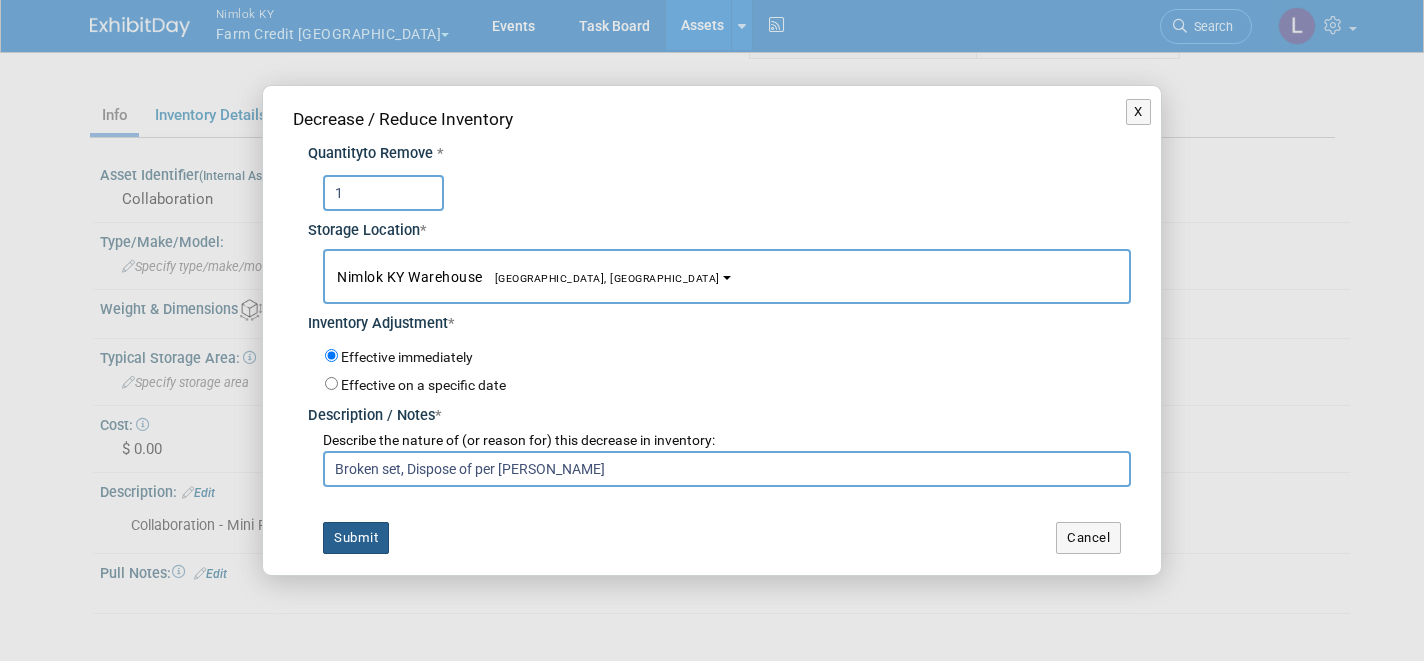 type on "Broken set, Dispose of per Susan" 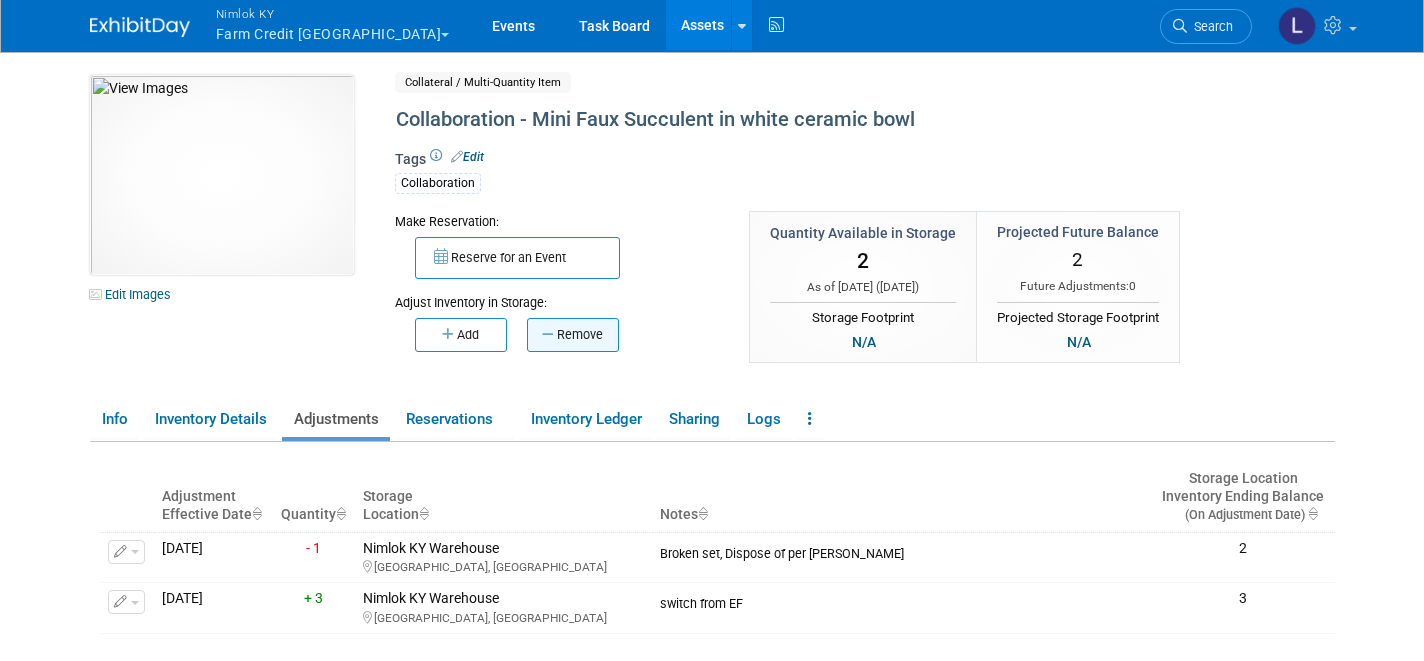 scroll, scrollTop: 0, scrollLeft: 0, axis: both 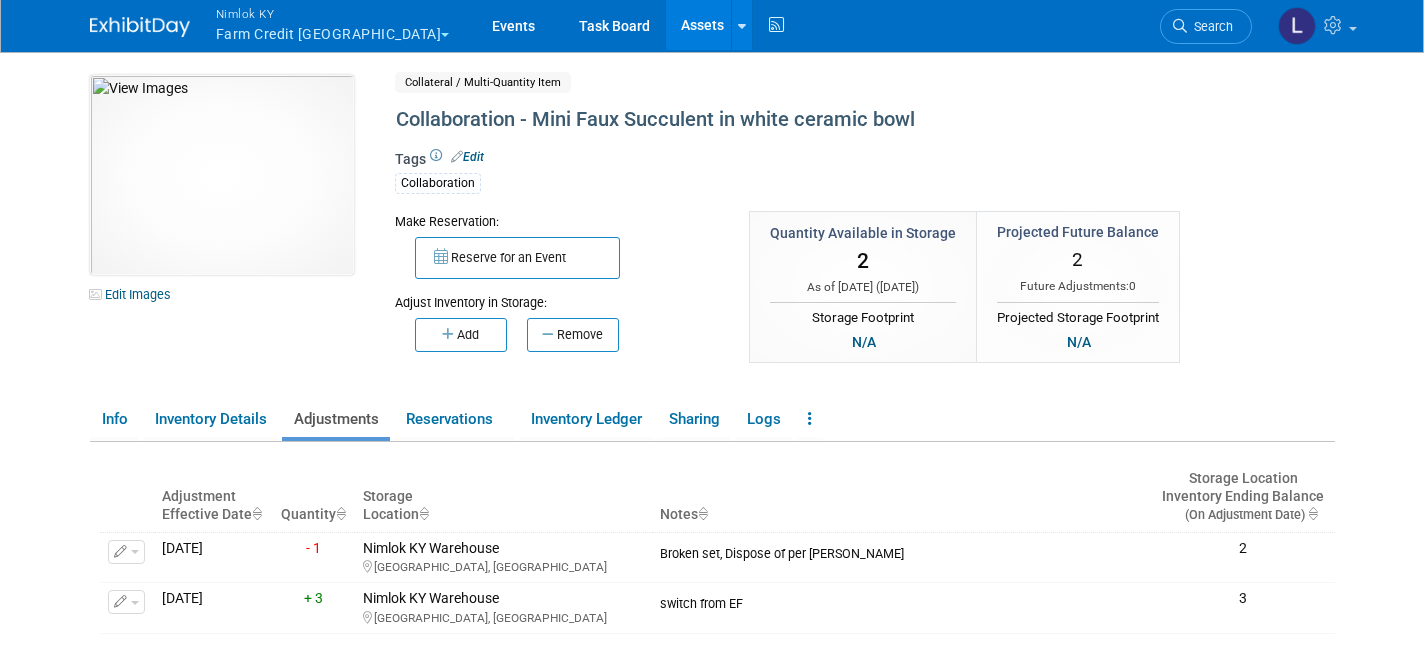click on "Assets" at bounding box center [702, 25] 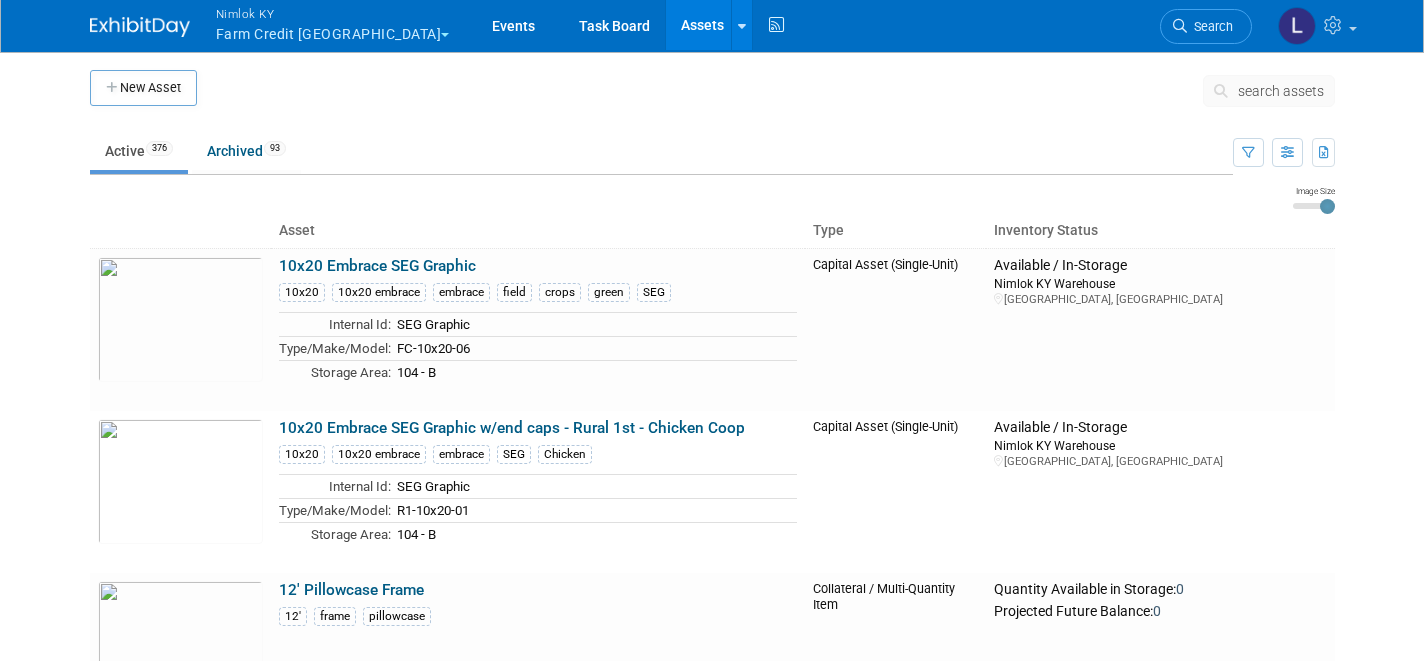 scroll, scrollTop: 0, scrollLeft: 0, axis: both 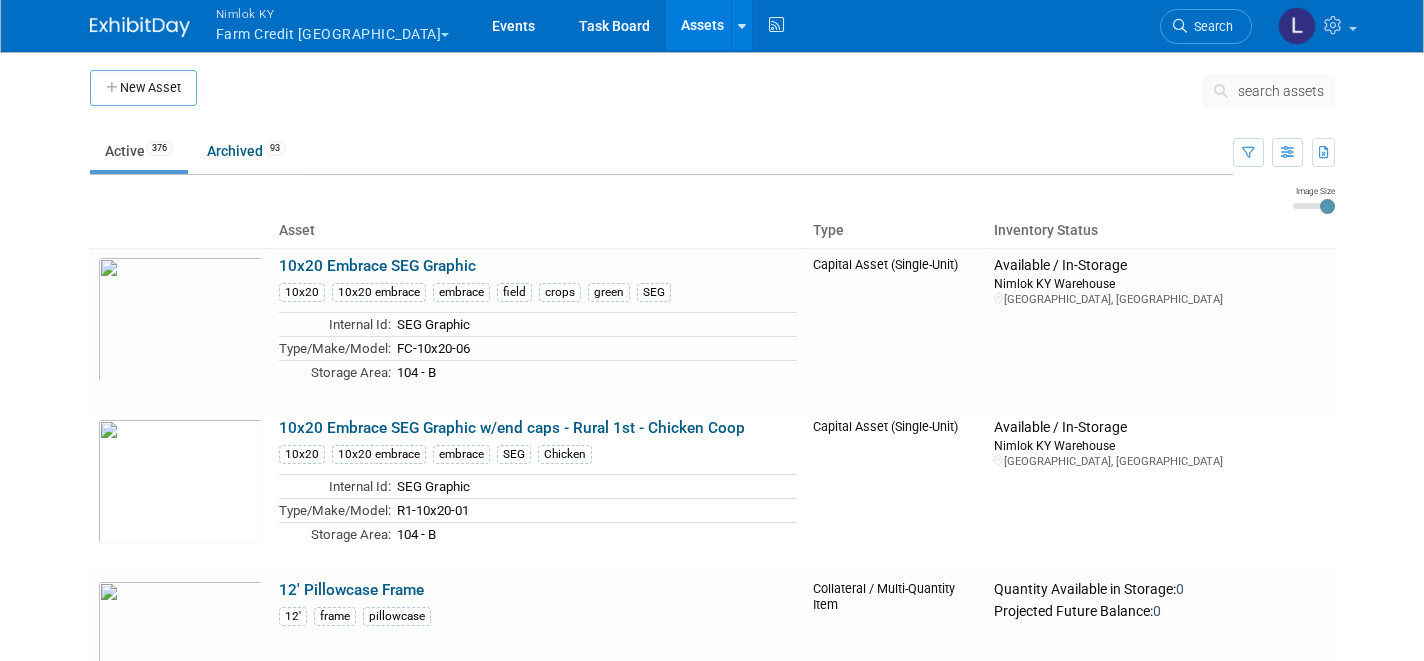 click on "search assets" at bounding box center [1281, 91] 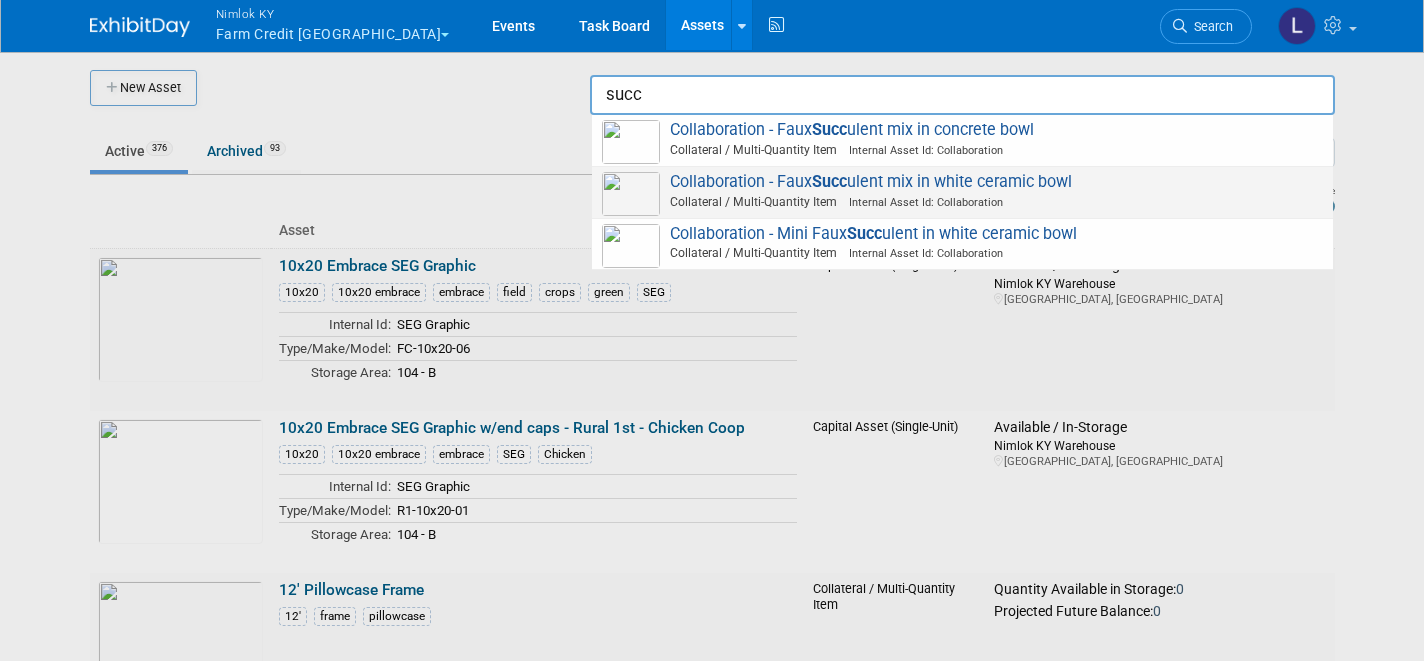 click on "Collaboration - Faux  Succ ulent mix in white ceramic bowl Collateral / Multi-Quantity Item Internal Asset Id: Collaboration" at bounding box center (962, 192) 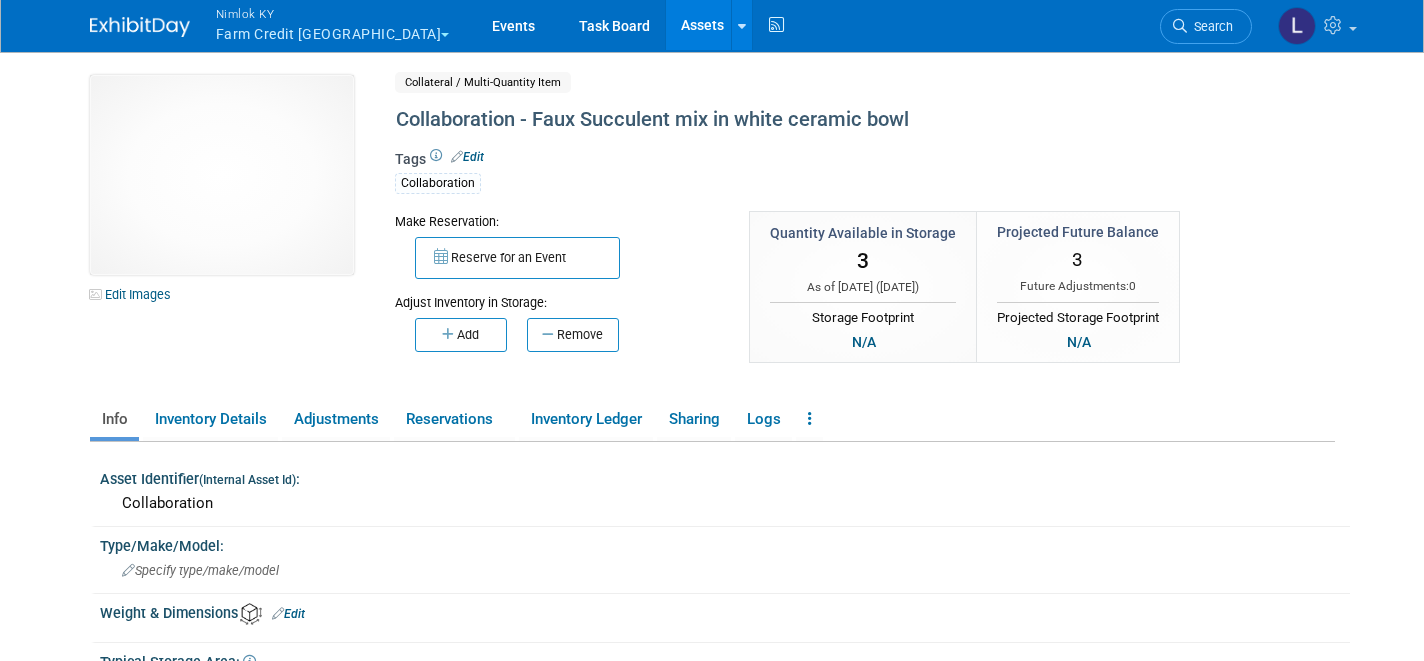 scroll, scrollTop: 0, scrollLeft: 0, axis: both 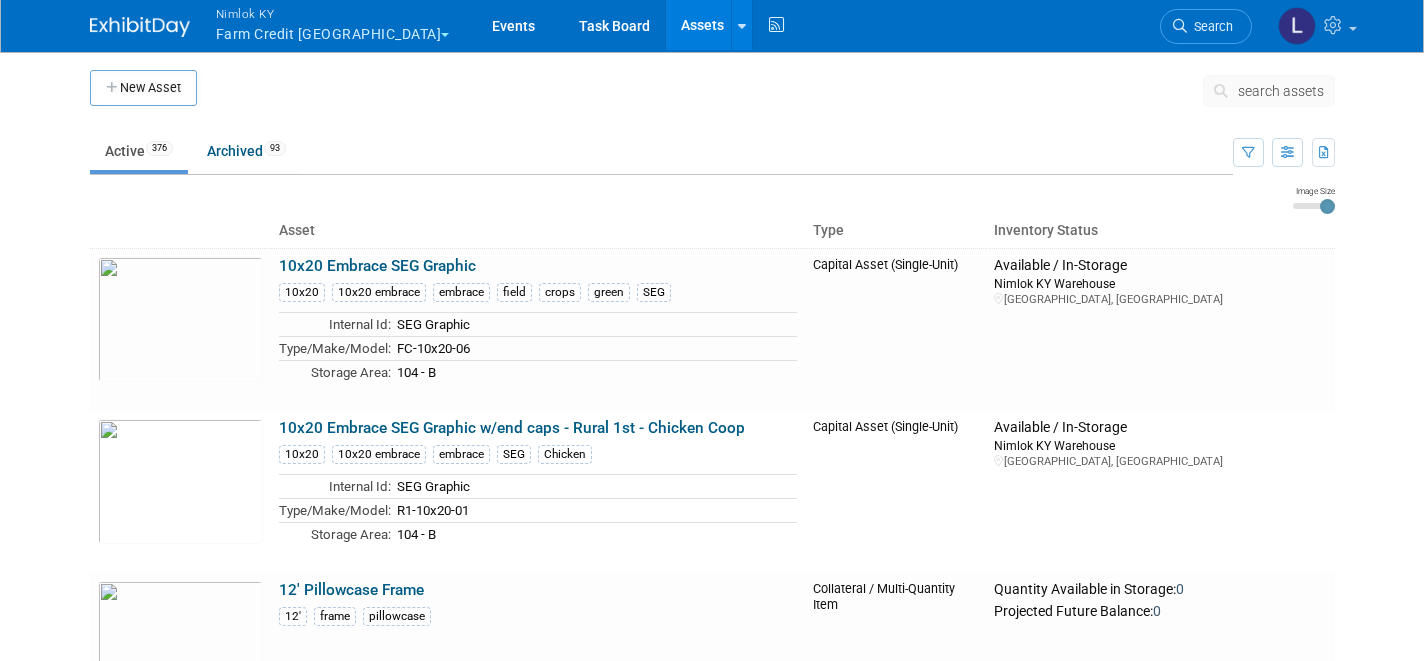 click on "search assets" at bounding box center [1281, 91] 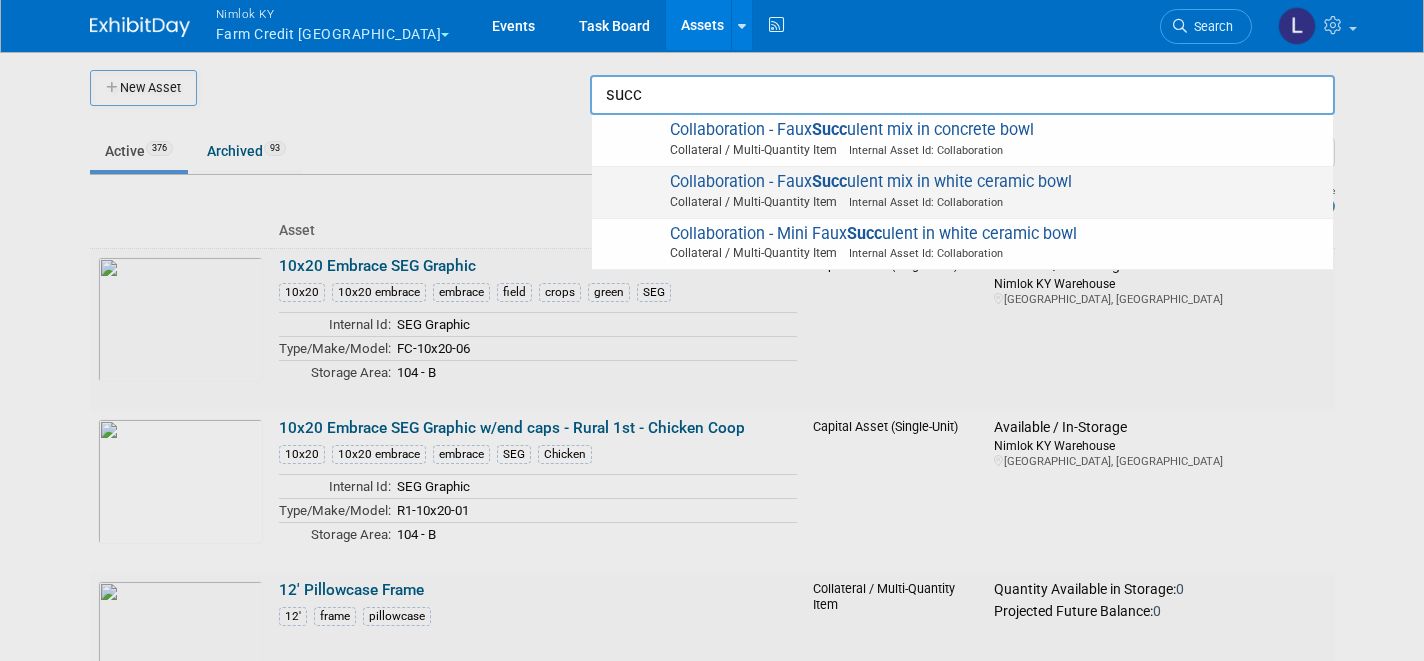 click on "Collaboration - Faux  Succ ulent mix in white ceramic bowl Collateral / Multi-Quantity Item Internal Asset Id: Collaboration" at bounding box center (962, 192) 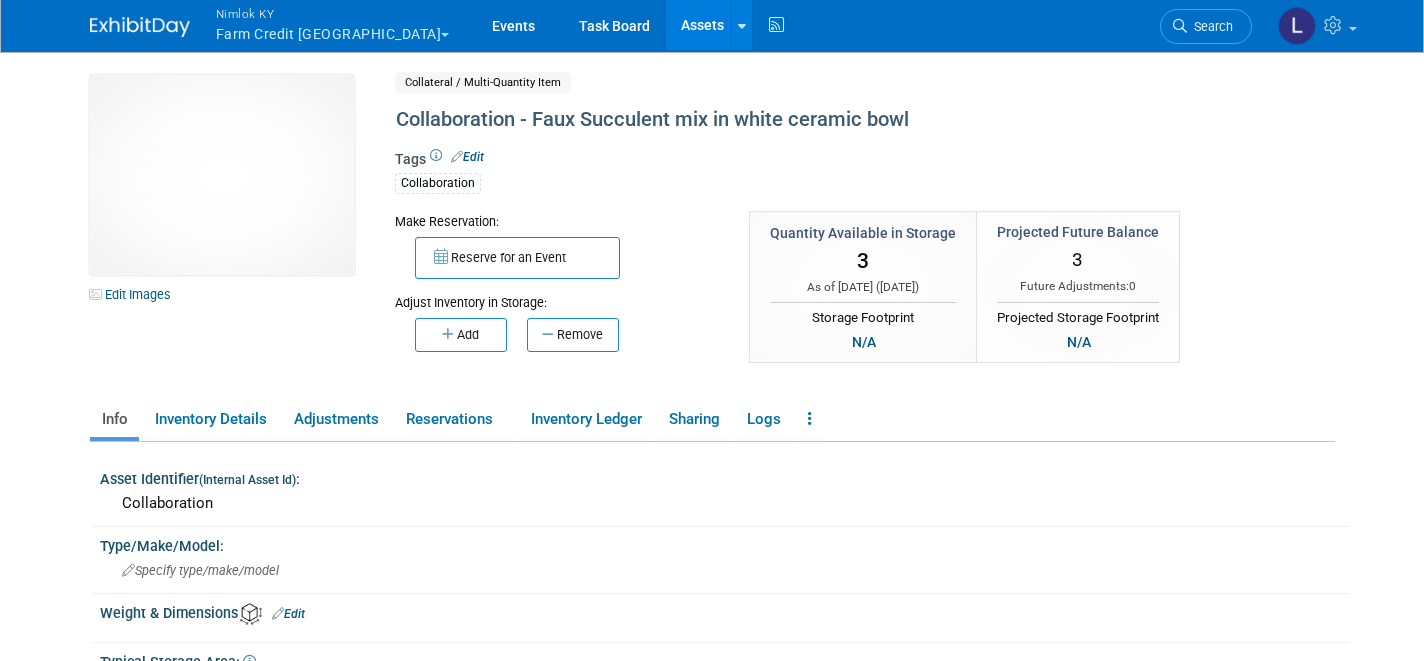scroll, scrollTop: 0, scrollLeft: 0, axis: both 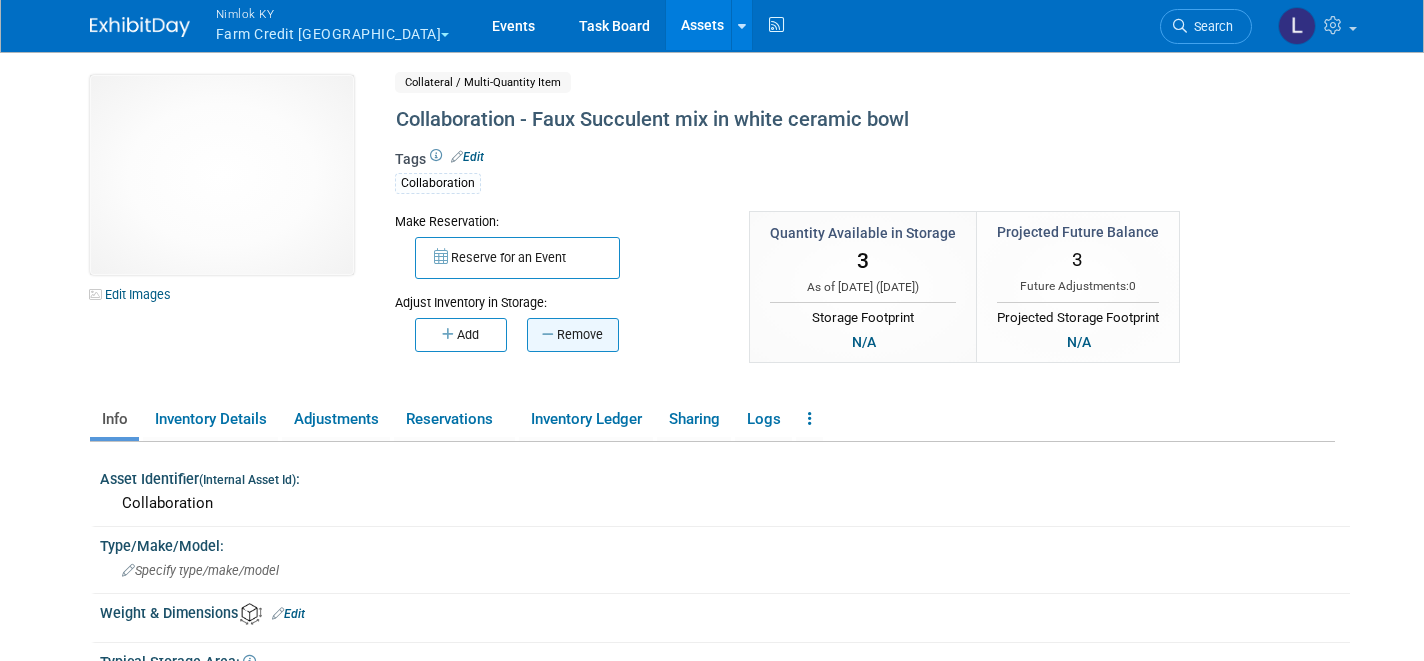click on "Remove" at bounding box center (573, 335) 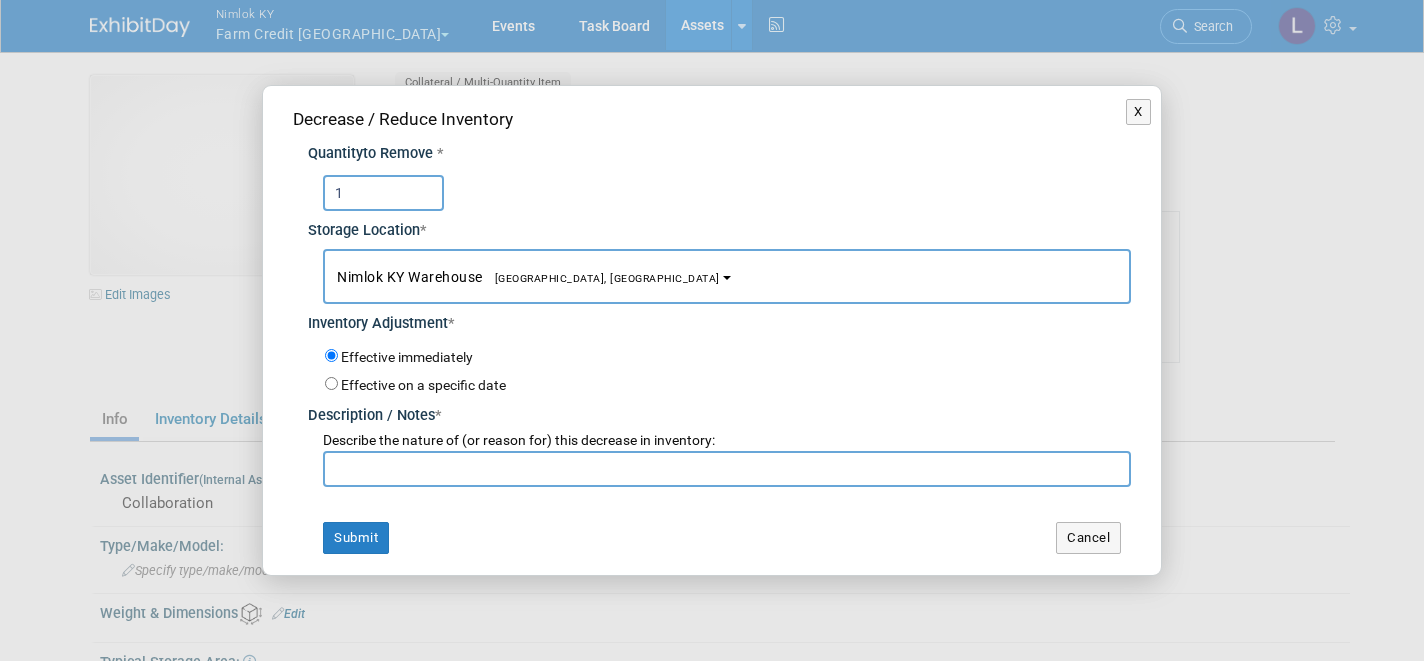 type on "1" 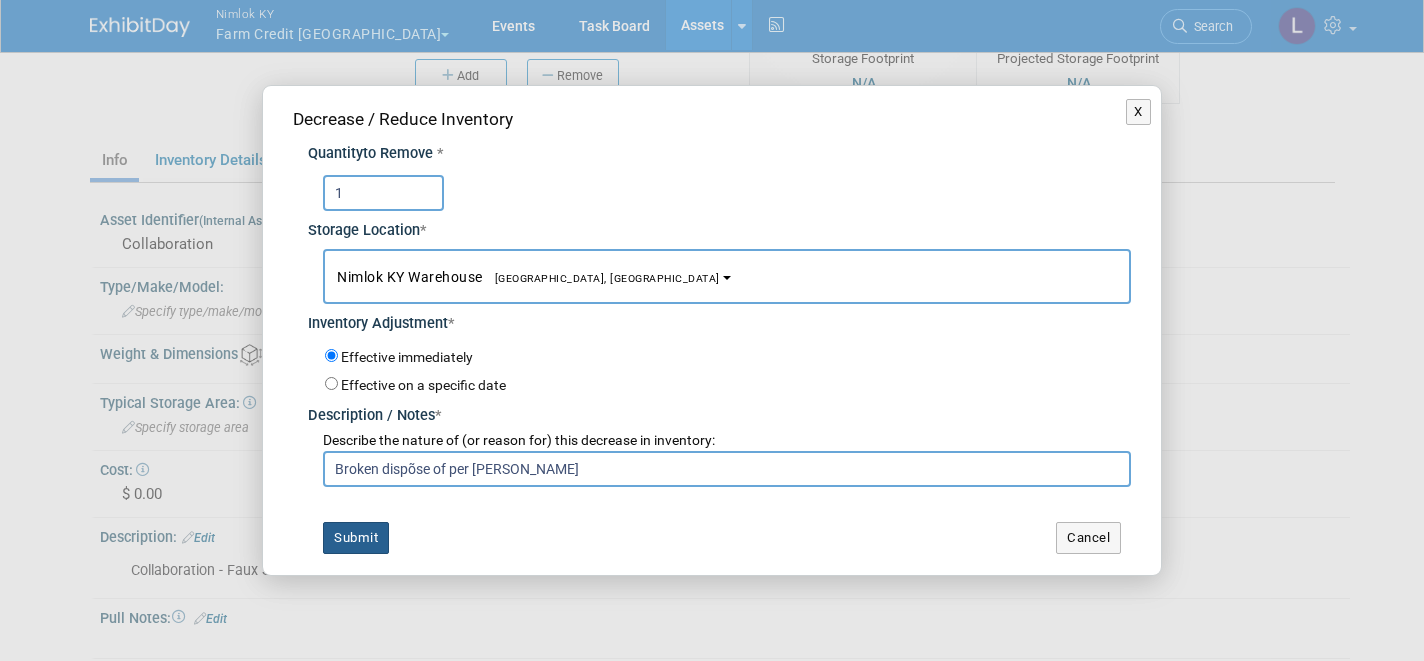 scroll, scrollTop: 260, scrollLeft: 0, axis: vertical 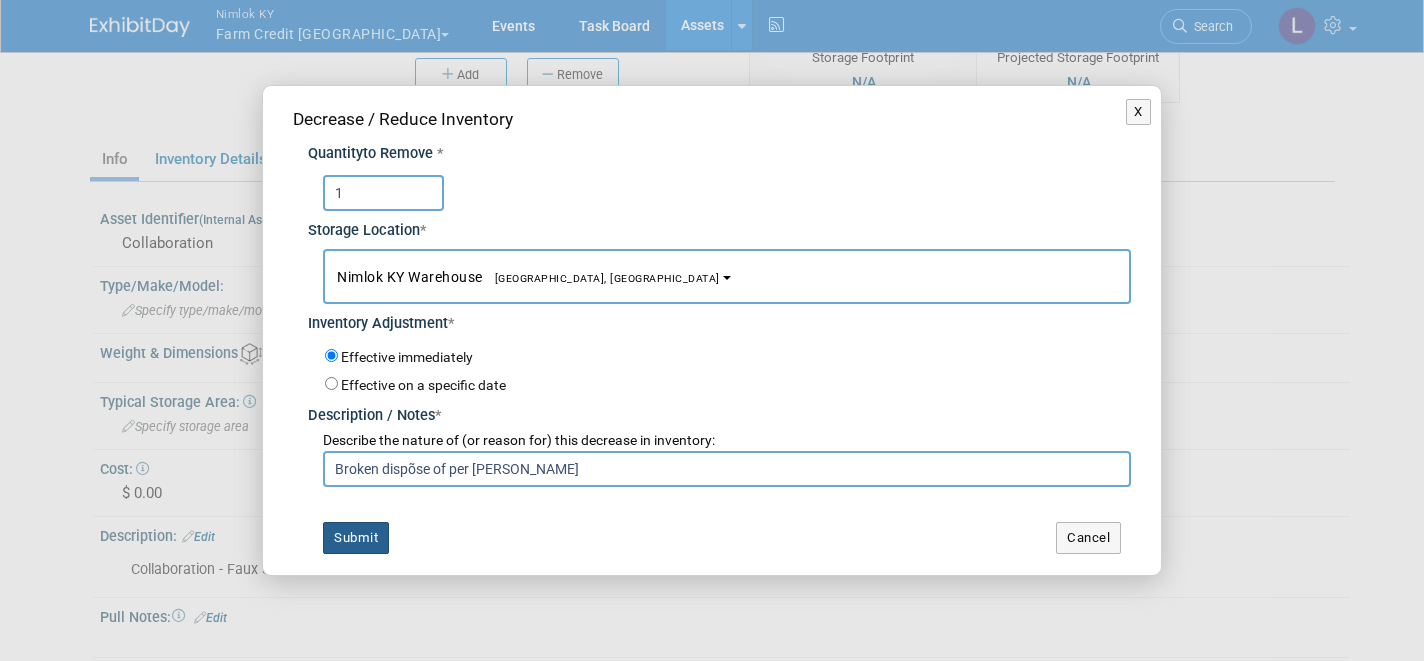 type on "Broken dispõse of per [PERSON_NAME]" 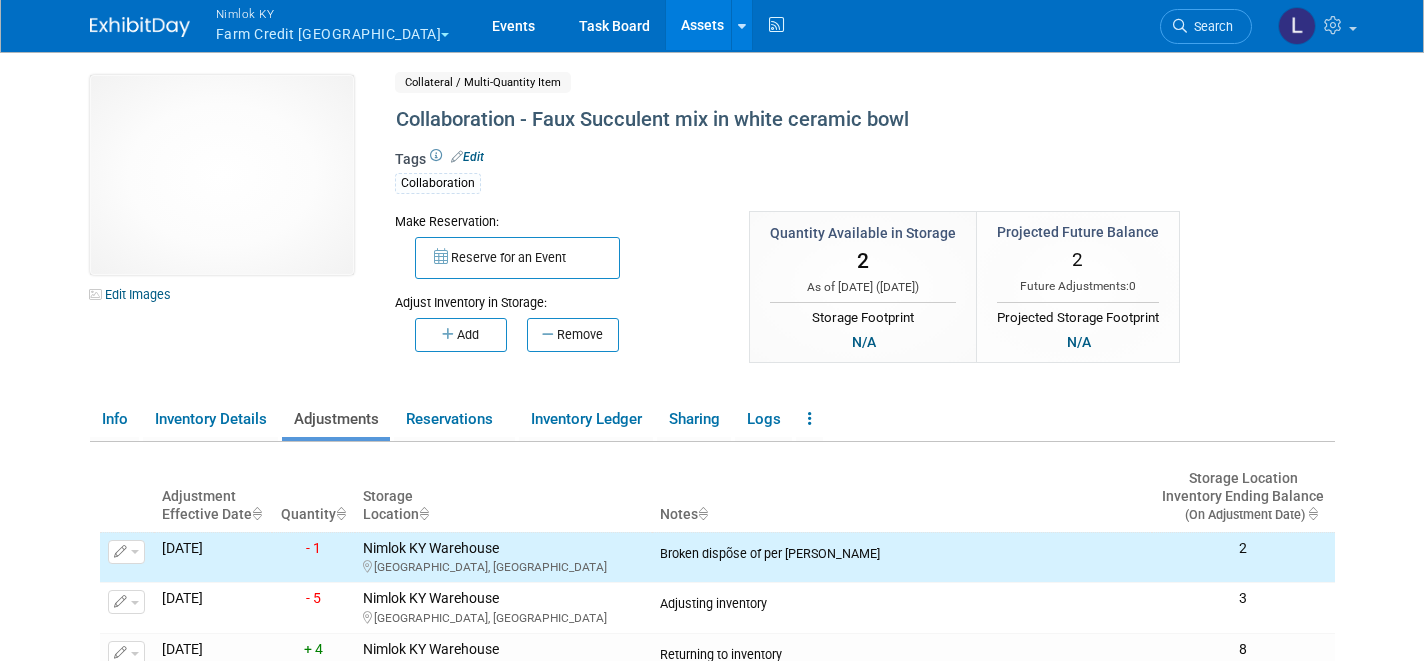 scroll, scrollTop: 0, scrollLeft: 0, axis: both 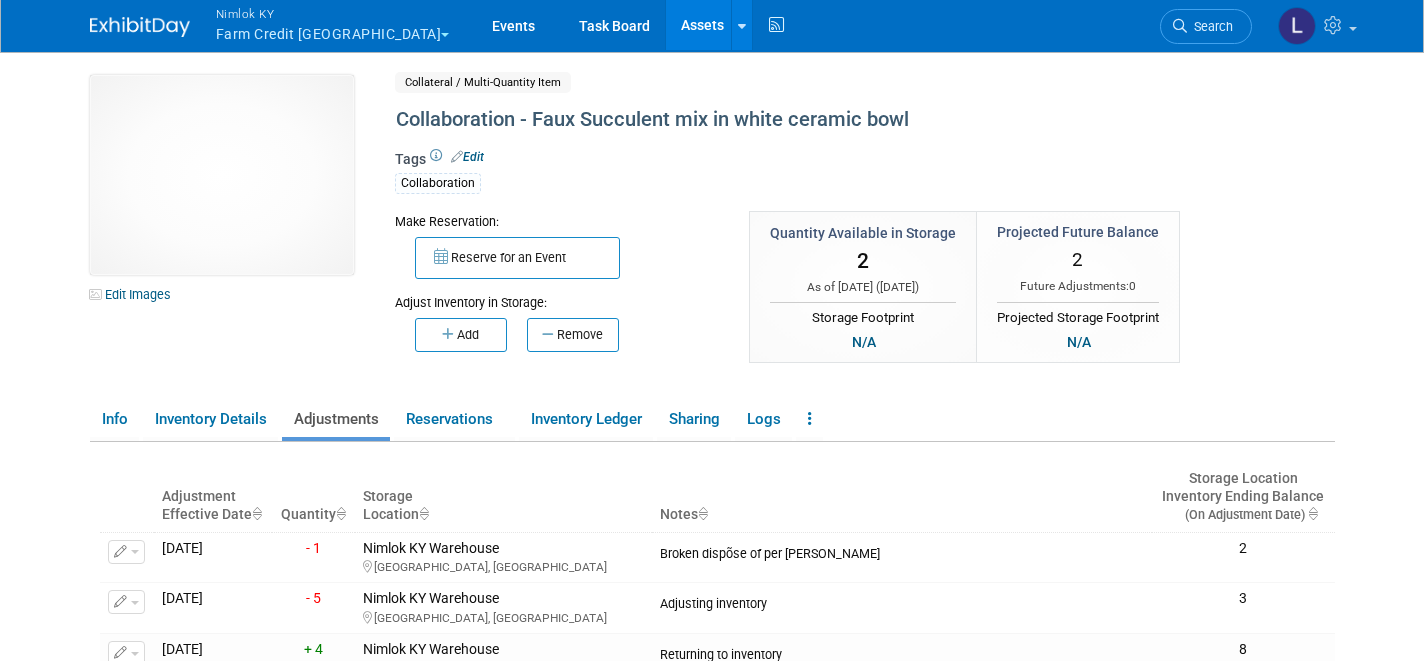 click on "Assets" at bounding box center [702, 25] 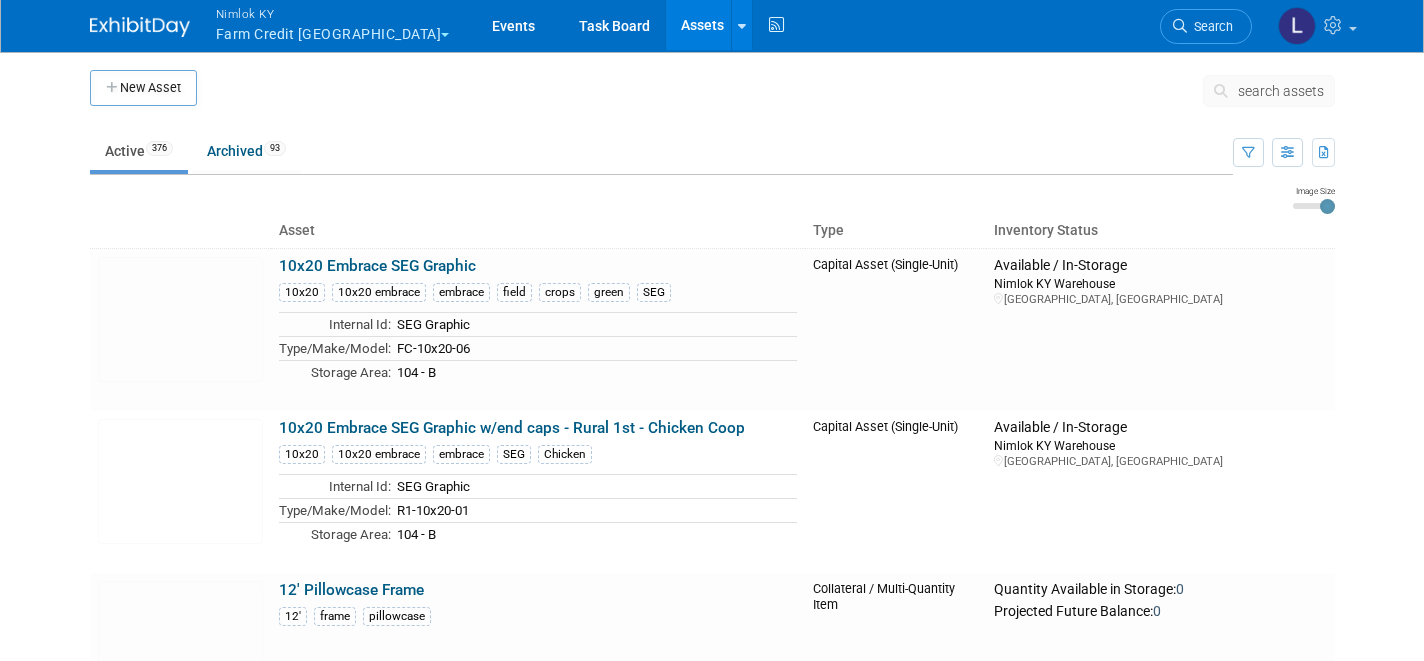 scroll, scrollTop: 0, scrollLeft: 0, axis: both 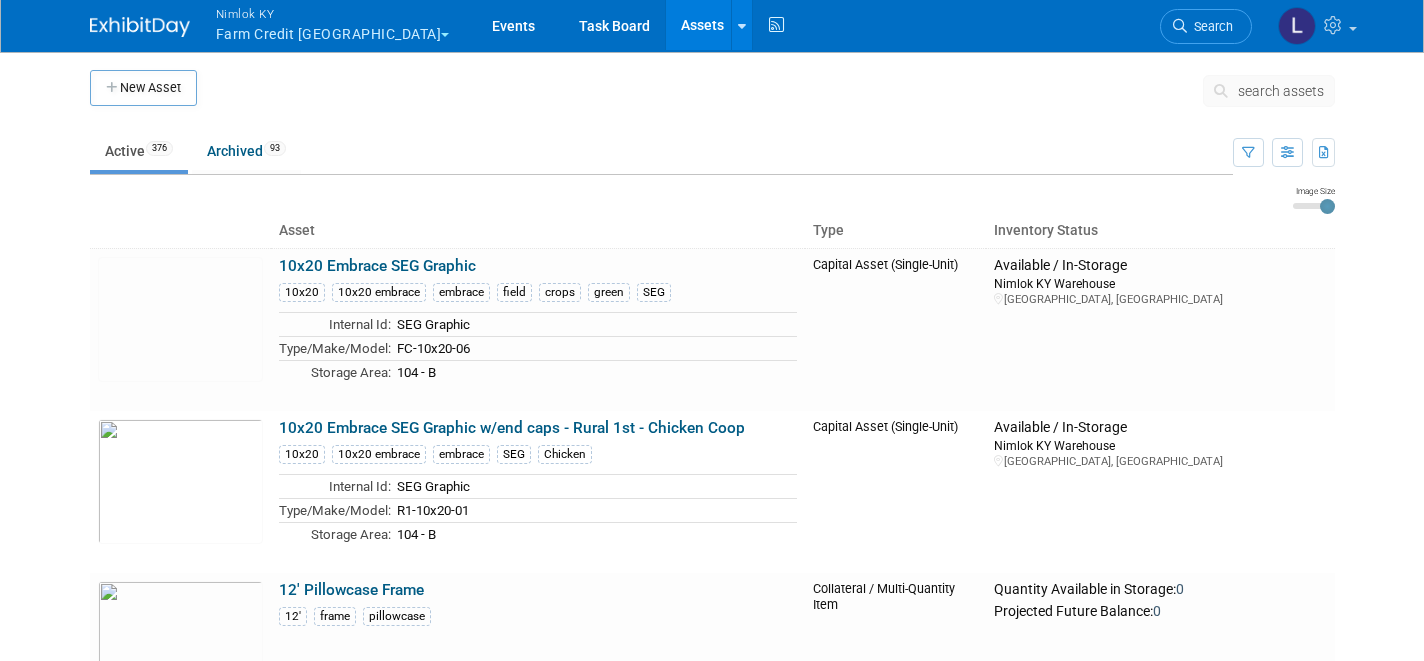 click on "search assets" at bounding box center (1281, 91) 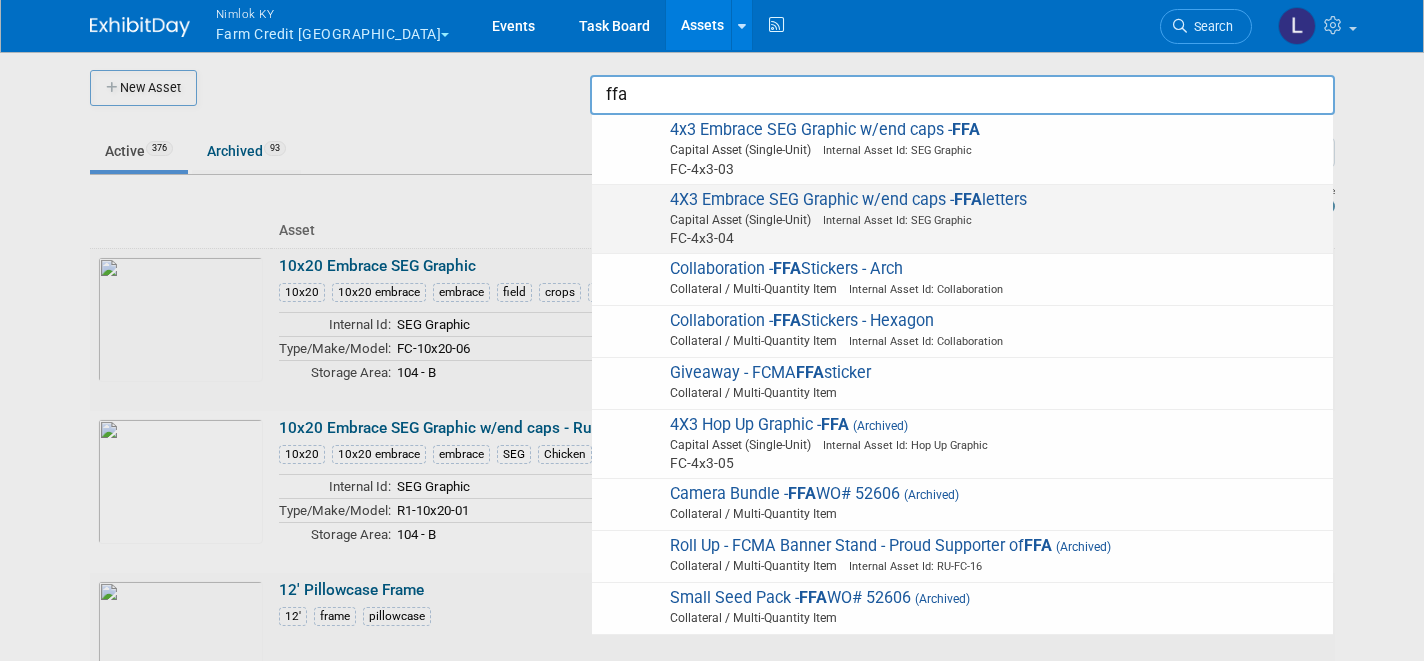 click on "4X3 Embrace SEG Graphic w/end caps -  FFA  letters Capital Asset (Single-Unit) Internal Asset Id: SEG Graphic FC-4x3-04" at bounding box center [962, 219] 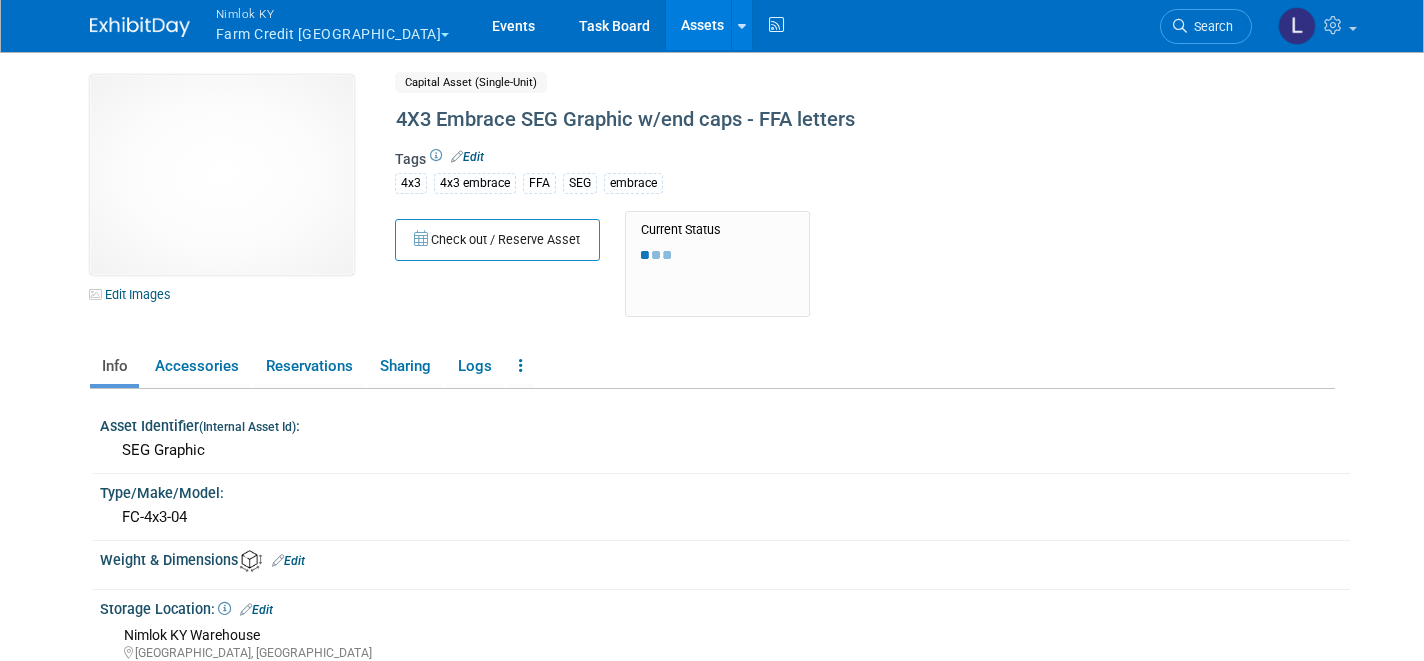 scroll, scrollTop: 0, scrollLeft: 0, axis: both 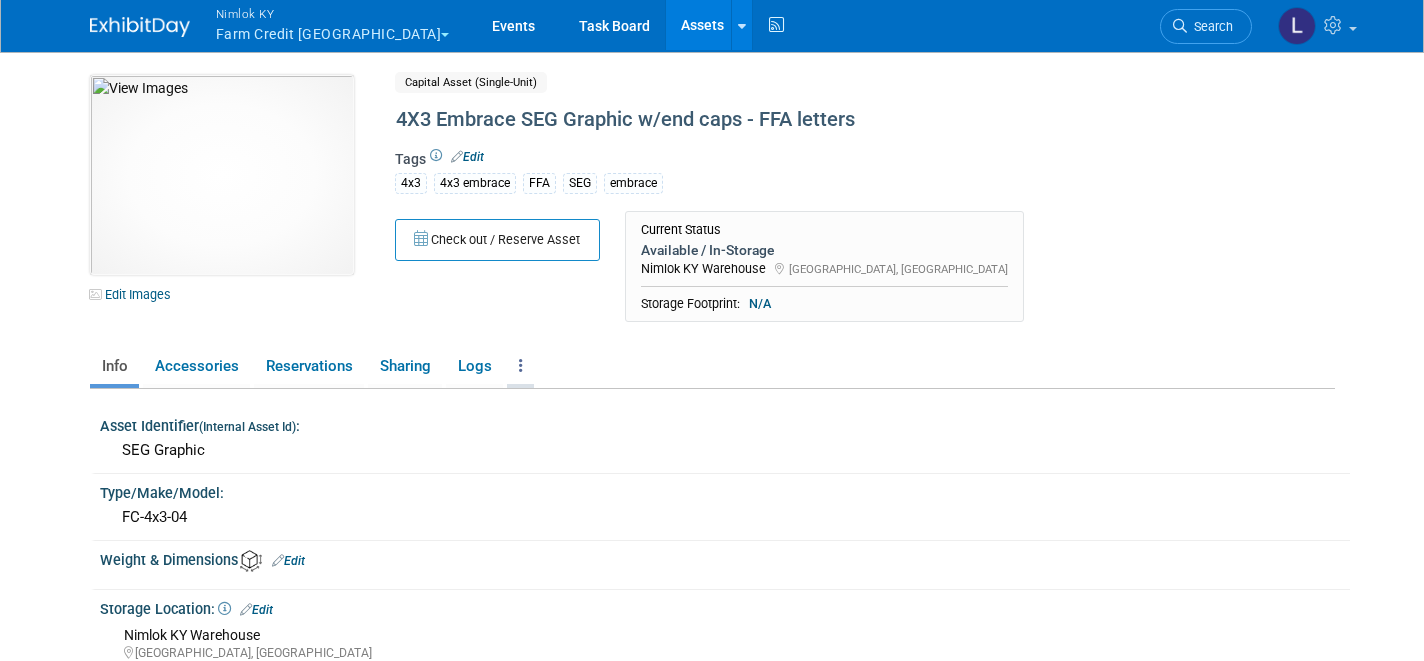 click at bounding box center [520, 366] 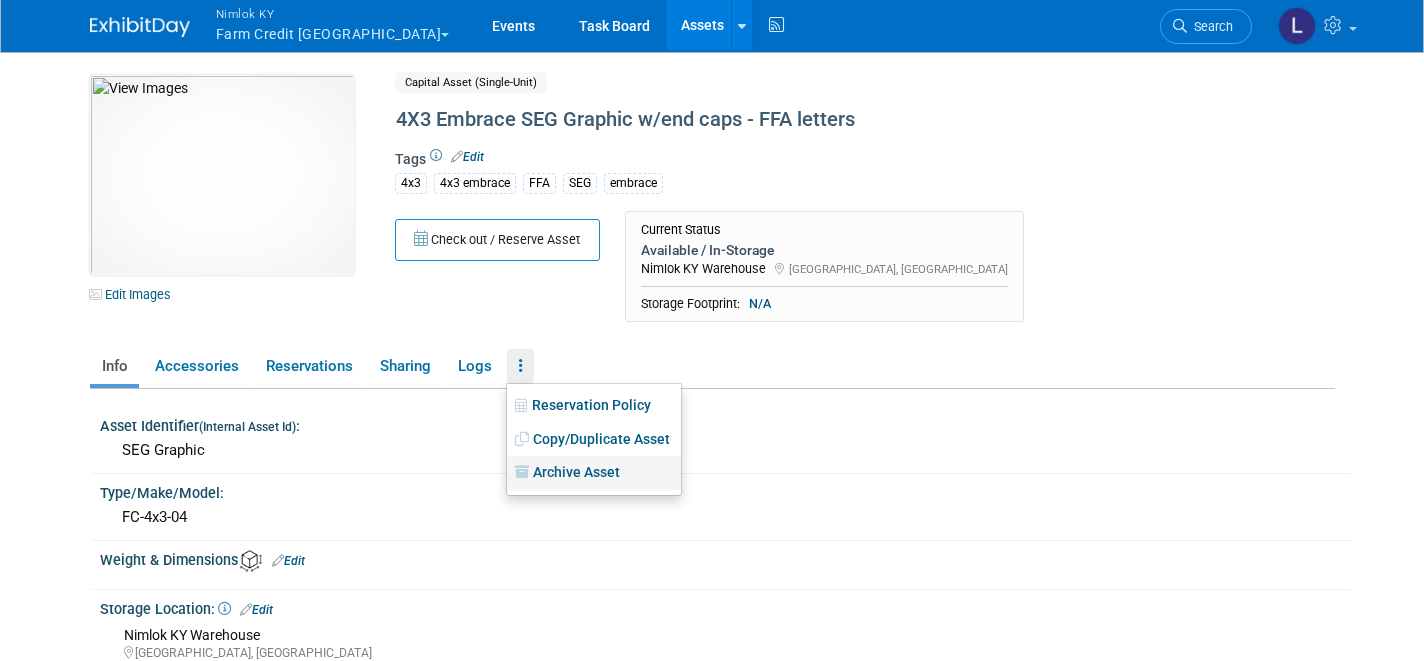 click on "Archive Asset" at bounding box center [594, 473] 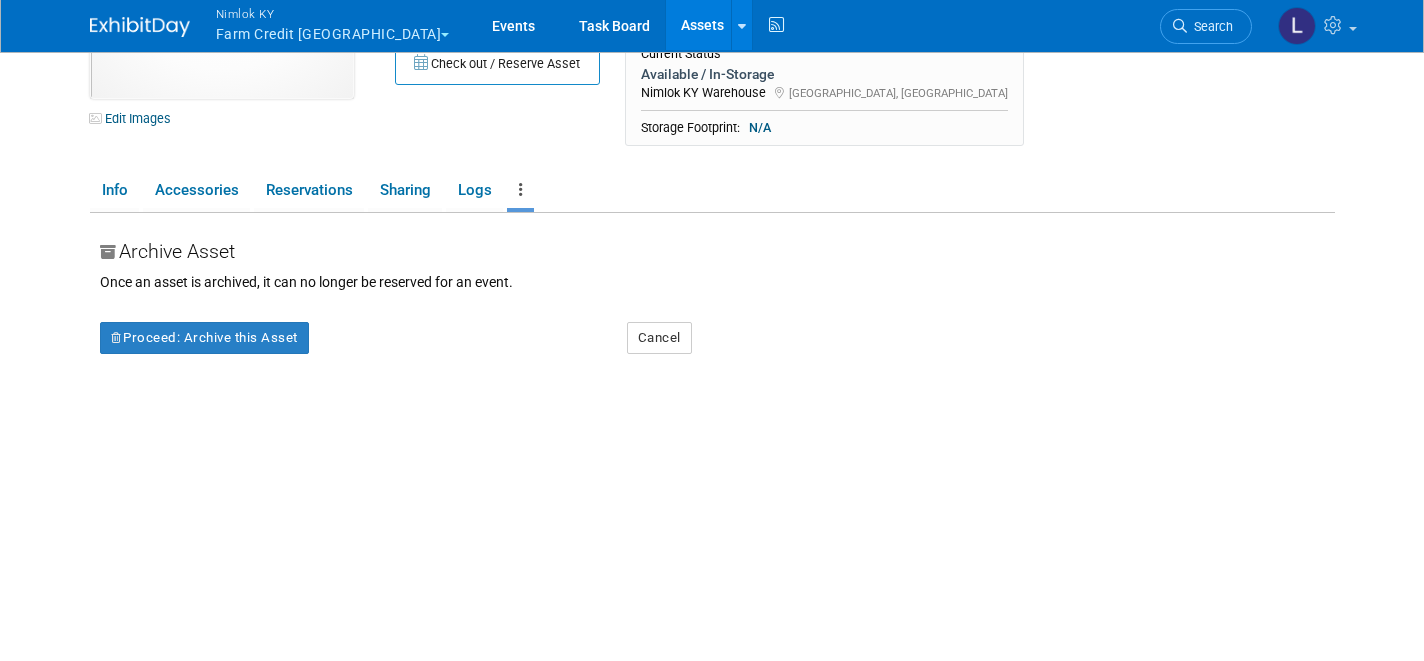 scroll, scrollTop: 178, scrollLeft: 0, axis: vertical 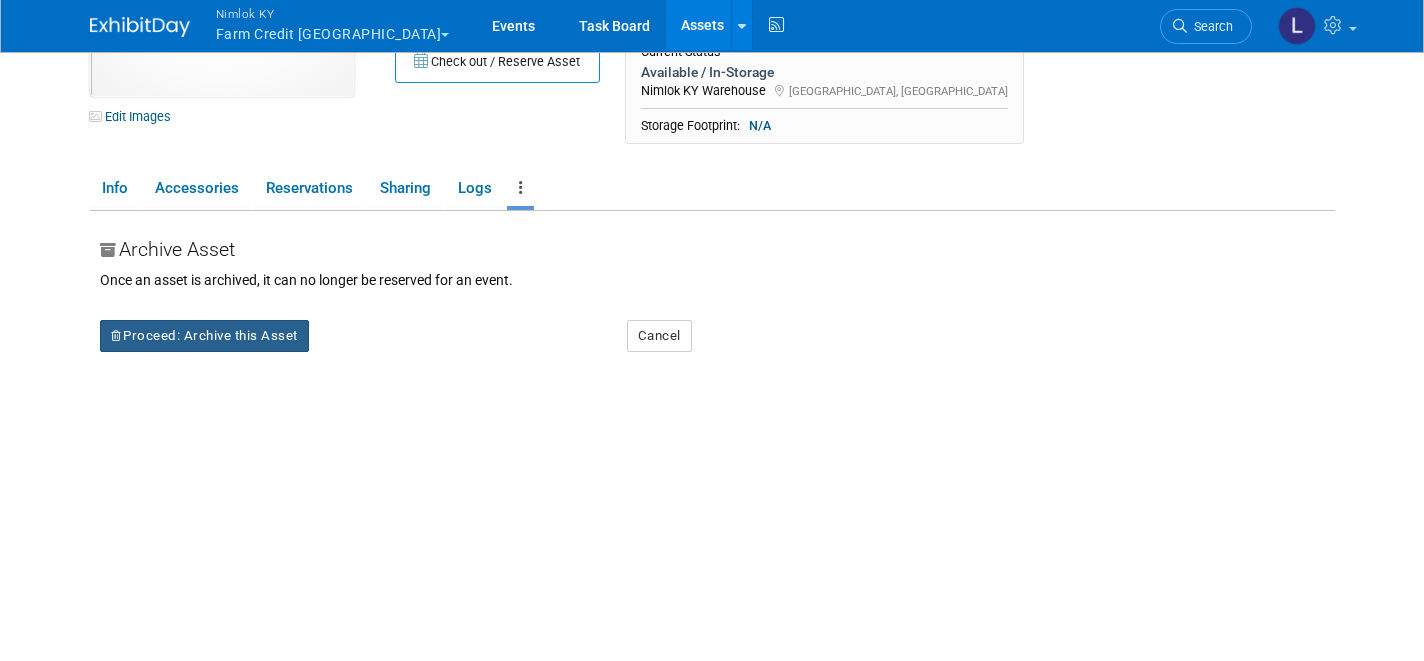 click on "Proceed: Archive this Asset" at bounding box center [204, 336] 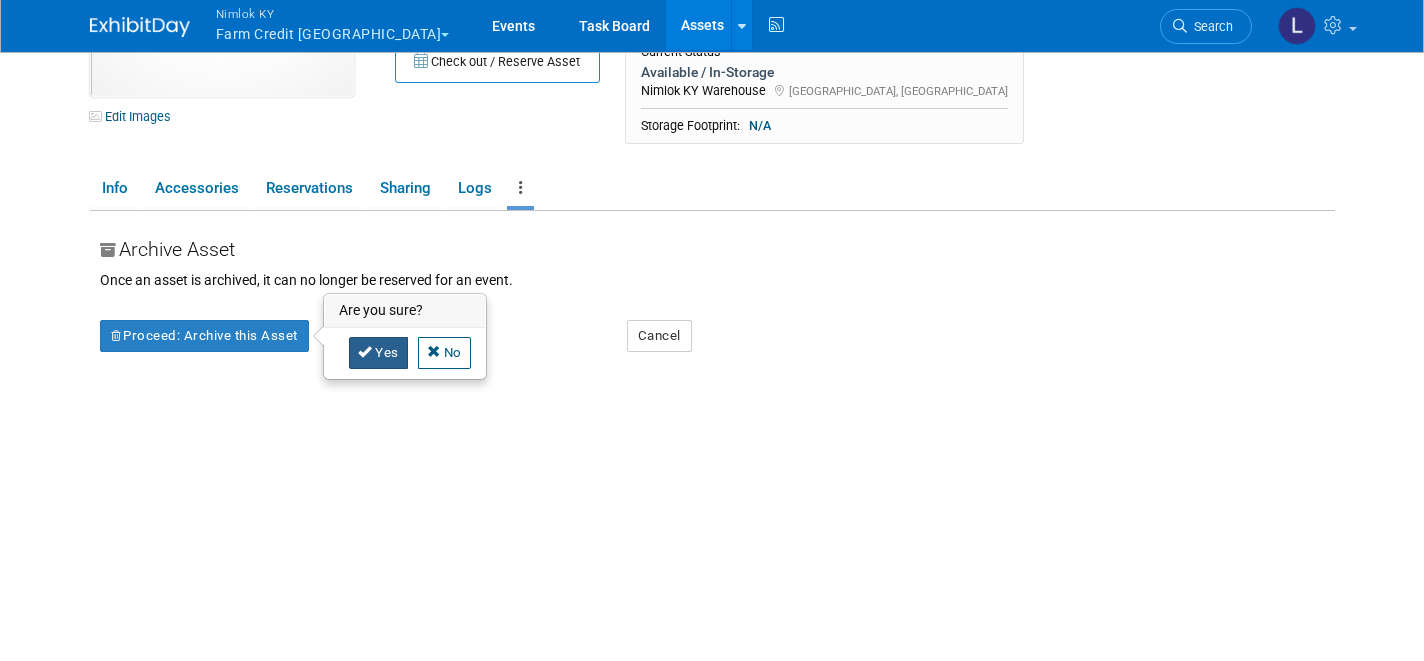 click on "Yes" at bounding box center [378, 353] 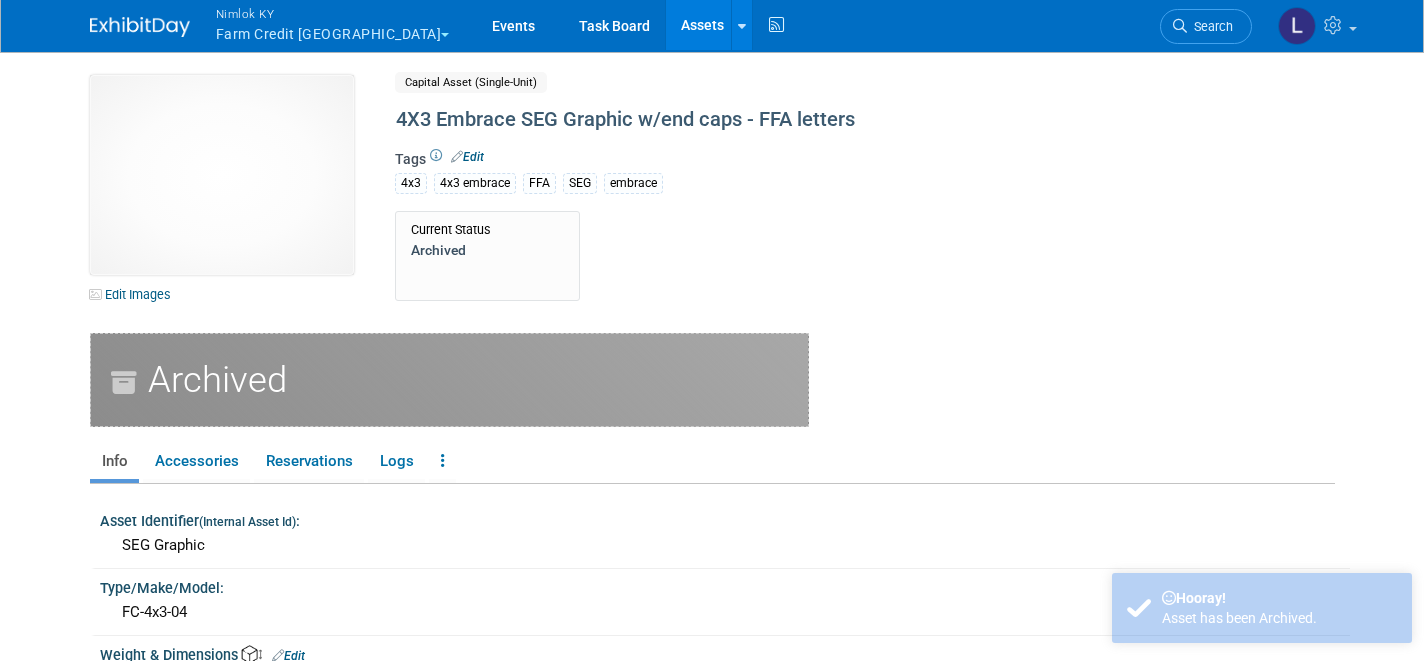 scroll, scrollTop: 0, scrollLeft: 0, axis: both 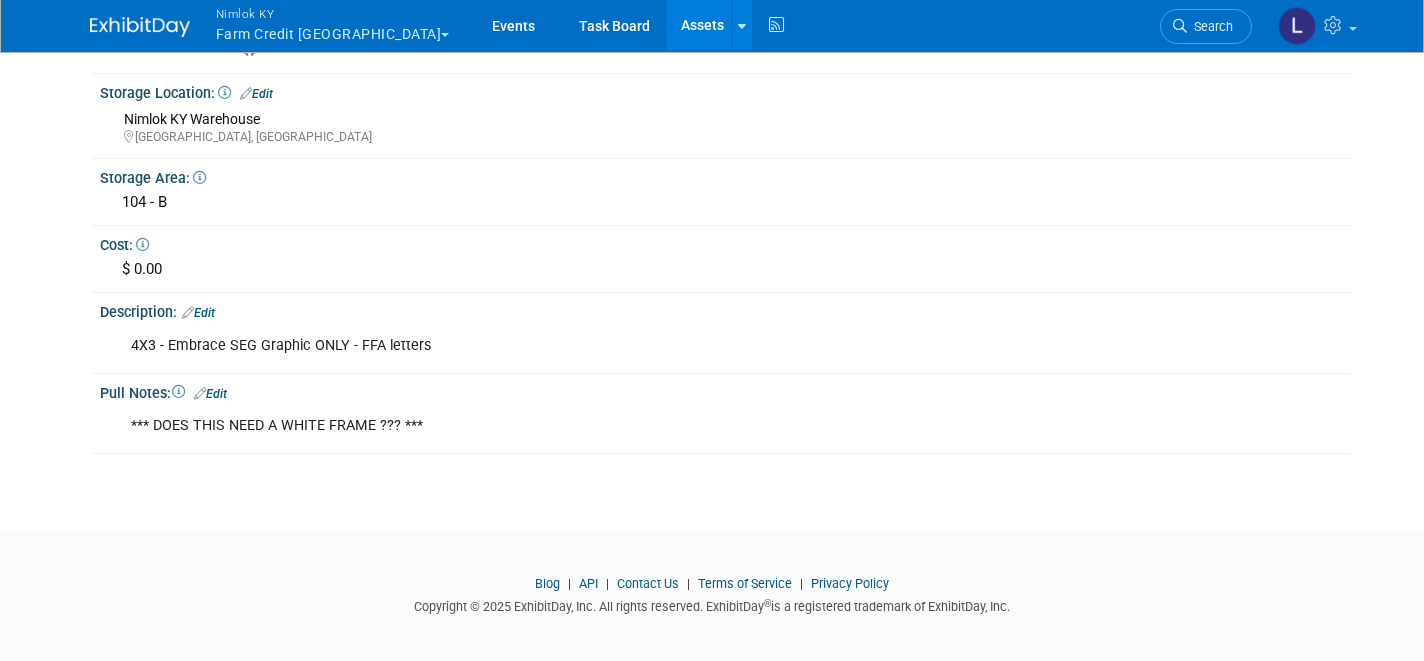 click on "Edit" at bounding box center (198, 313) 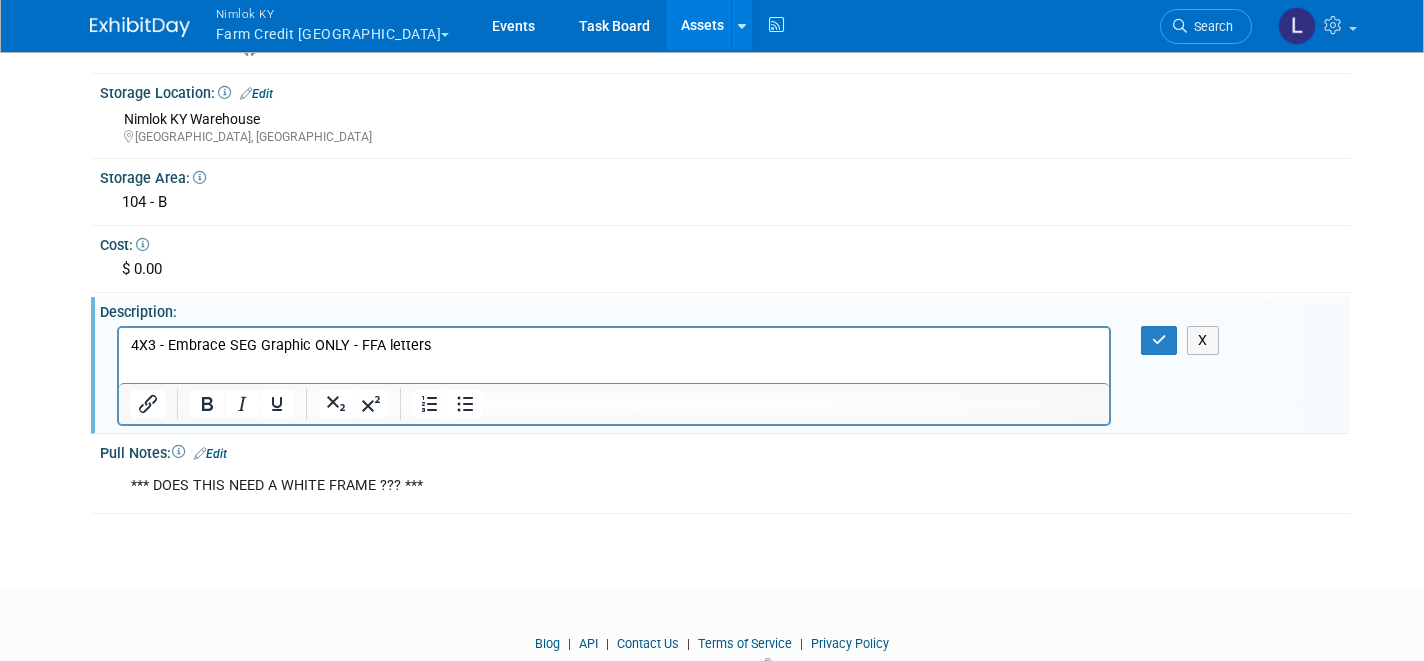 scroll, scrollTop: 0, scrollLeft: 0, axis: both 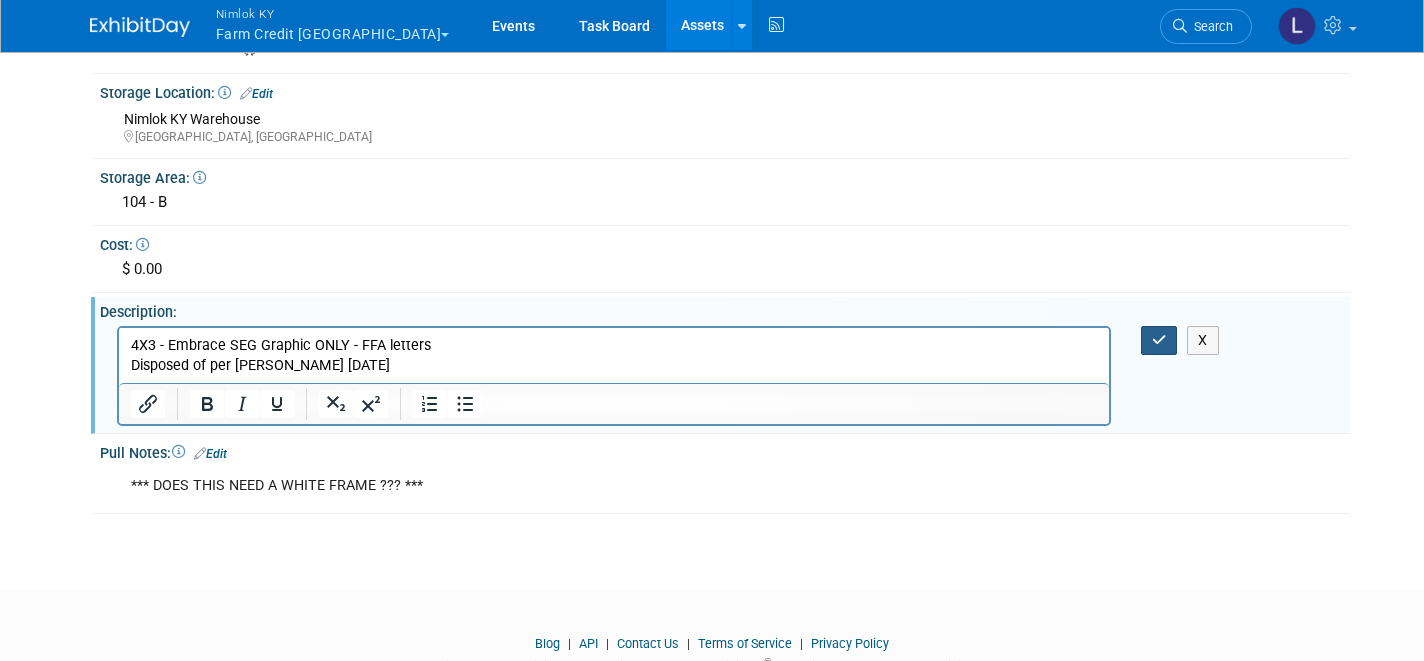 click at bounding box center (1159, 340) 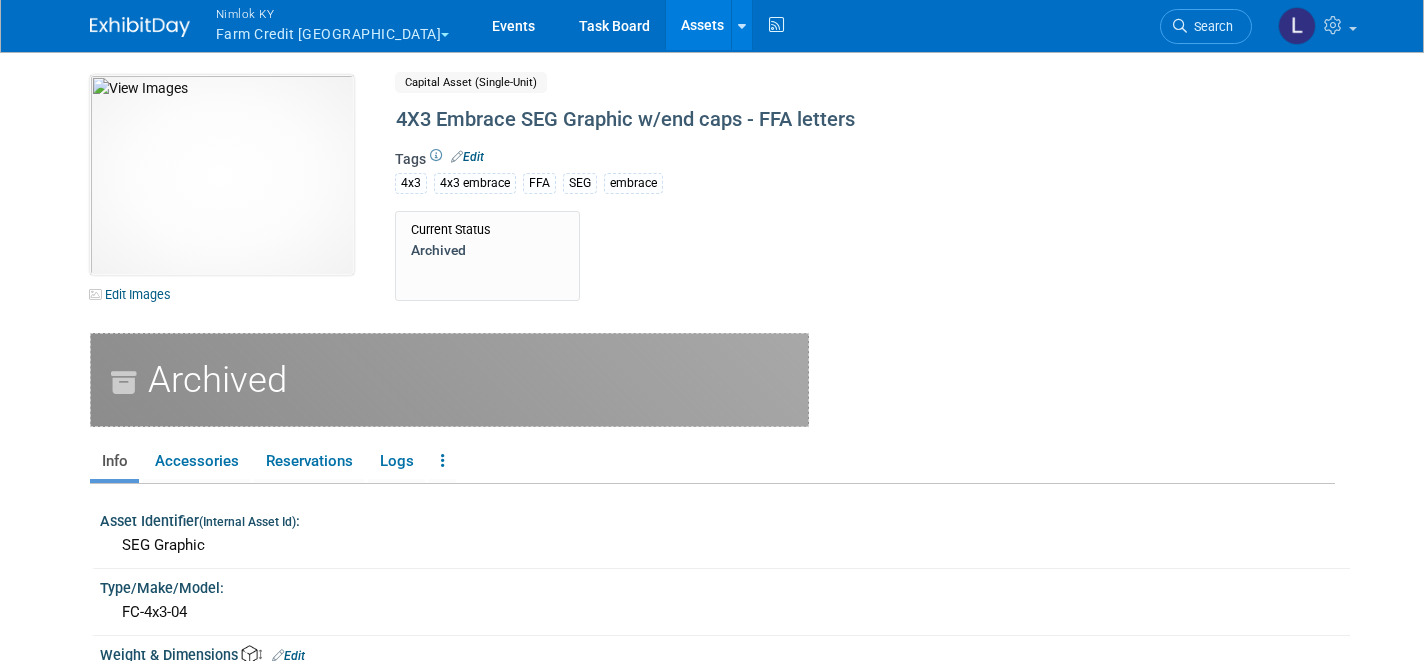 scroll, scrollTop: 0, scrollLeft: 0, axis: both 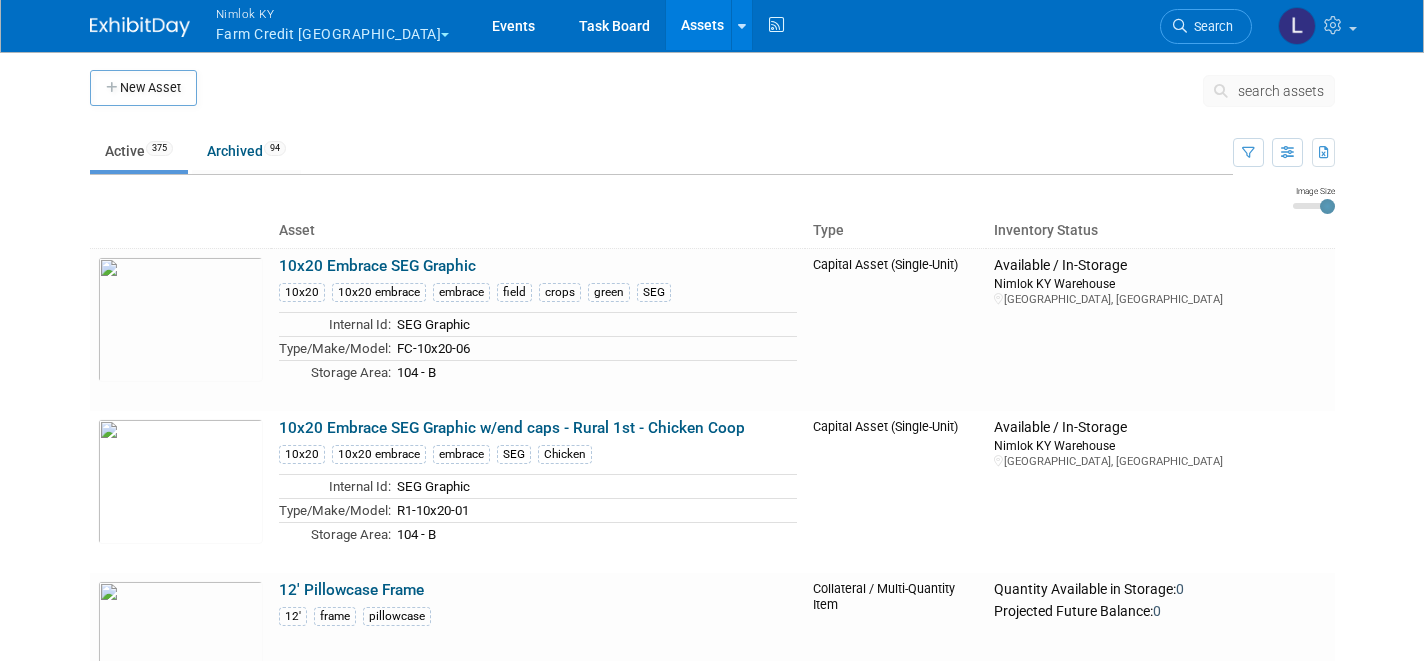 click on "search assets" at bounding box center [1281, 91] 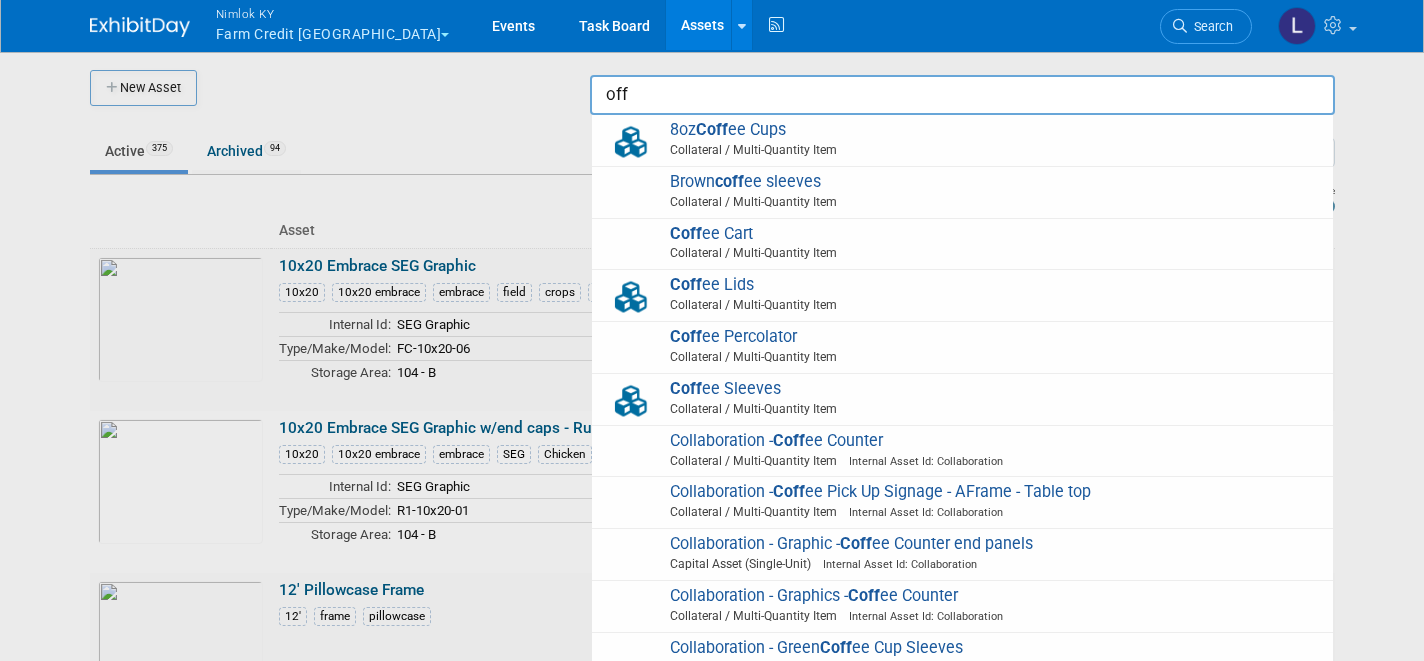 type on "Brown coffee sleeves" 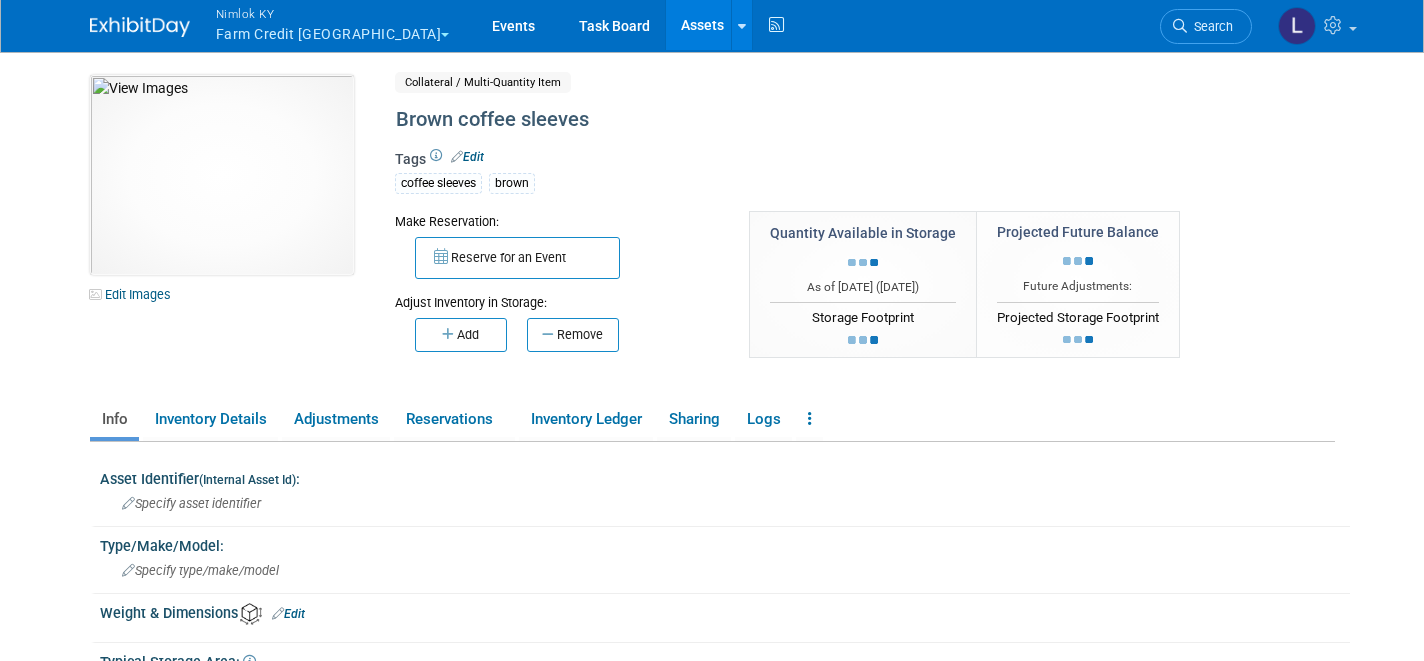 scroll, scrollTop: 0, scrollLeft: 0, axis: both 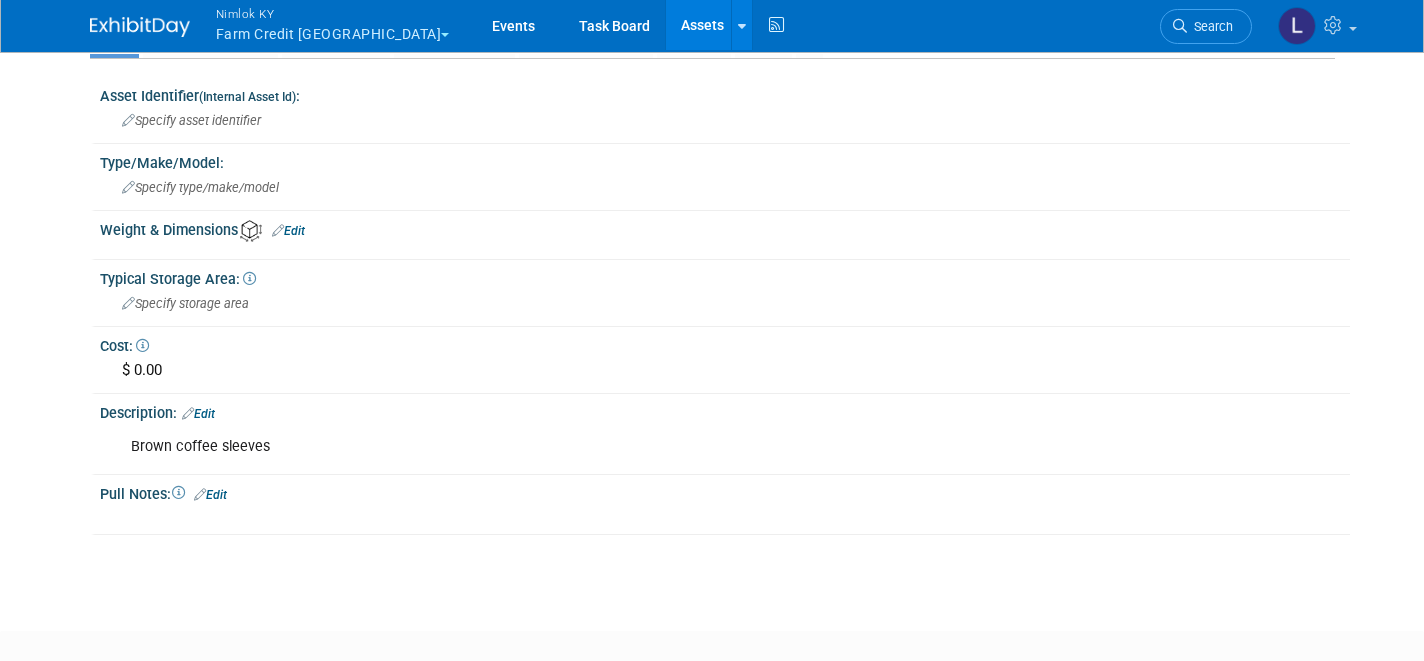 click on "Edit" at bounding box center (198, 414) 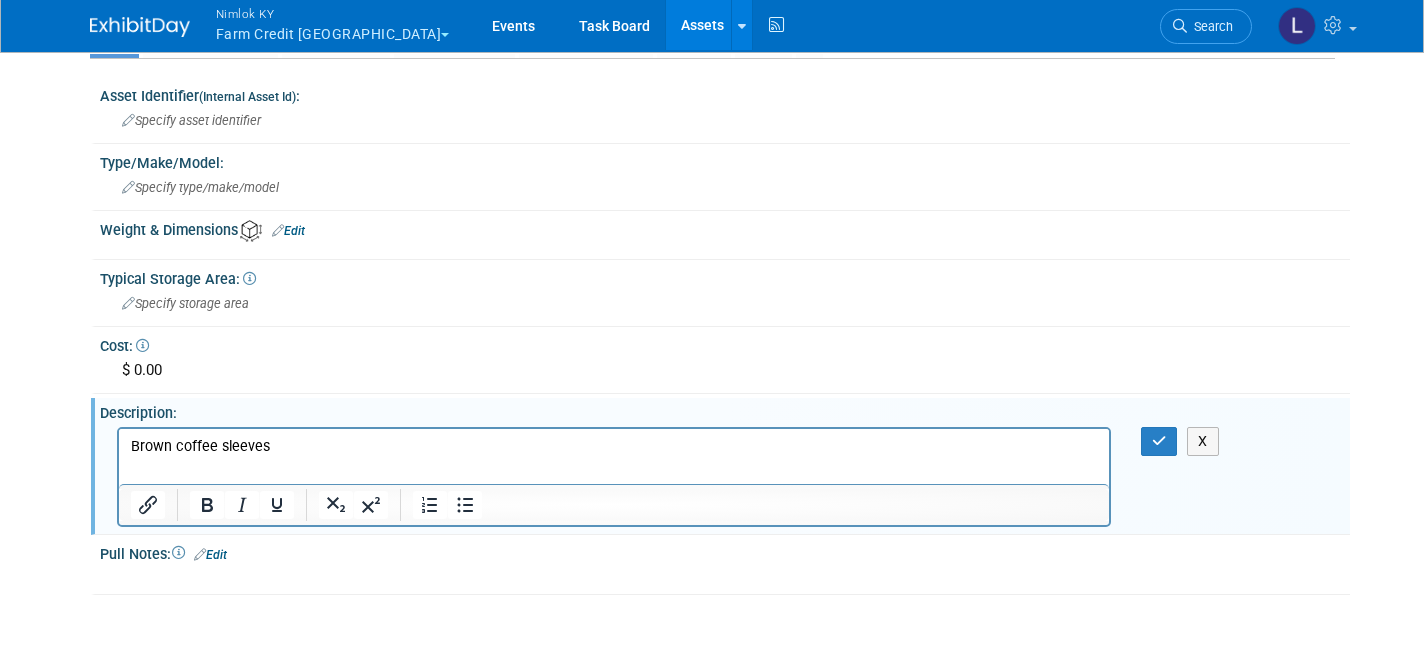scroll, scrollTop: 0, scrollLeft: 0, axis: both 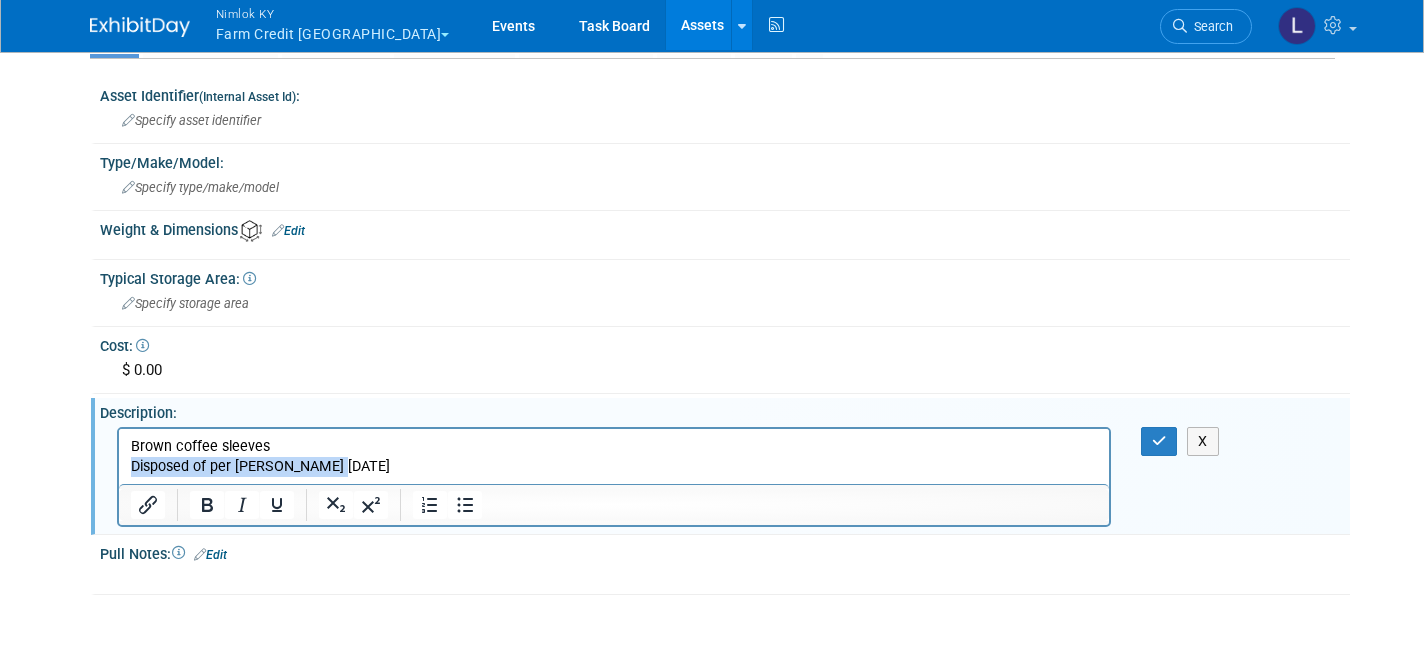 drag, startPoint x: 339, startPoint y: 468, endPoint x: 129, endPoint y: 467, distance: 210.00238 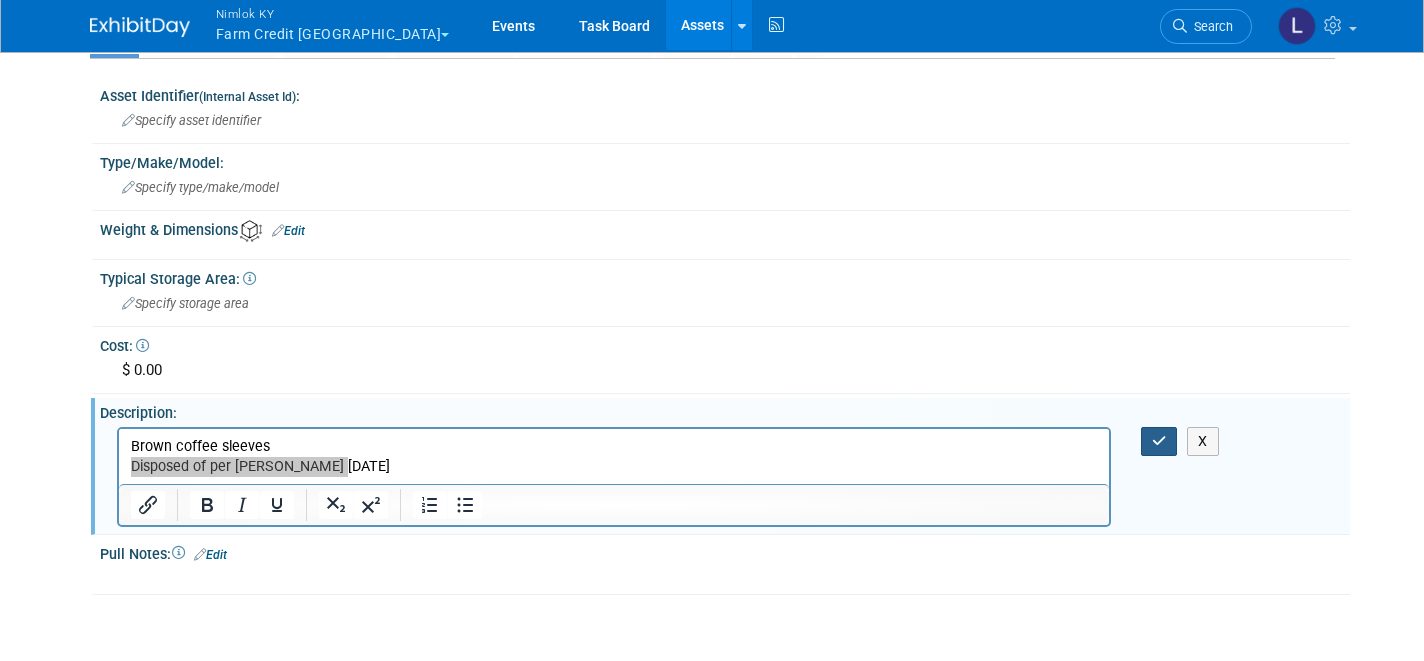 click at bounding box center [1159, 441] 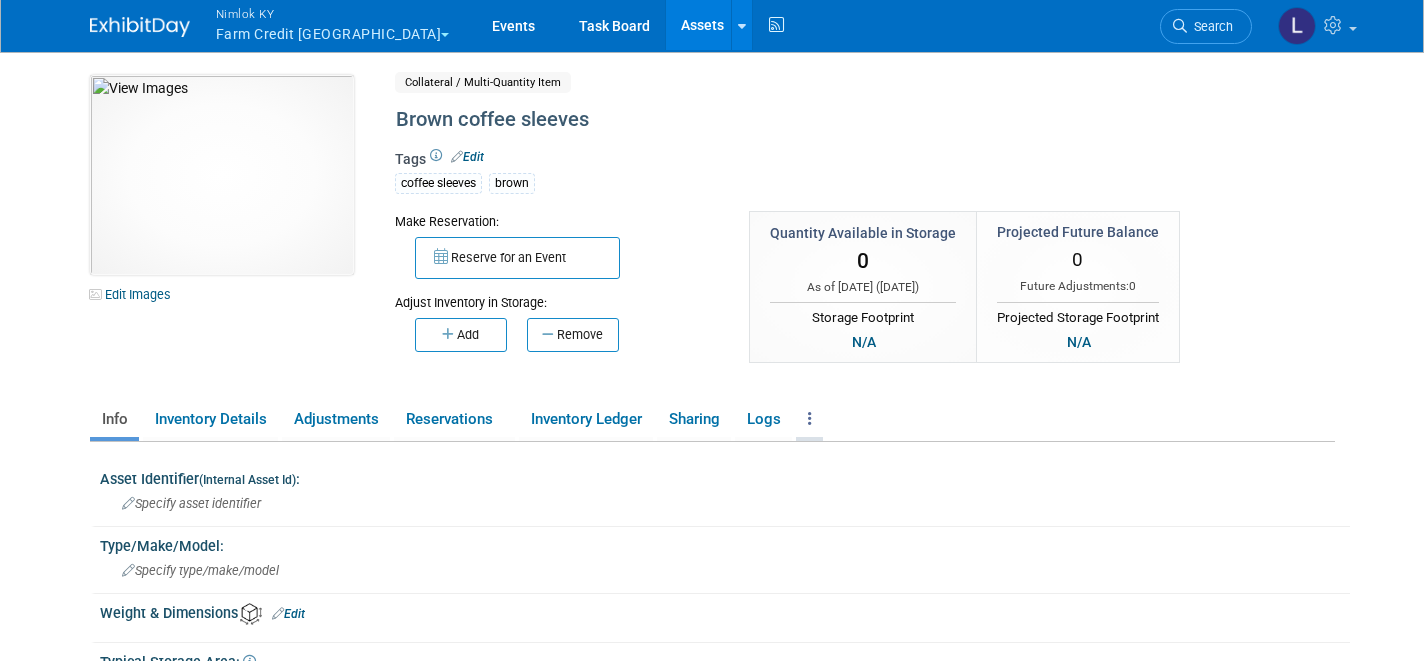 scroll, scrollTop: 0, scrollLeft: 0, axis: both 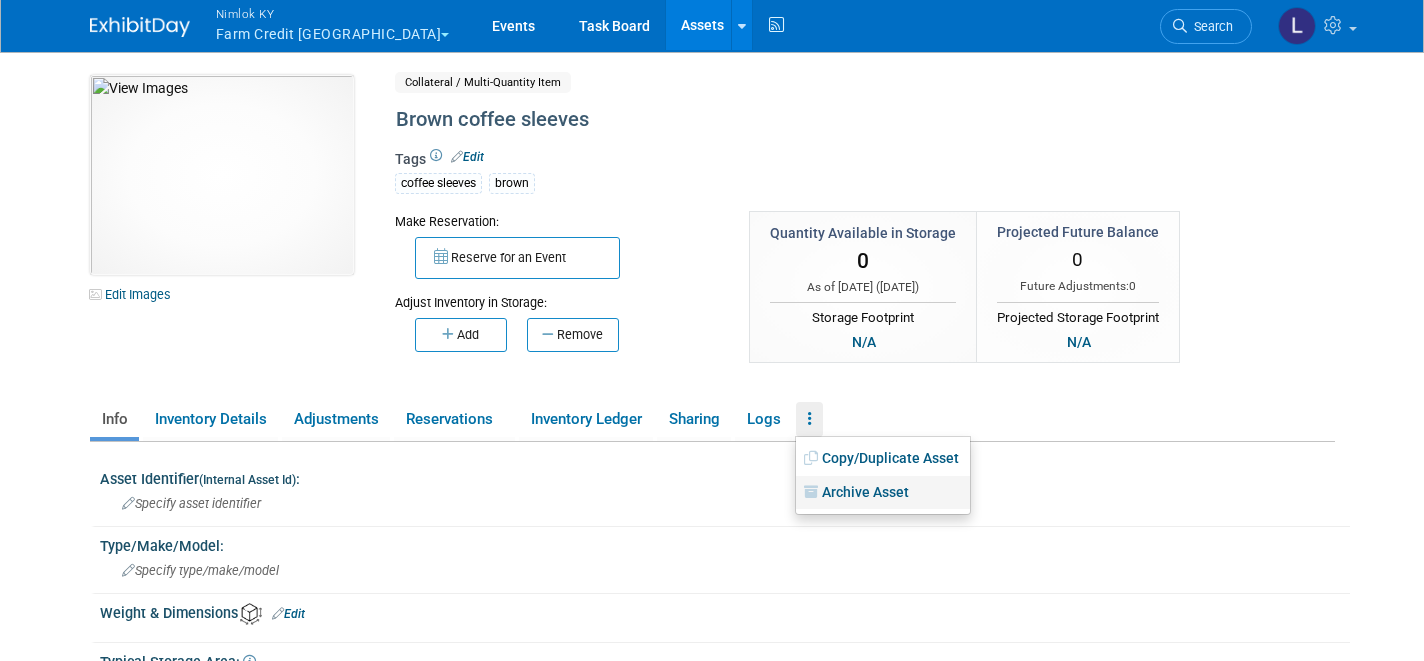 click on "Archive Asset" at bounding box center (883, 493) 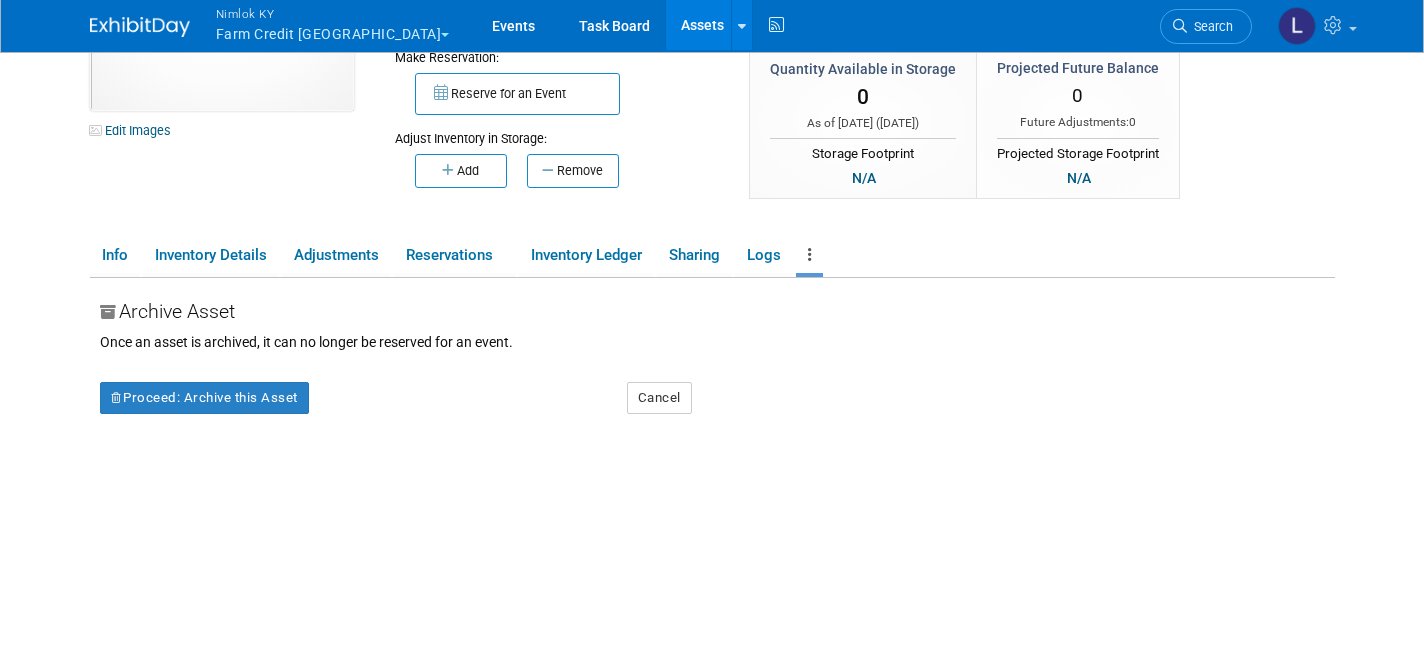 scroll, scrollTop: 166, scrollLeft: 0, axis: vertical 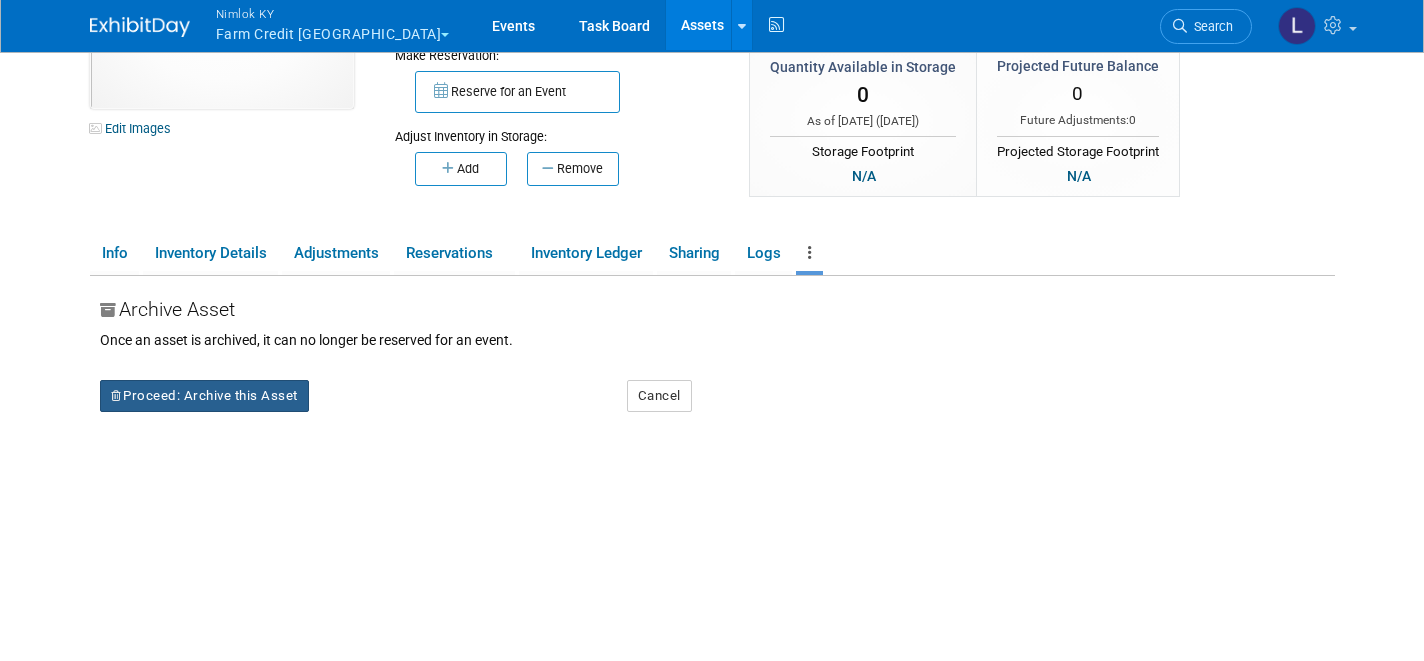 click on "Proceed: Archive this Asset" at bounding box center [204, 396] 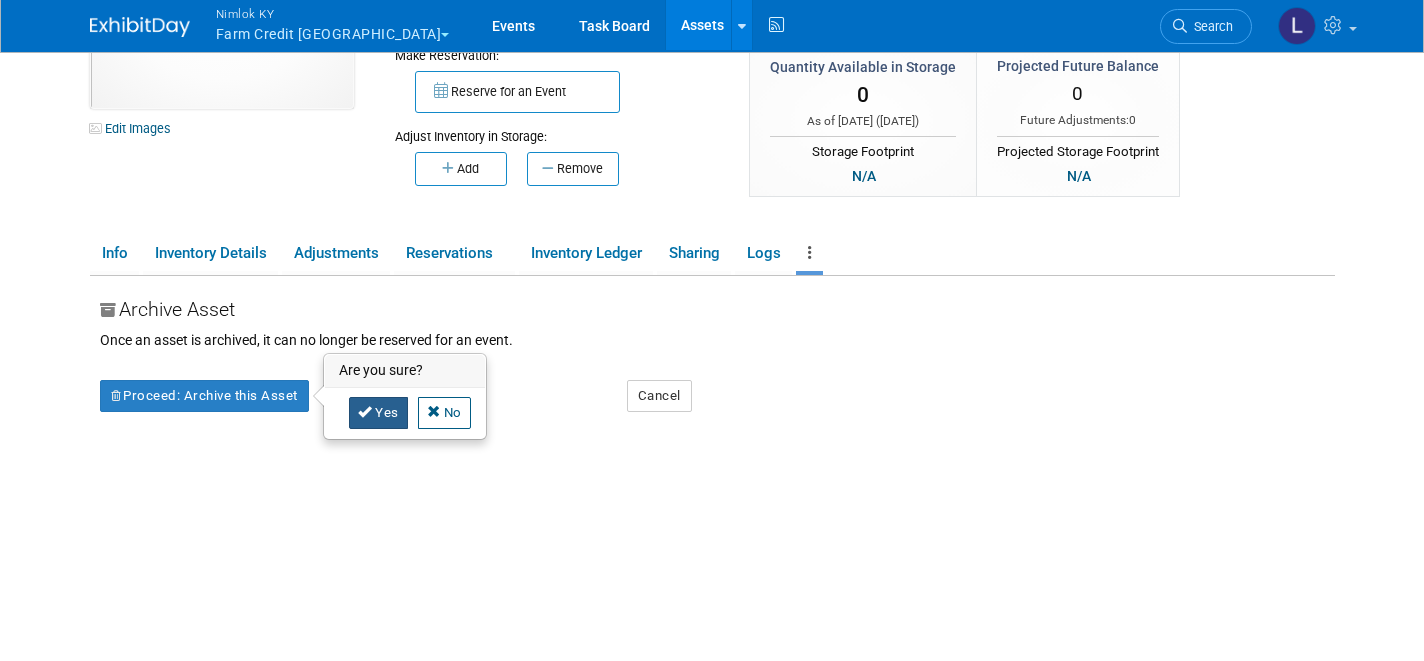 click at bounding box center (365, 411) 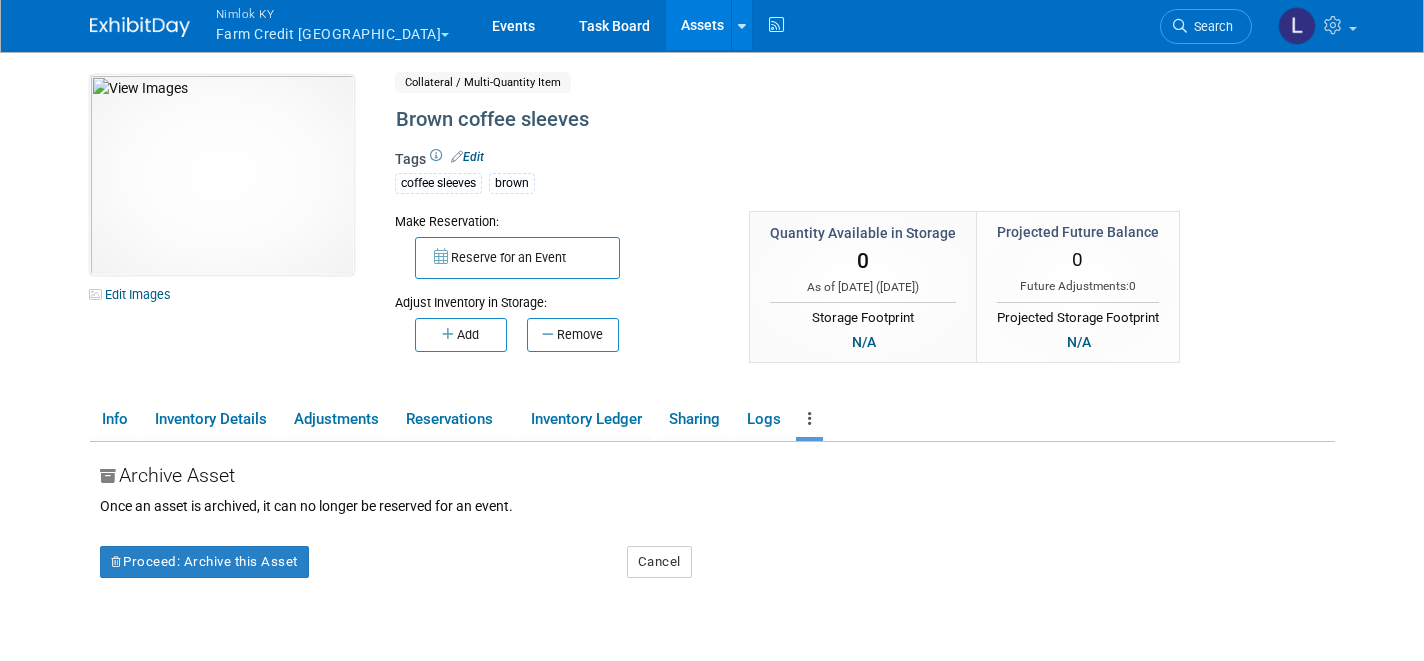scroll, scrollTop: 0, scrollLeft: 0, axis: both 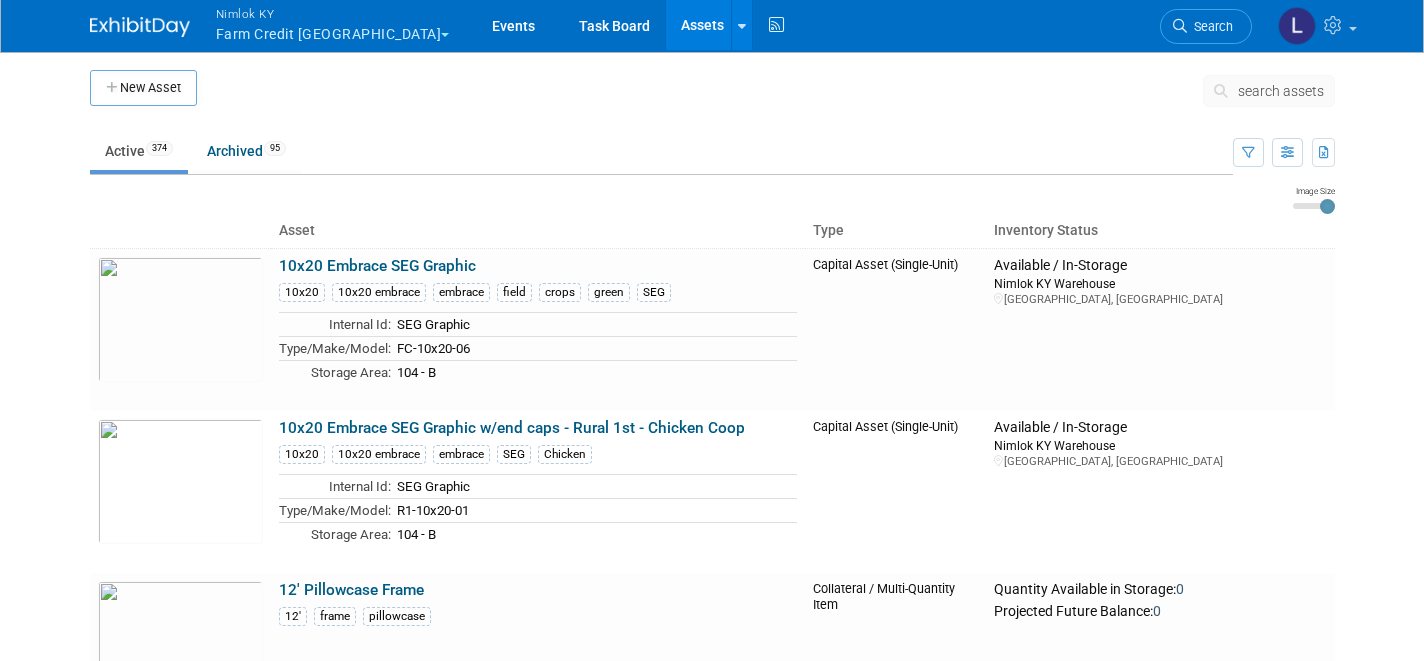 click on "search assets" at bounding box center [1281, 91] 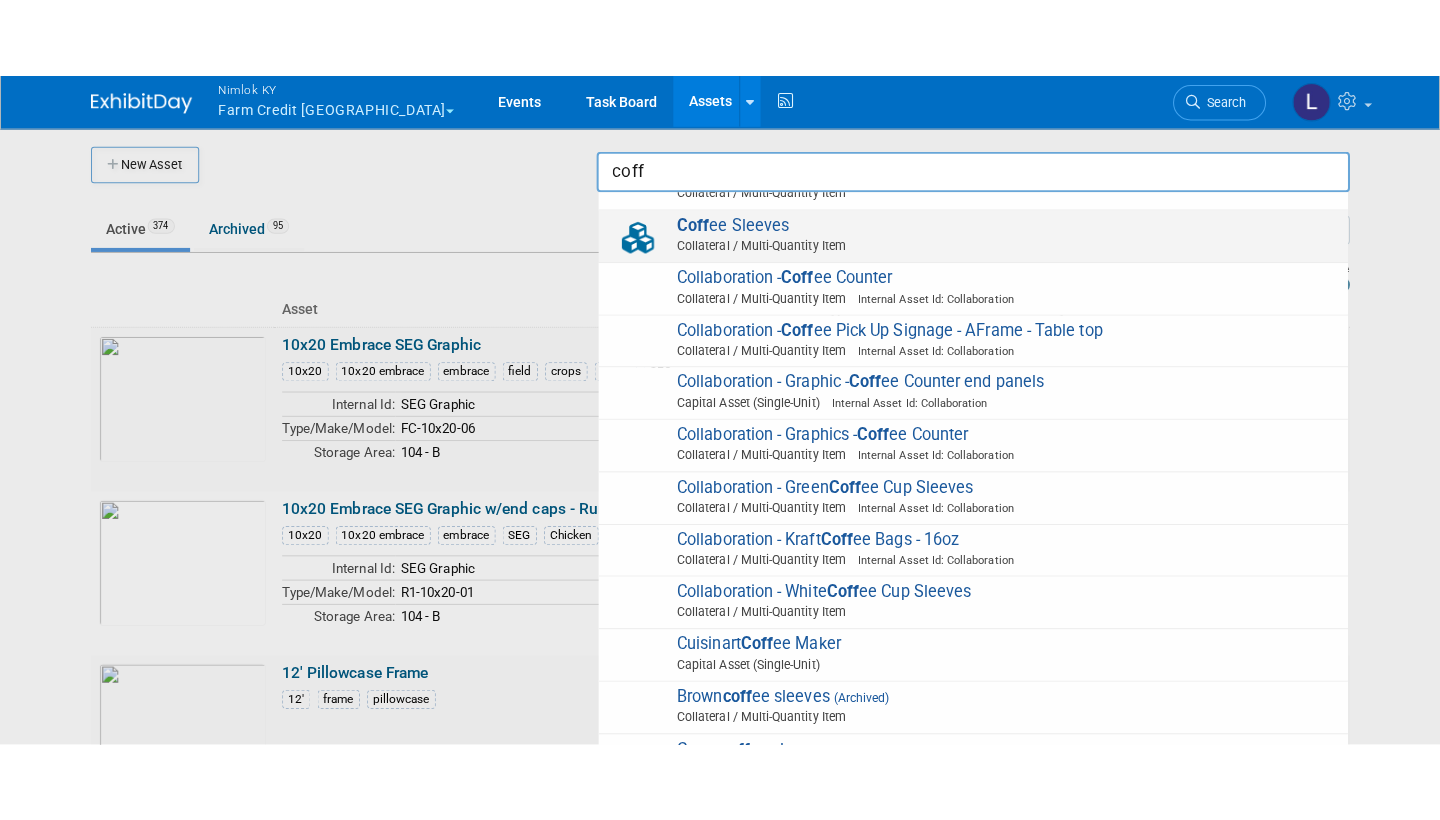 scroll, scrollTop: 188, scrollLeft: 0, axis: vertical 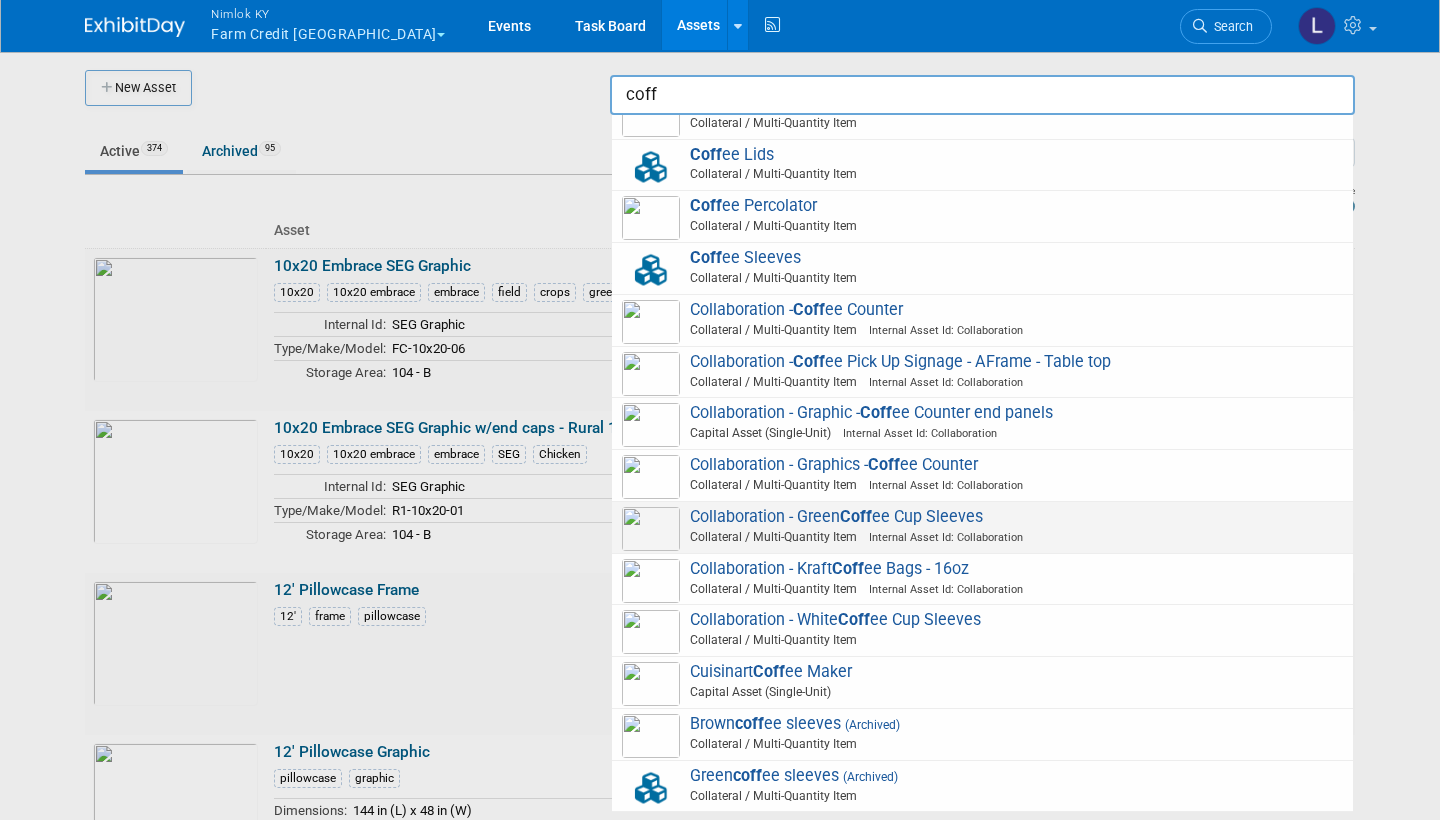 click on "Collateral / Multi-Quantity Item Internal Asset Id: Collaboration" at bounding box center [985, 537] 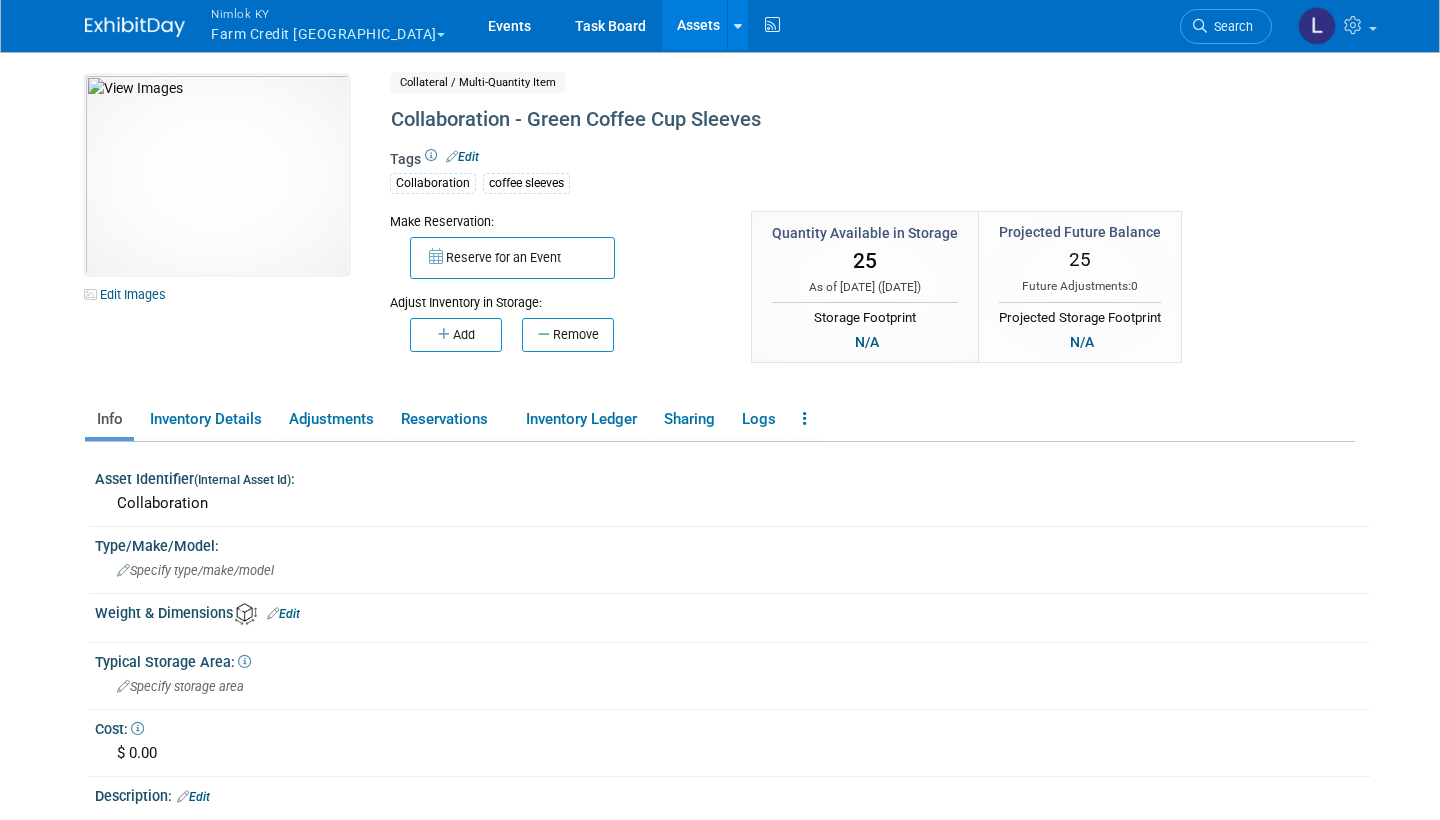 scroll, scrollTop: 0, scrollLeft: 0, axis: both 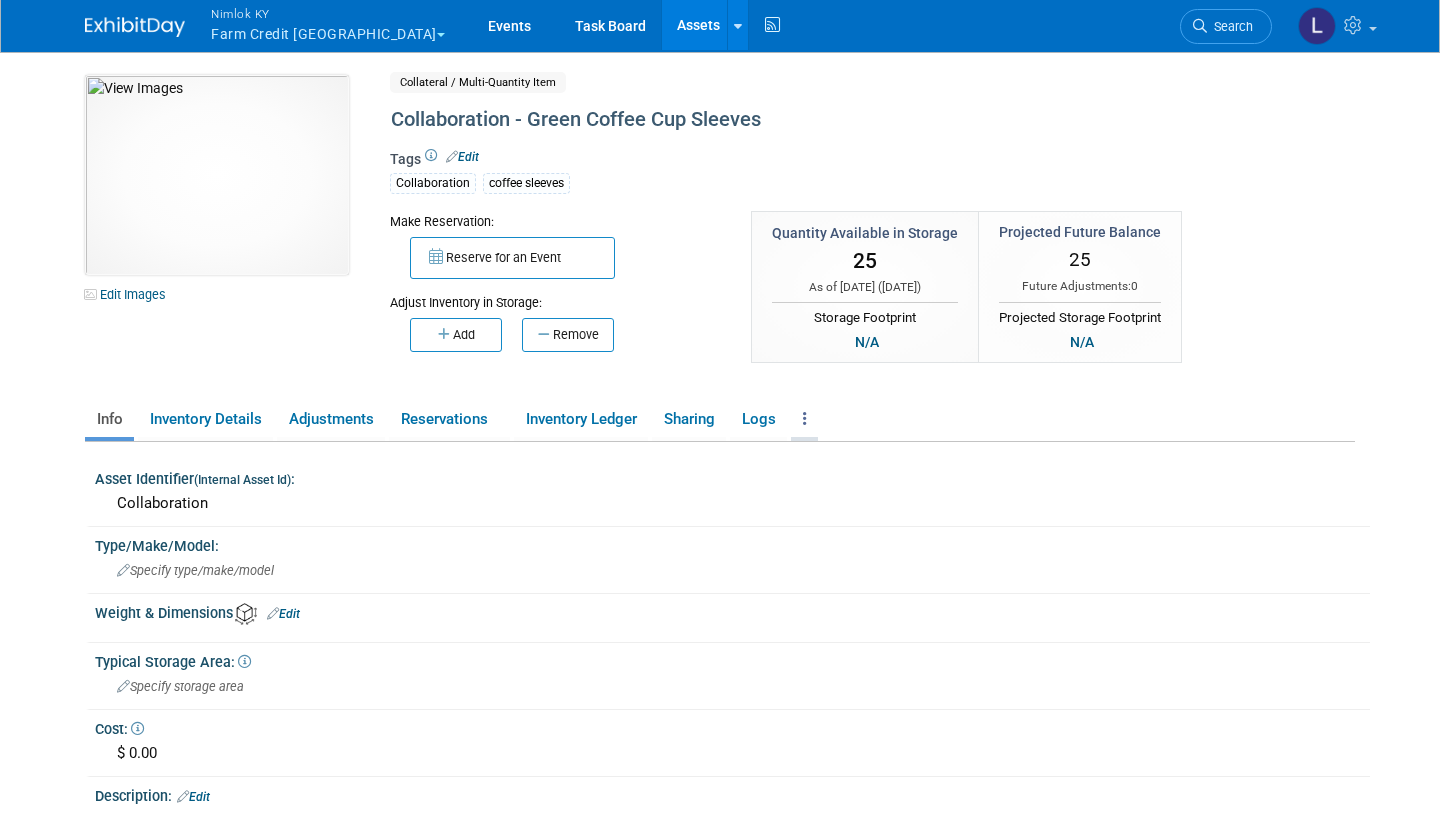 click at bounding box center (805, 418) 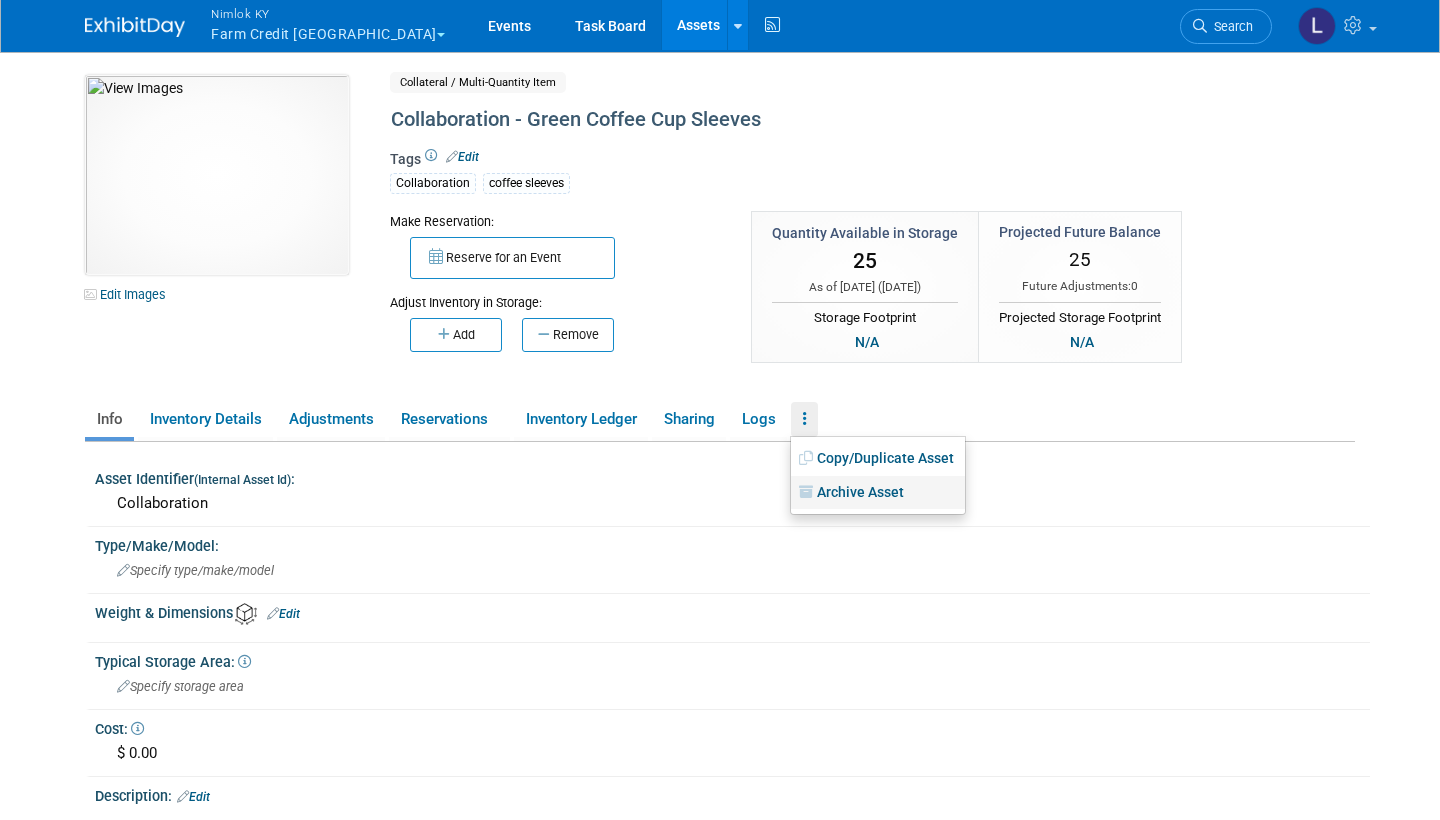 click on "Archive Asset" at bounding box center (878, 493) 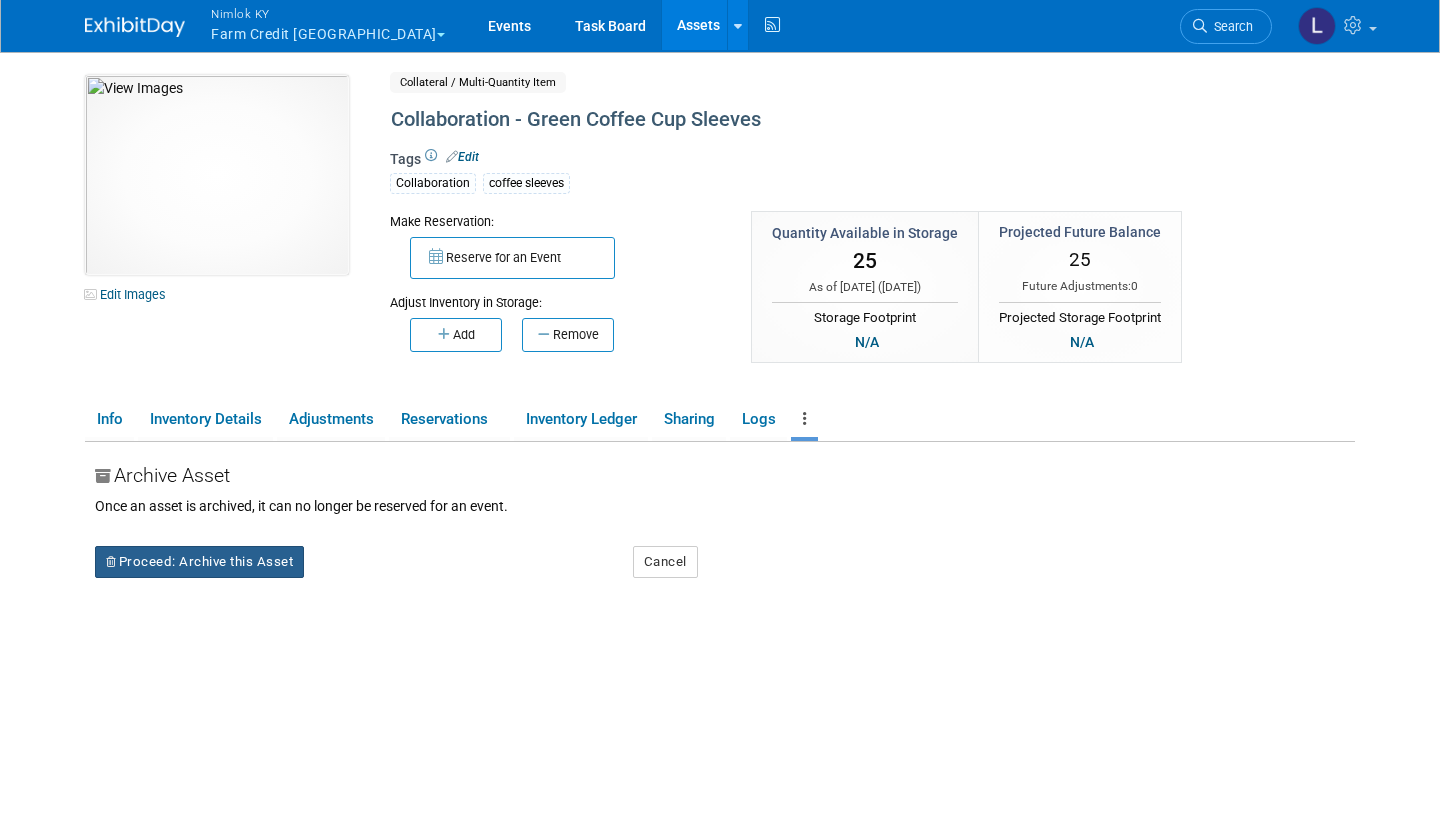 click on "Proceed: Archive this Asset" at bounding box center [199, 562] 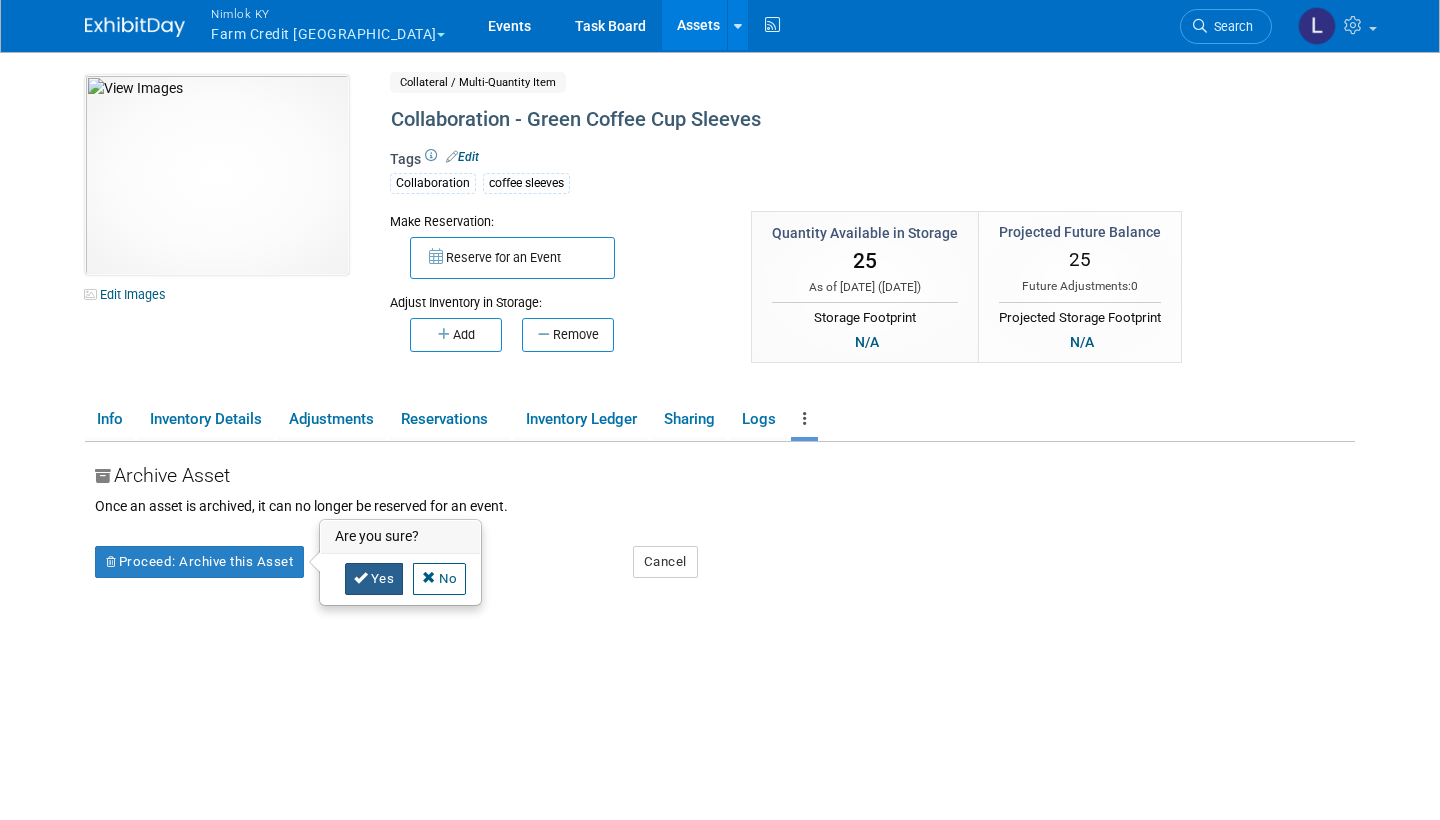 click on "Yes" at bounding box center (374, 579) 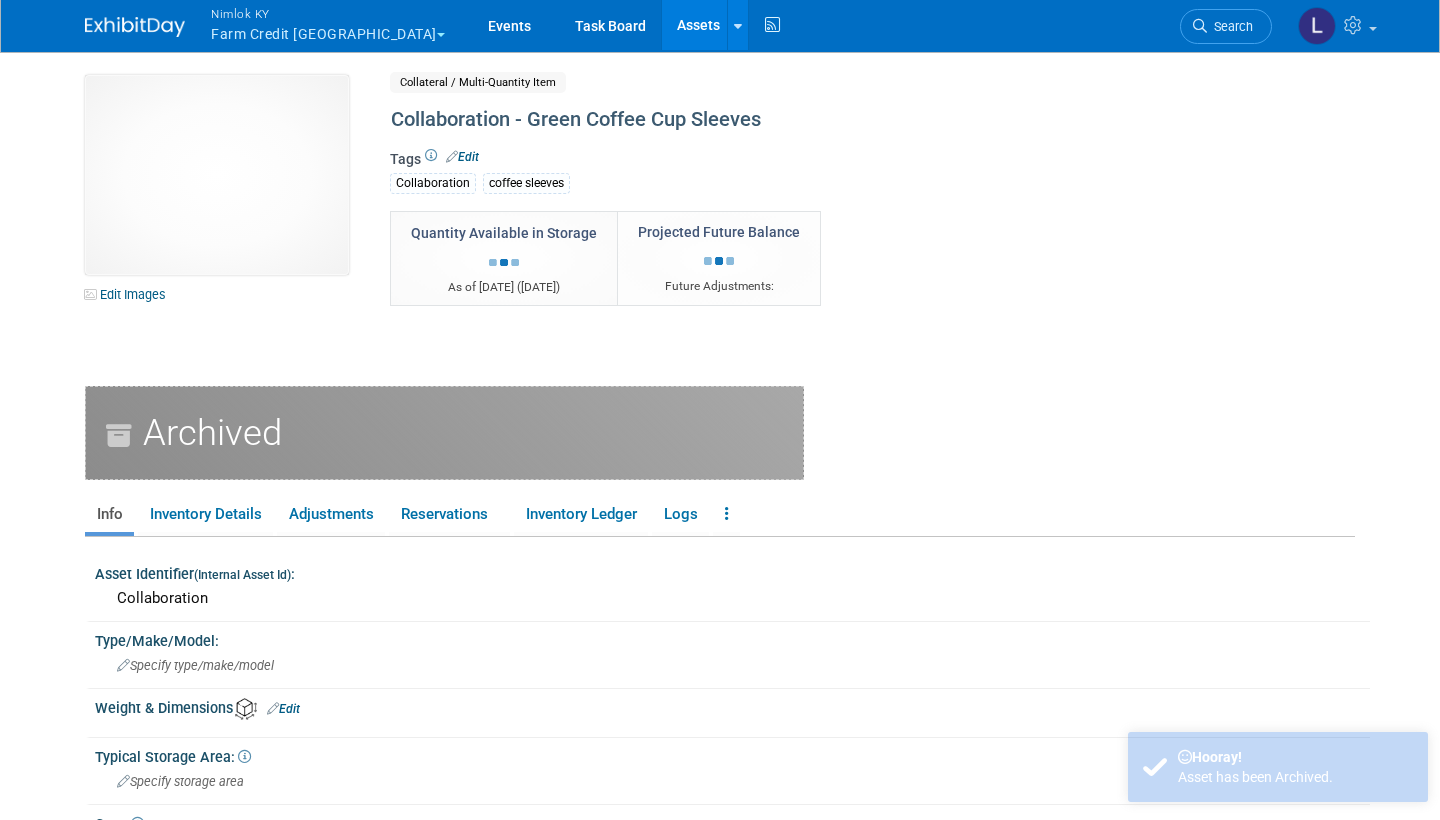 scroll, scrollTop: 0, scrollLeft: 0, axis: both 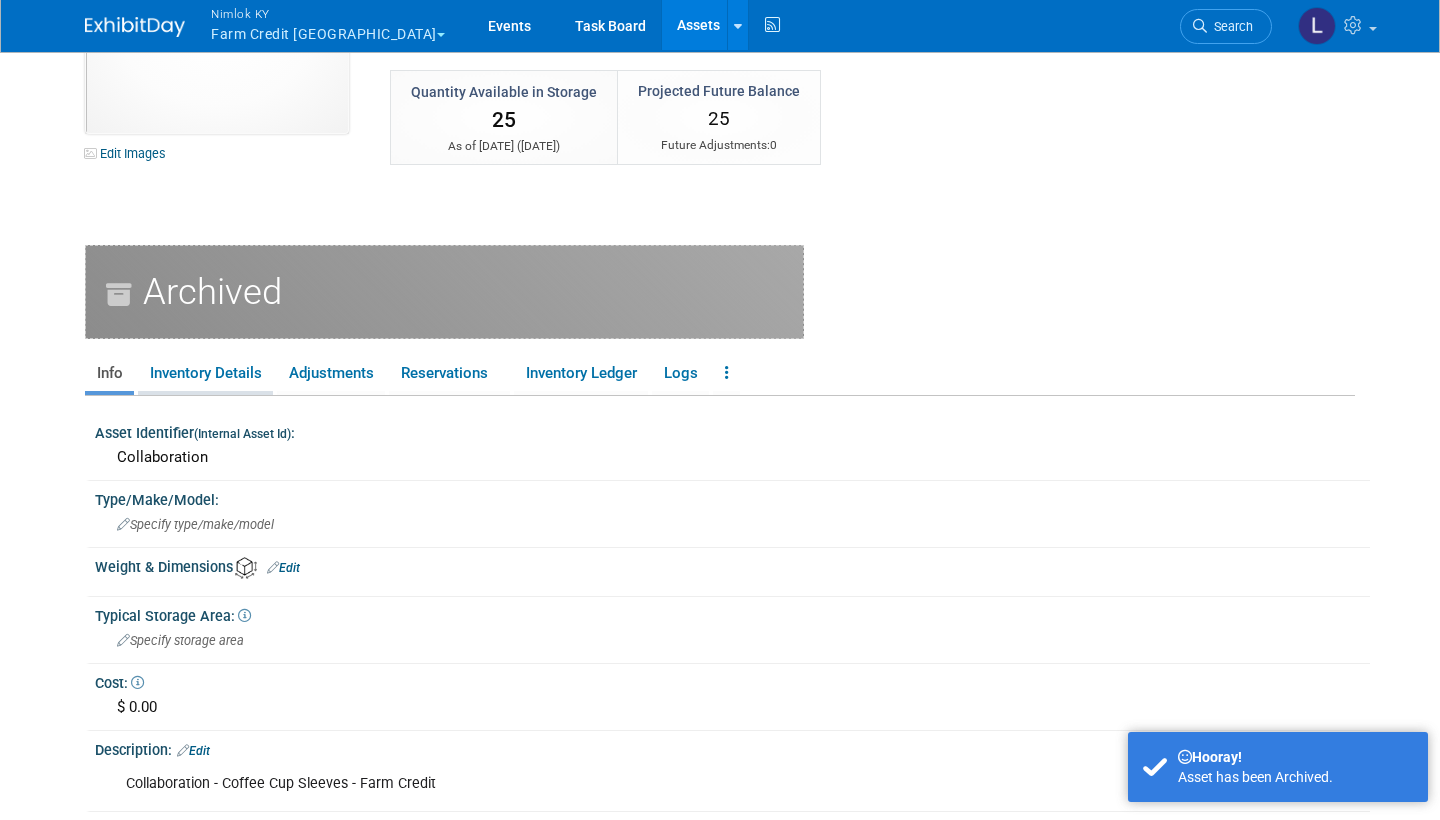 click on "Inventory Details" at bounding box center (205, 373) 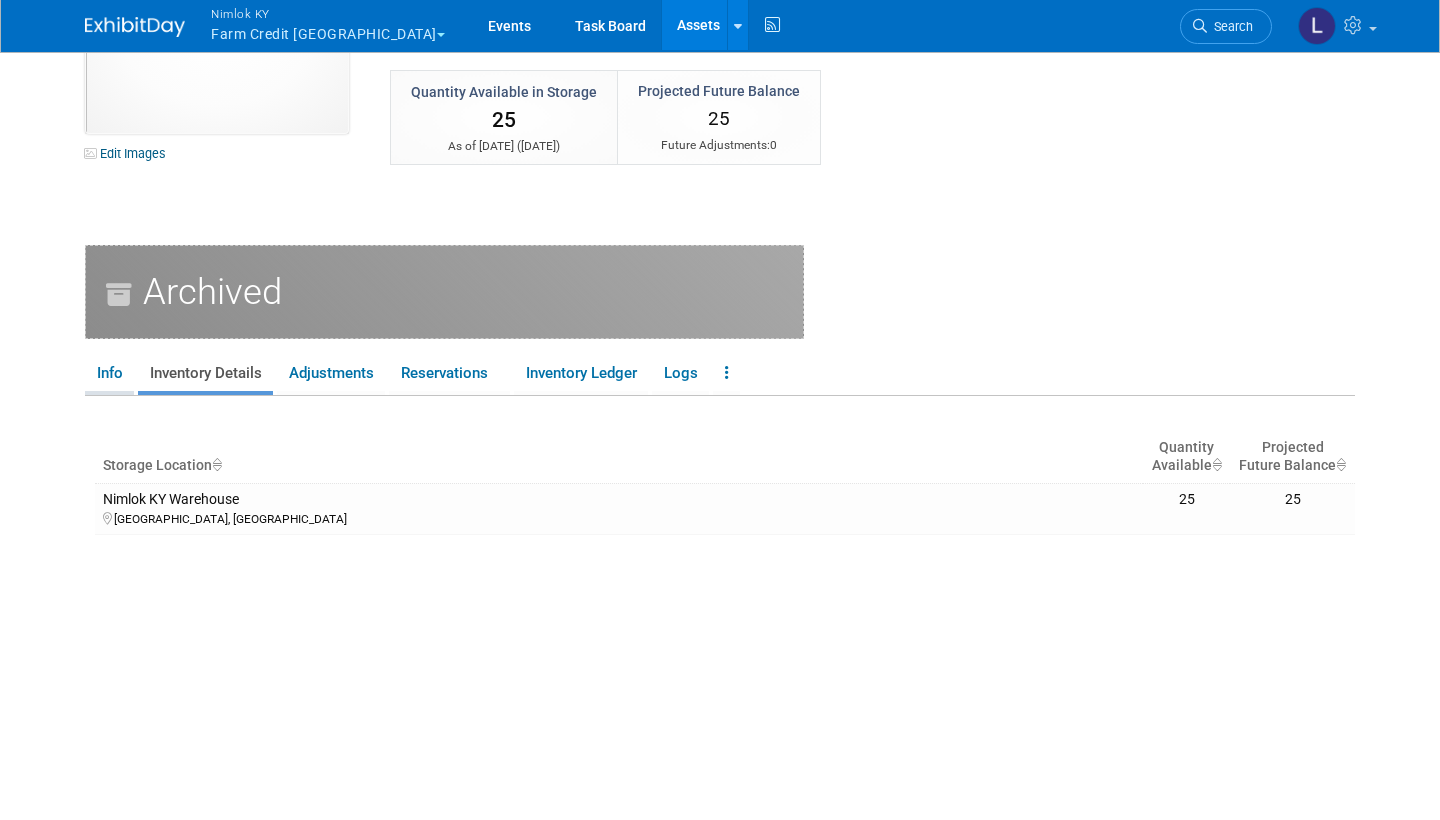 click on "Info" at bounding box center [109, 373] 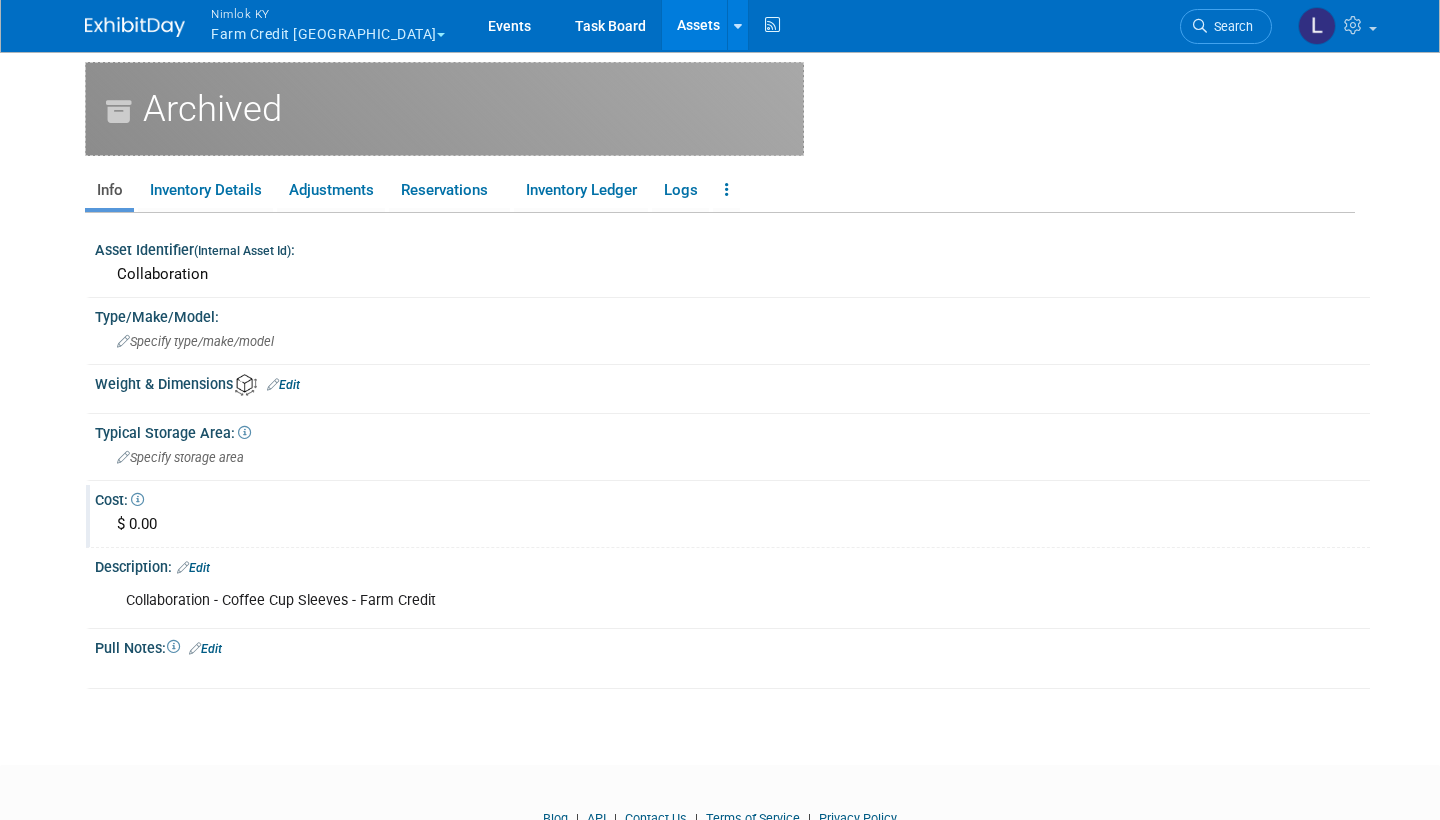 scroll, scrollTop: 330, scrollLeft: 0, axis: vertical 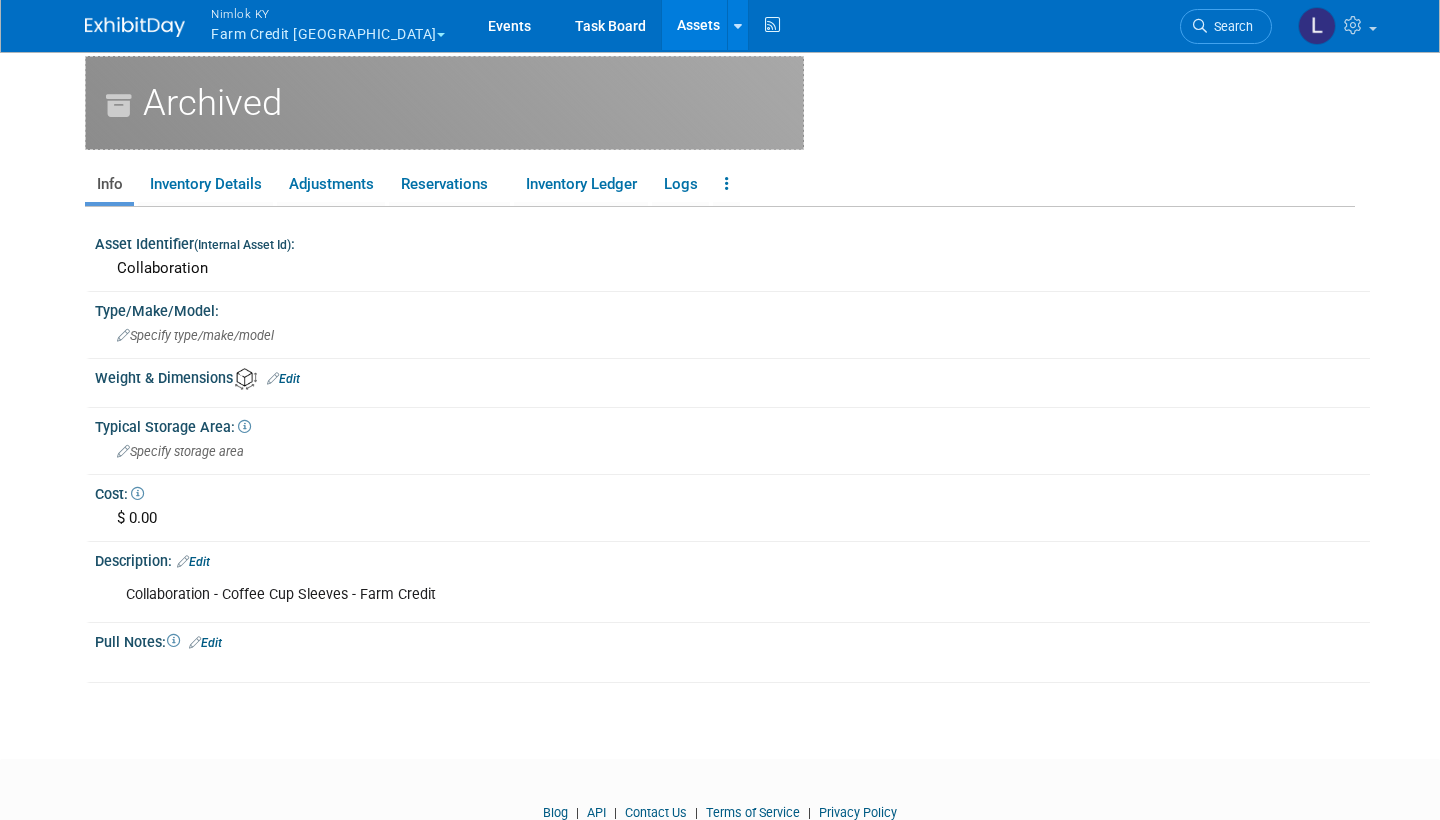 click on "Edit" at bounding box center [193, 562] 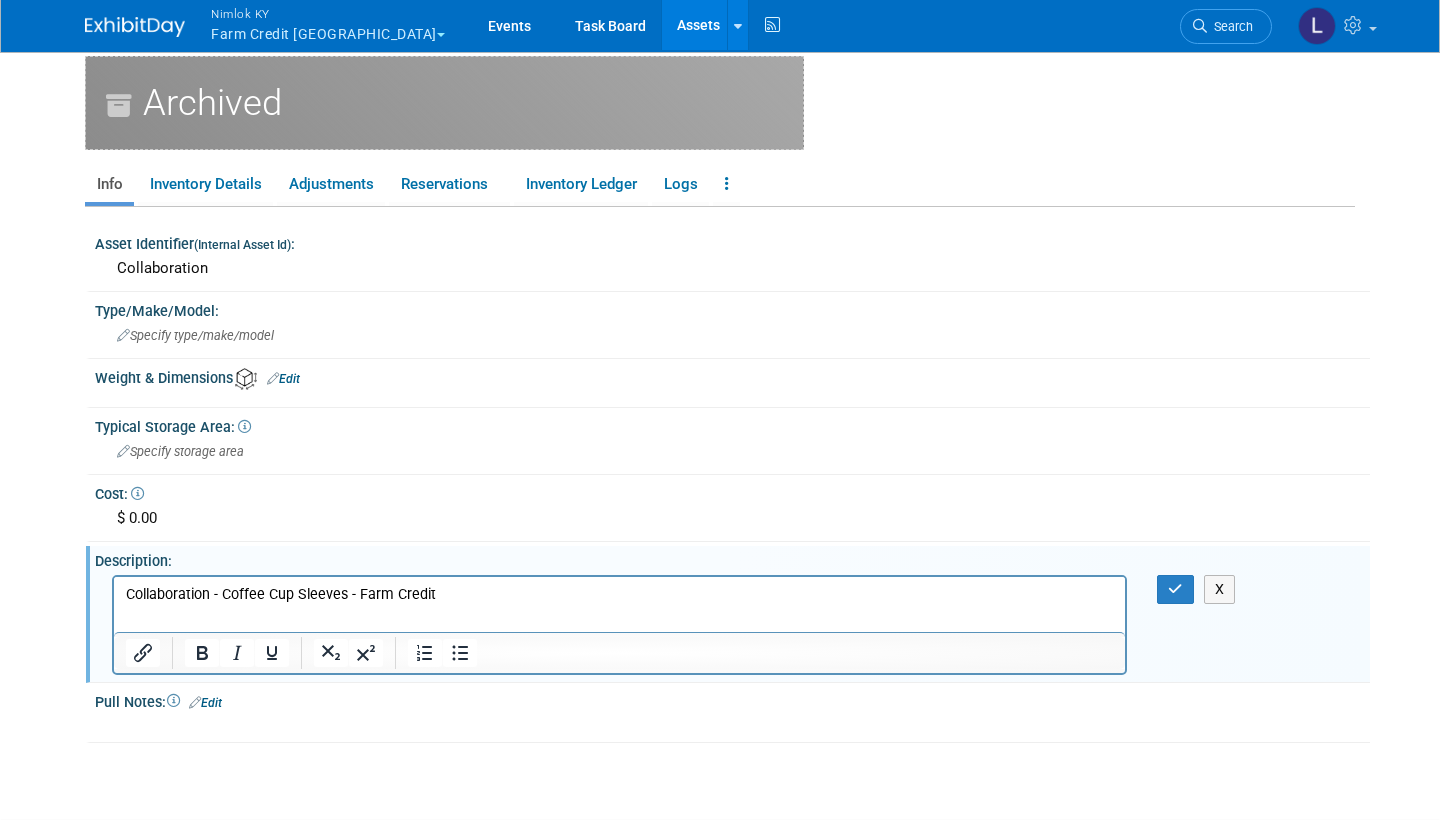 scroll, scrollTop: 0, scrollLeft: 0, axis: both 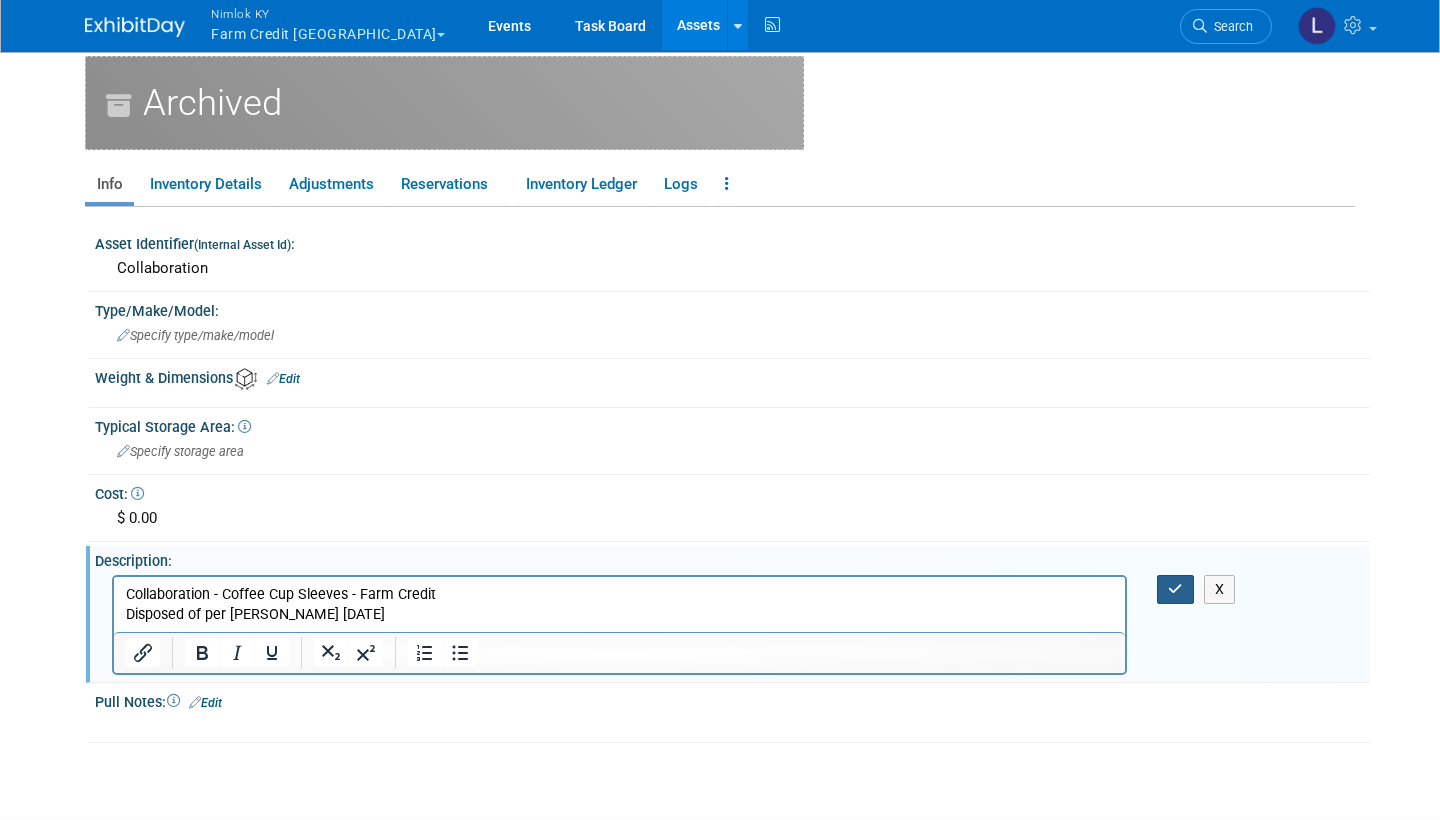 click at bounding box center (1175, 589) 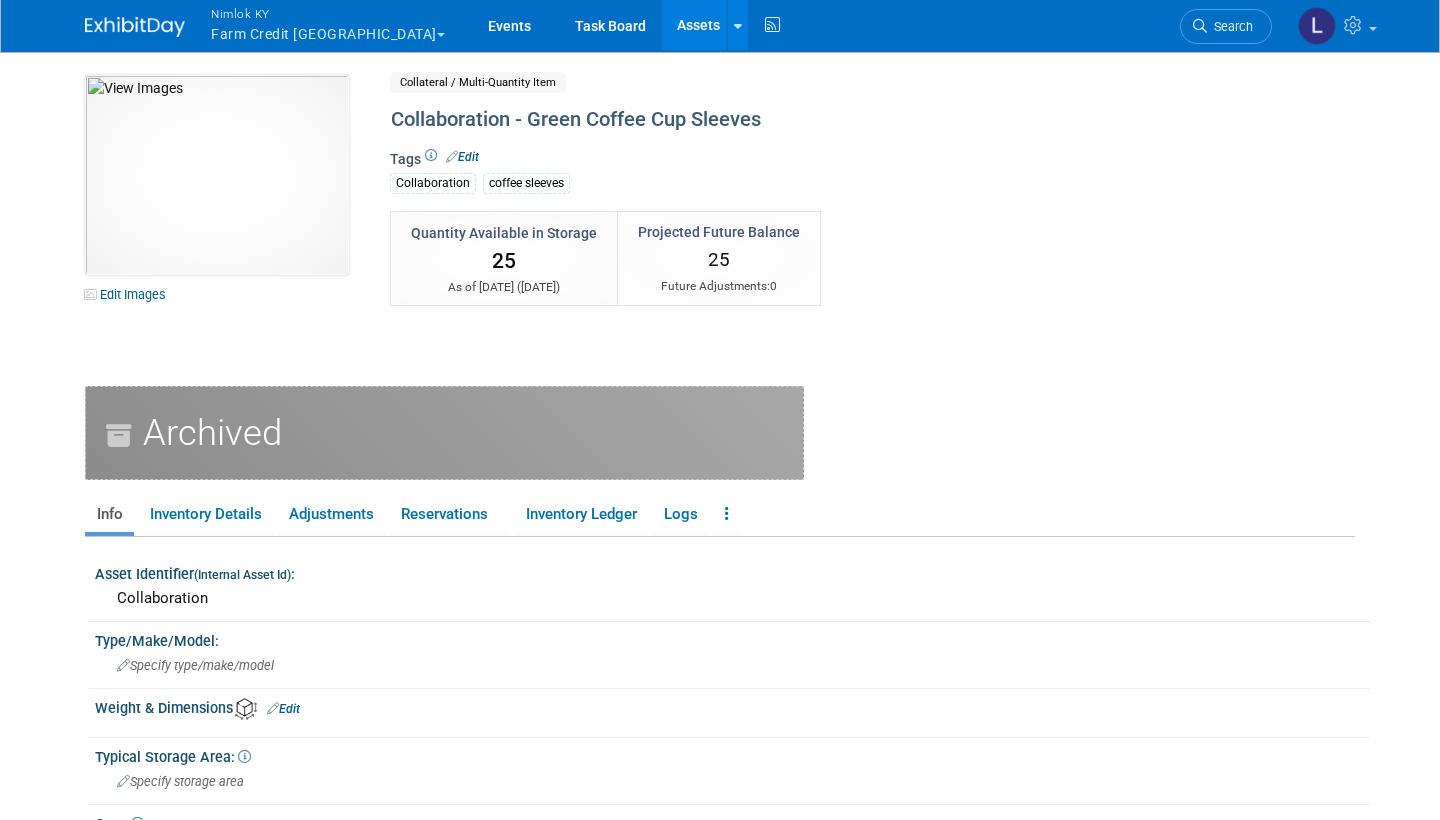 scroll, scrollTop: 0, scrollLeft: 0, axis: both 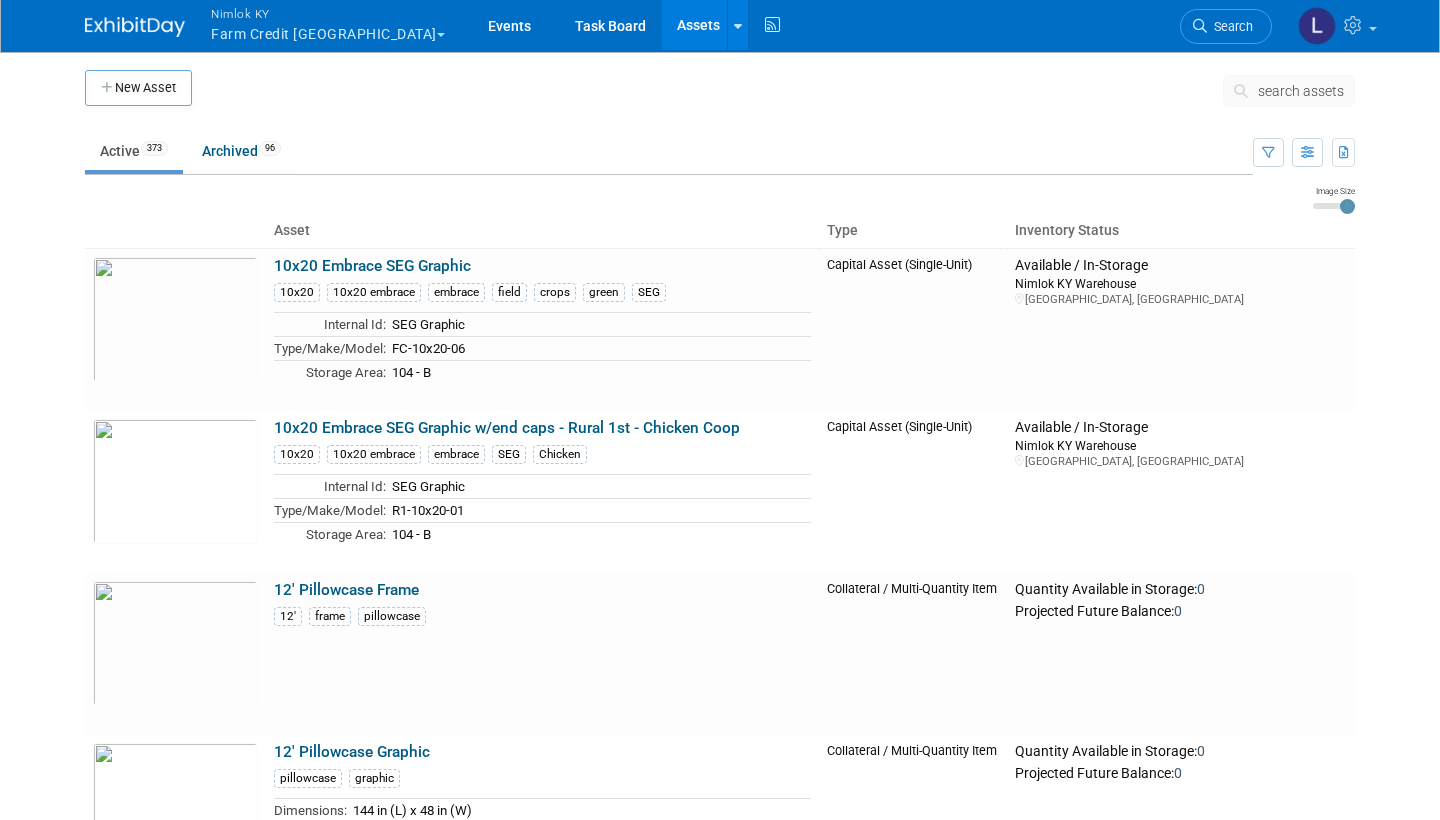 click on "search assets" at bounding box center (1301, 91) 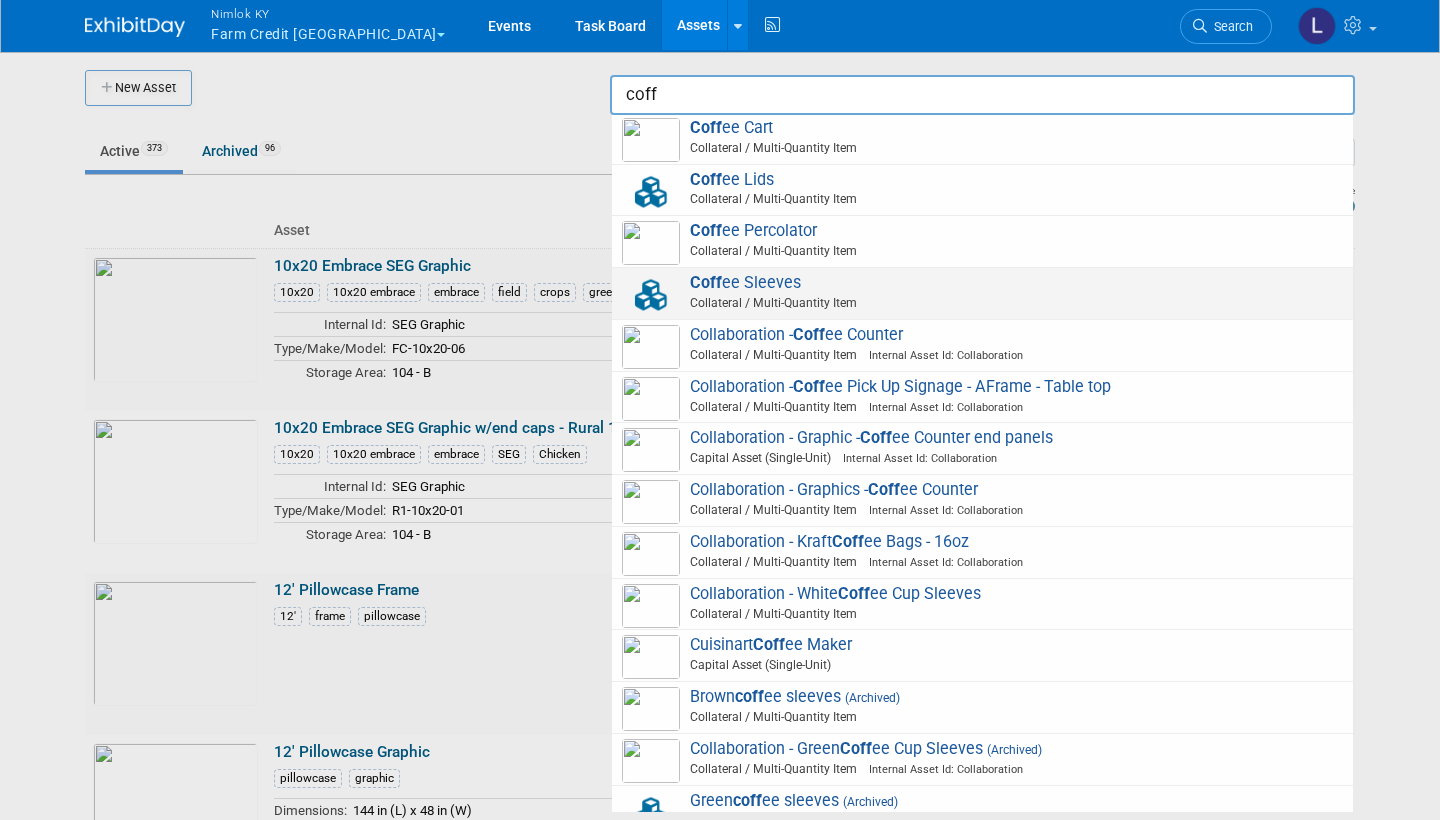 scroll, scrollTop: 53, scrollLeft: 0, axis: vertical 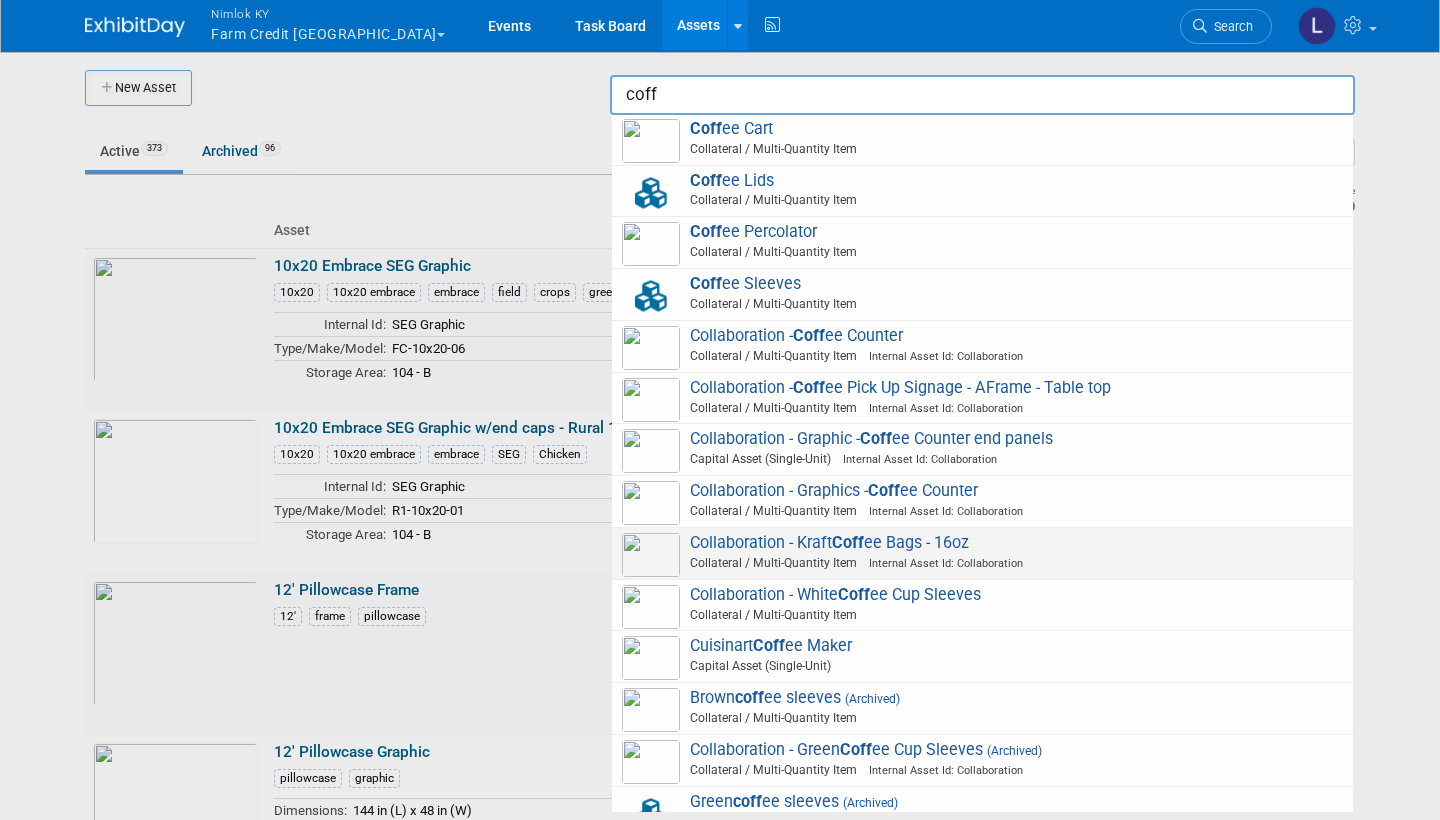 click on "Collaboration - Kraft  Coff ee Bags - 16oz Collateral / Multi-Quantity Item Internal Asset Id: Collaboration" at bounding box center [982, 553] 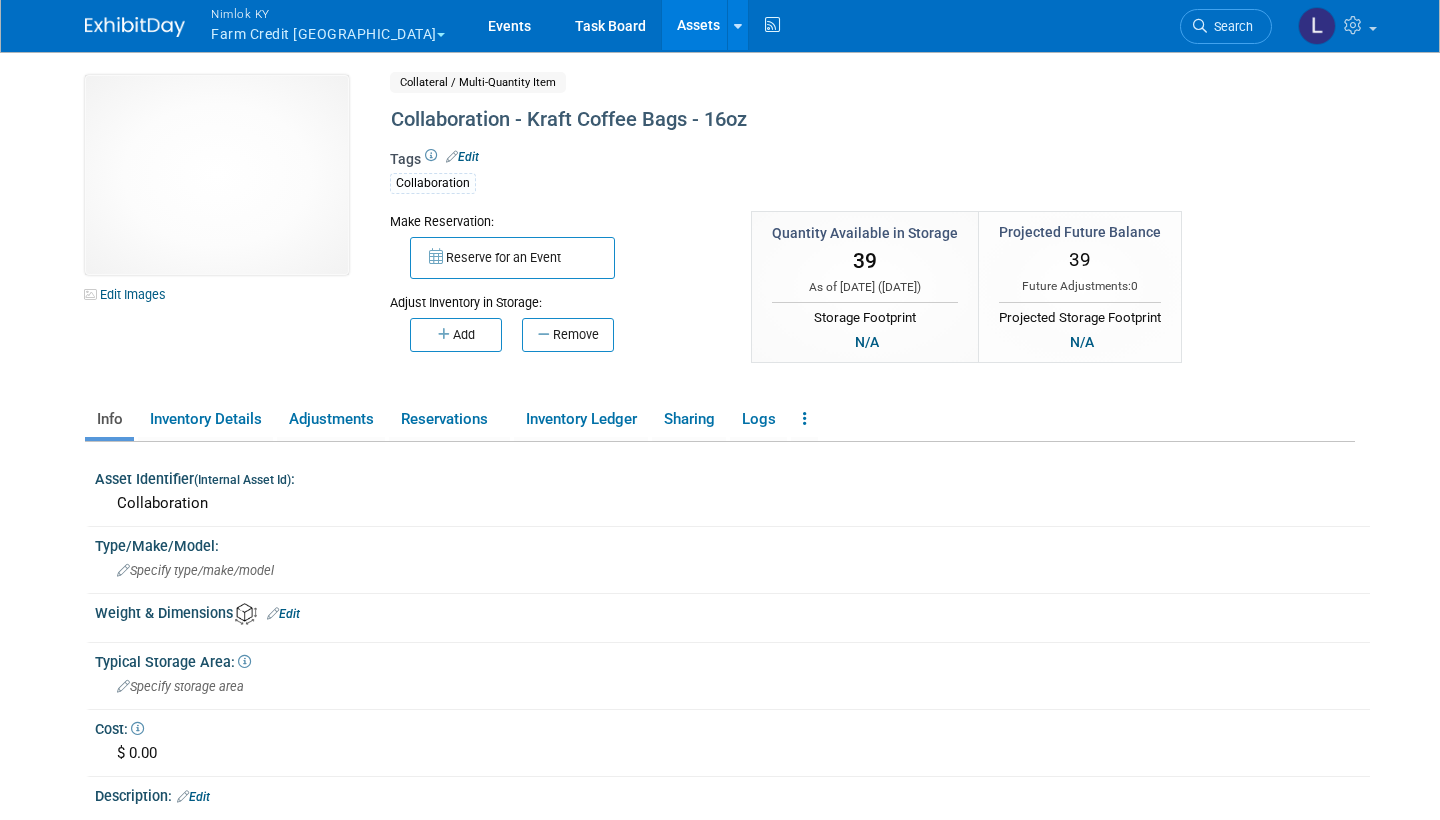 scroll, scrollTop: 0, scrollLeft: 0, axis: both 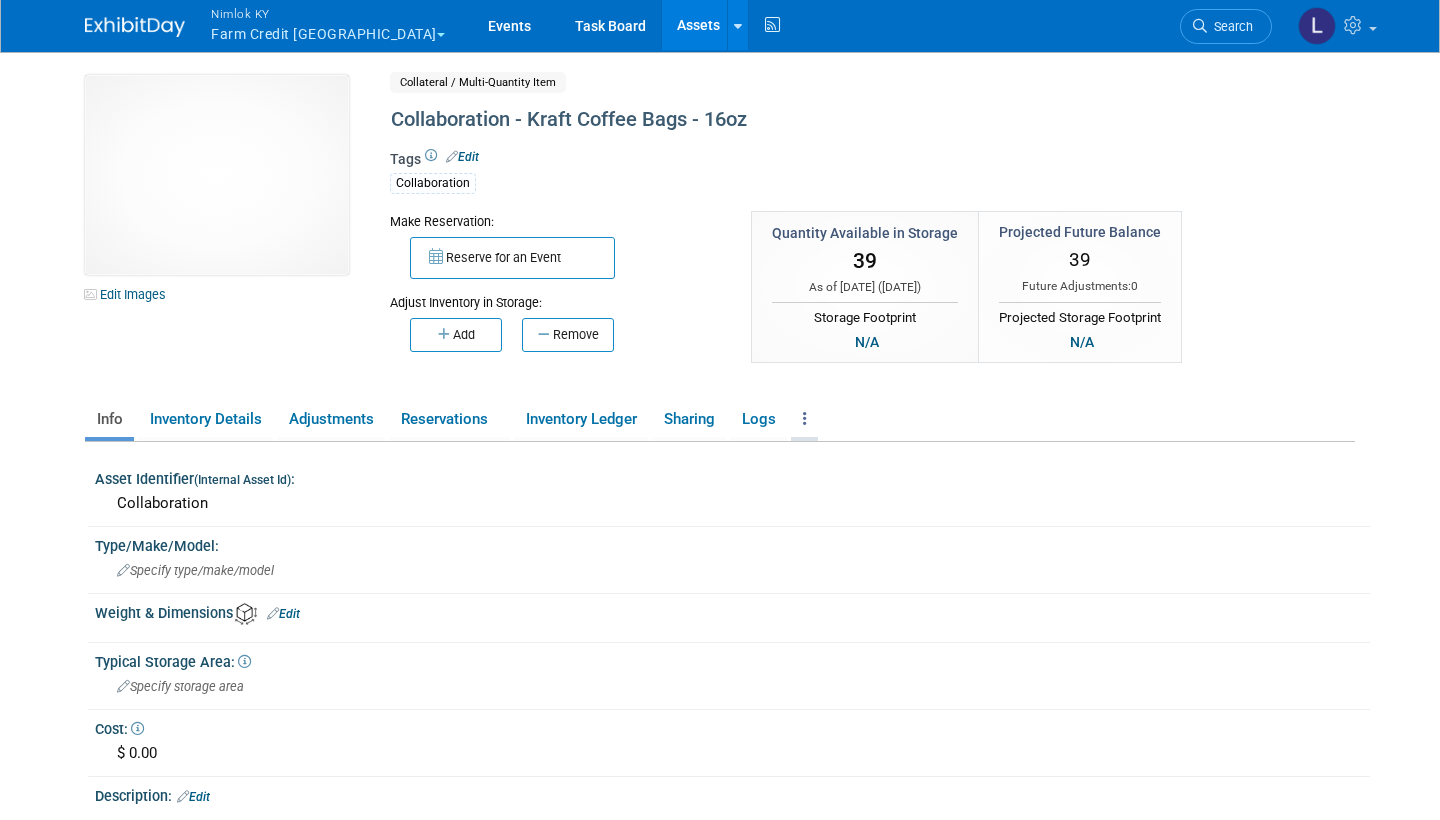 click at bounding box center [805, 418] 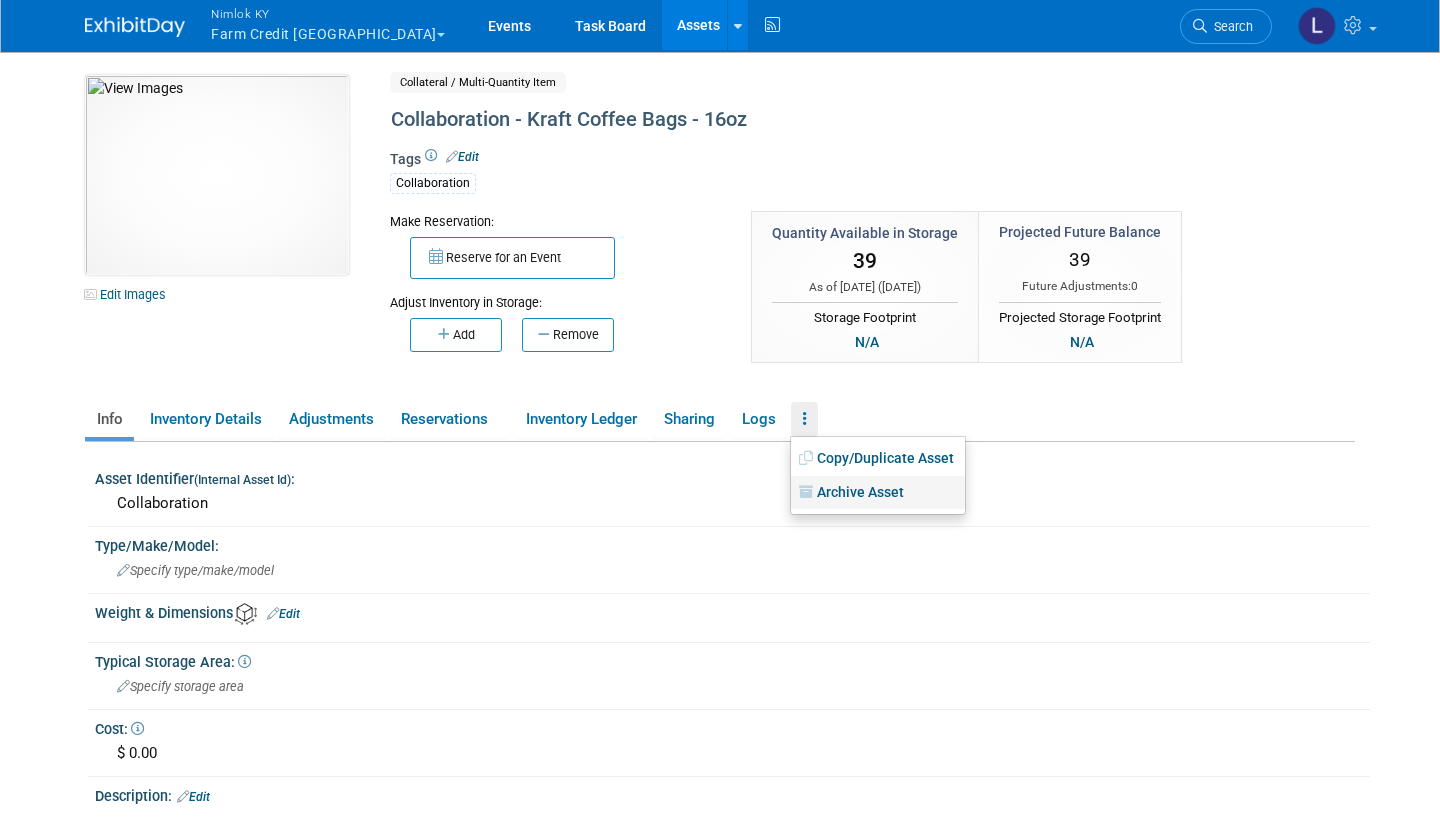 click on "Archive Asset" at bounding box center (878, 493) 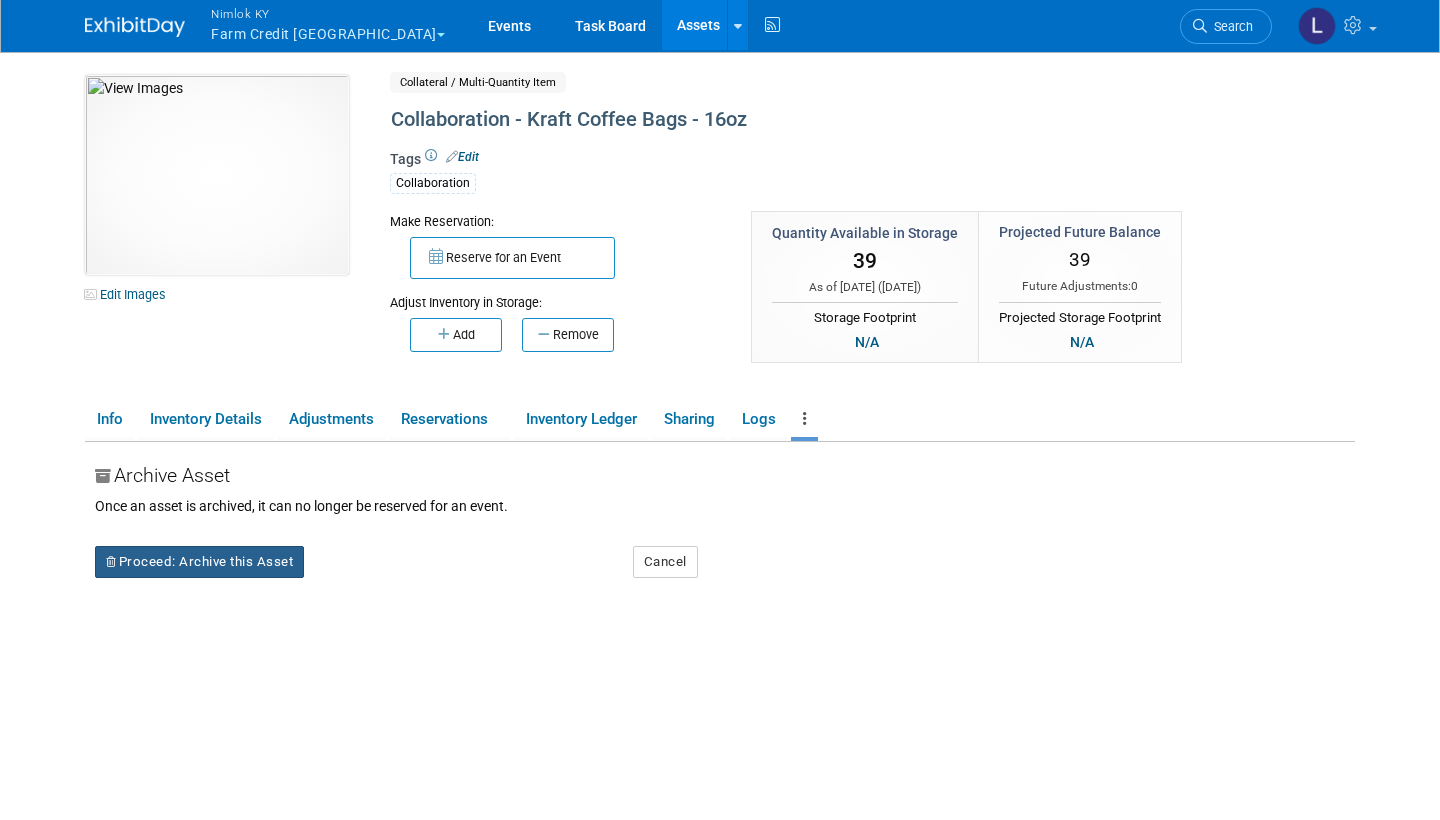 click on "Proceed: Archive this Asset" at bounding box center [199, 562] 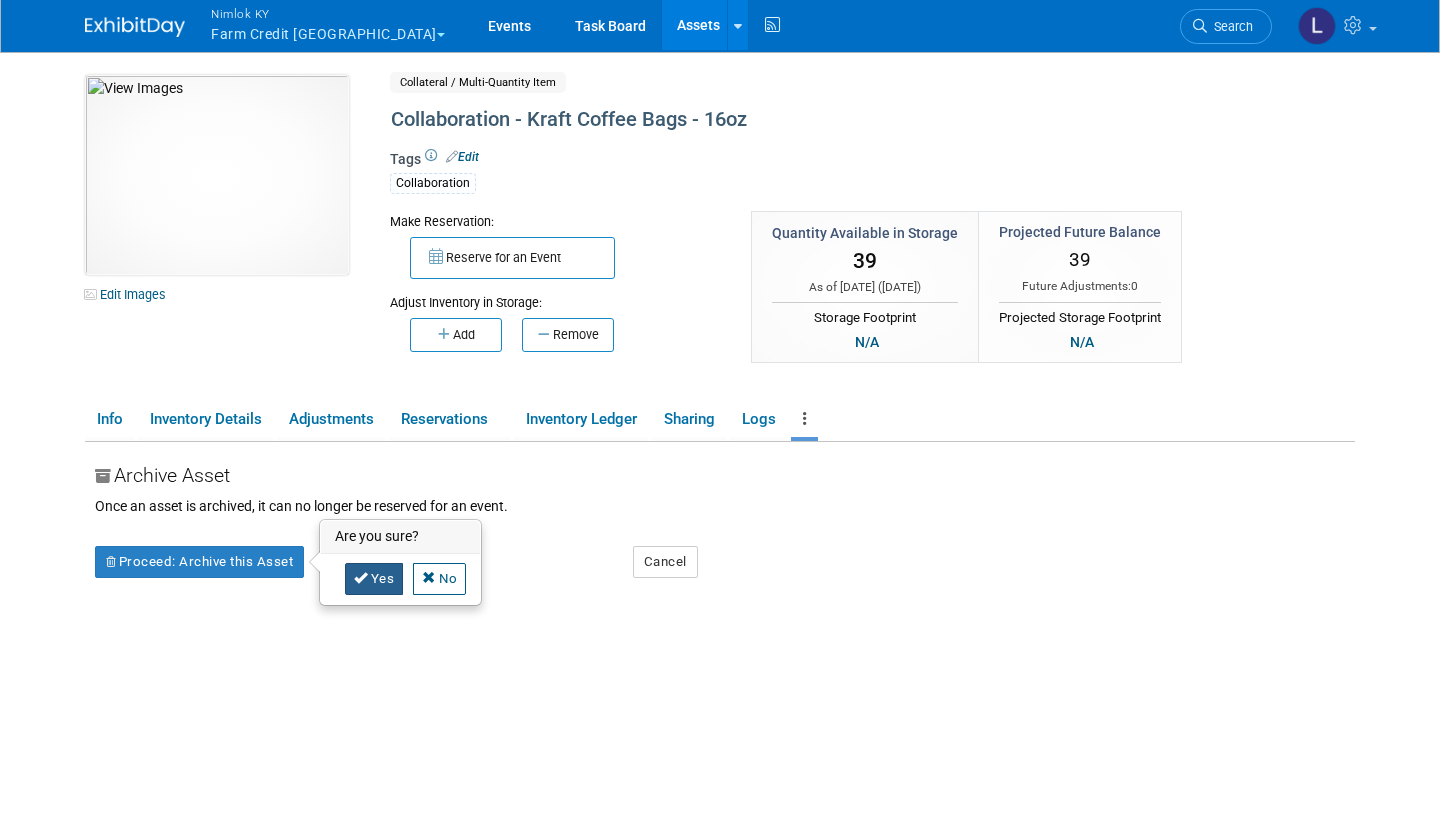 click on "Yes" at bounding box center [374, 579] 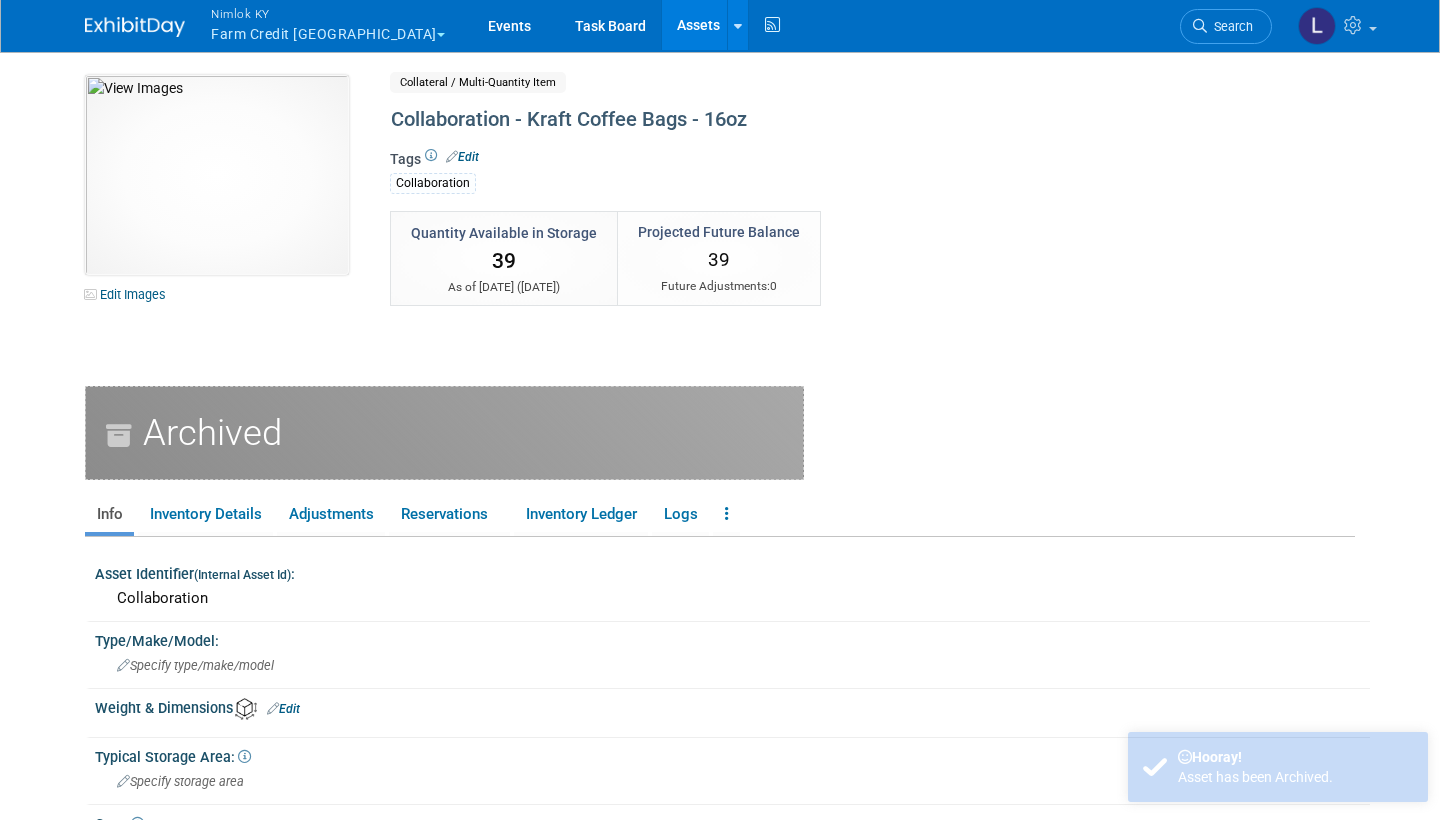 scroll, scrollTop: 0, scrollLeft: 0, axis: both 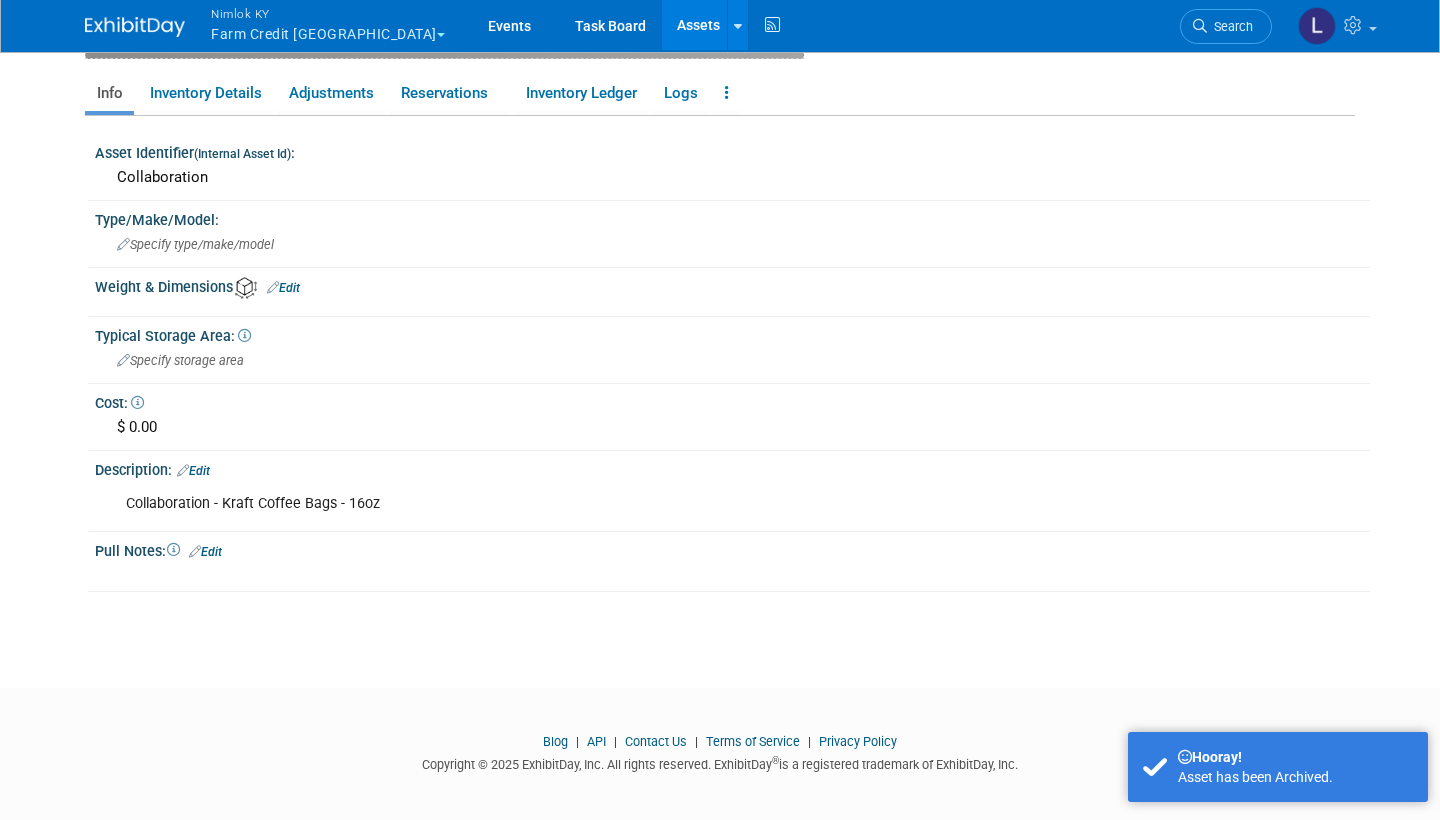 click on "Edit" at bounding box center [193, 471] 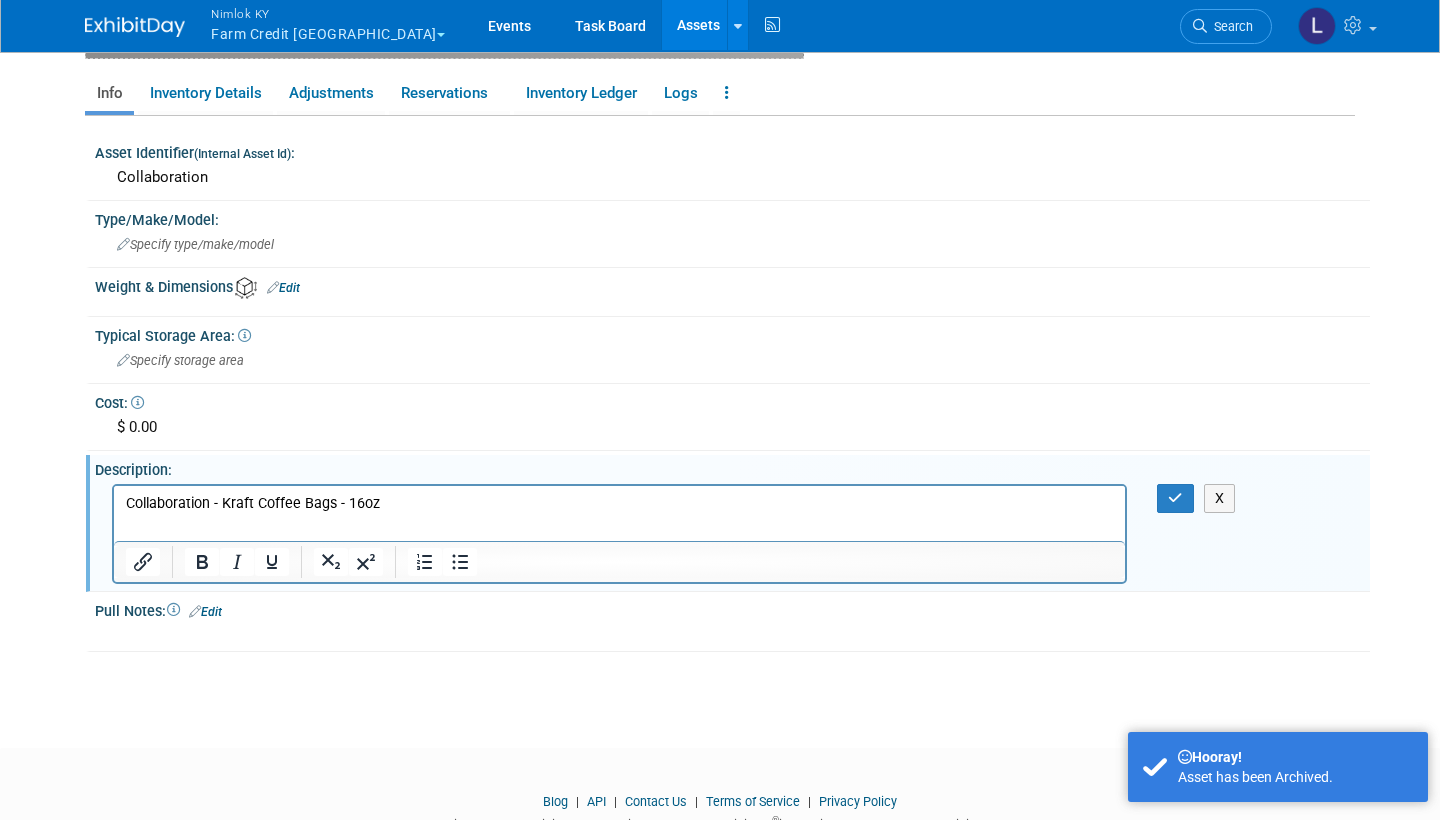scroll, scrollTop: 0, scrollLeft: 0, axis: both 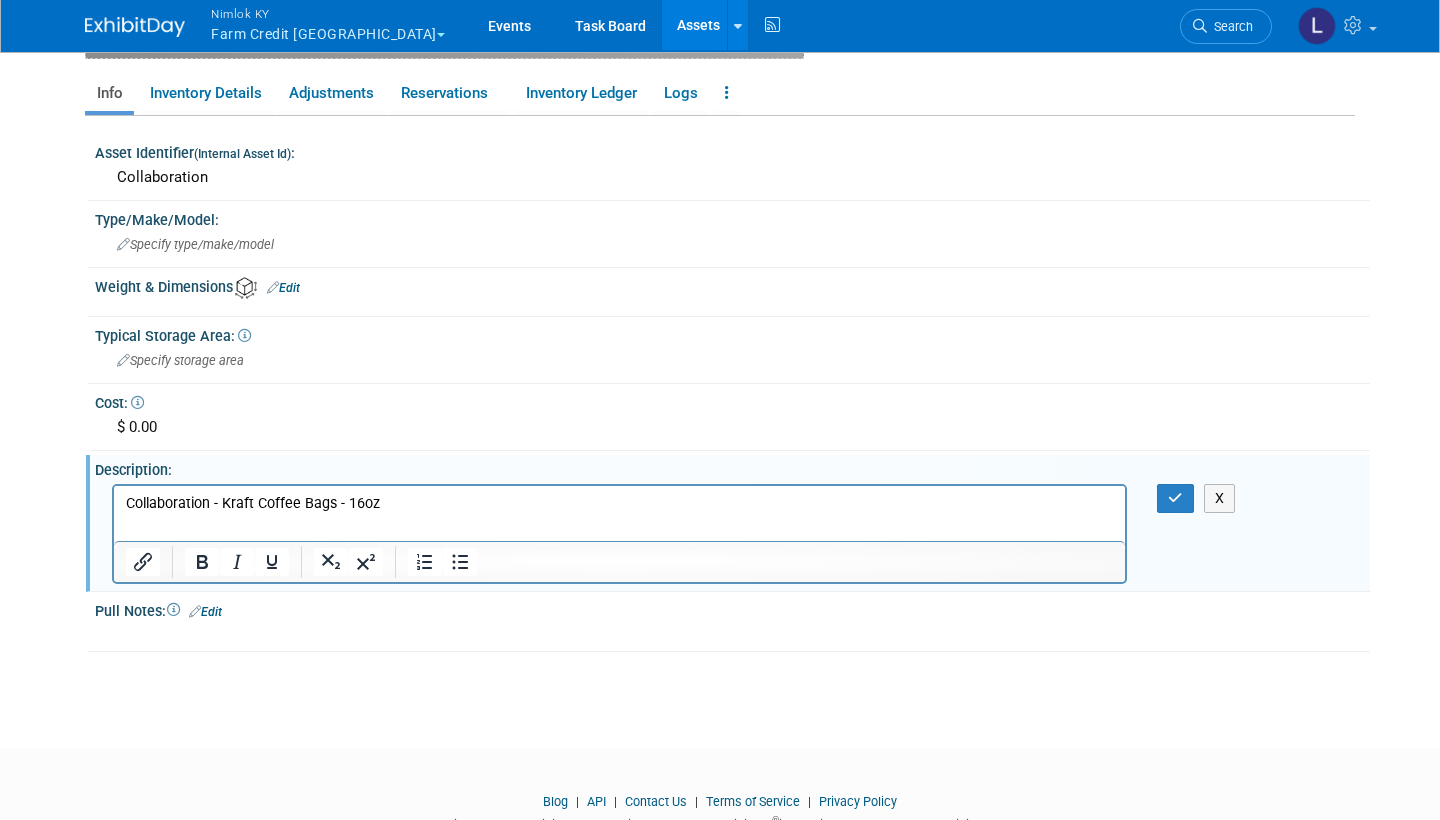 click on "Collaboration - Kraft Coffee Bags - 16oz" at bounding box center (620, 503) 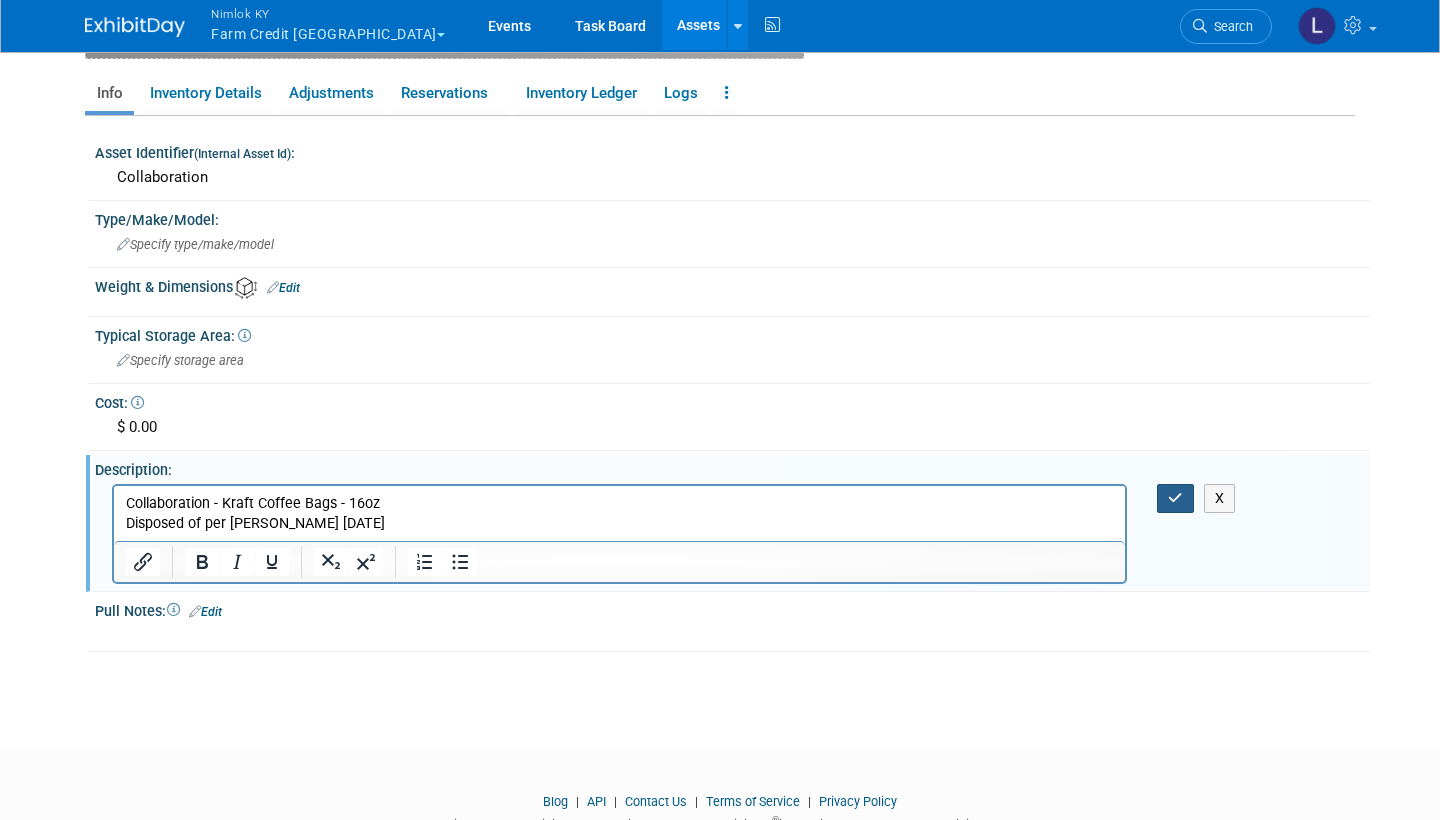 click at bounding box center [1175, 498] 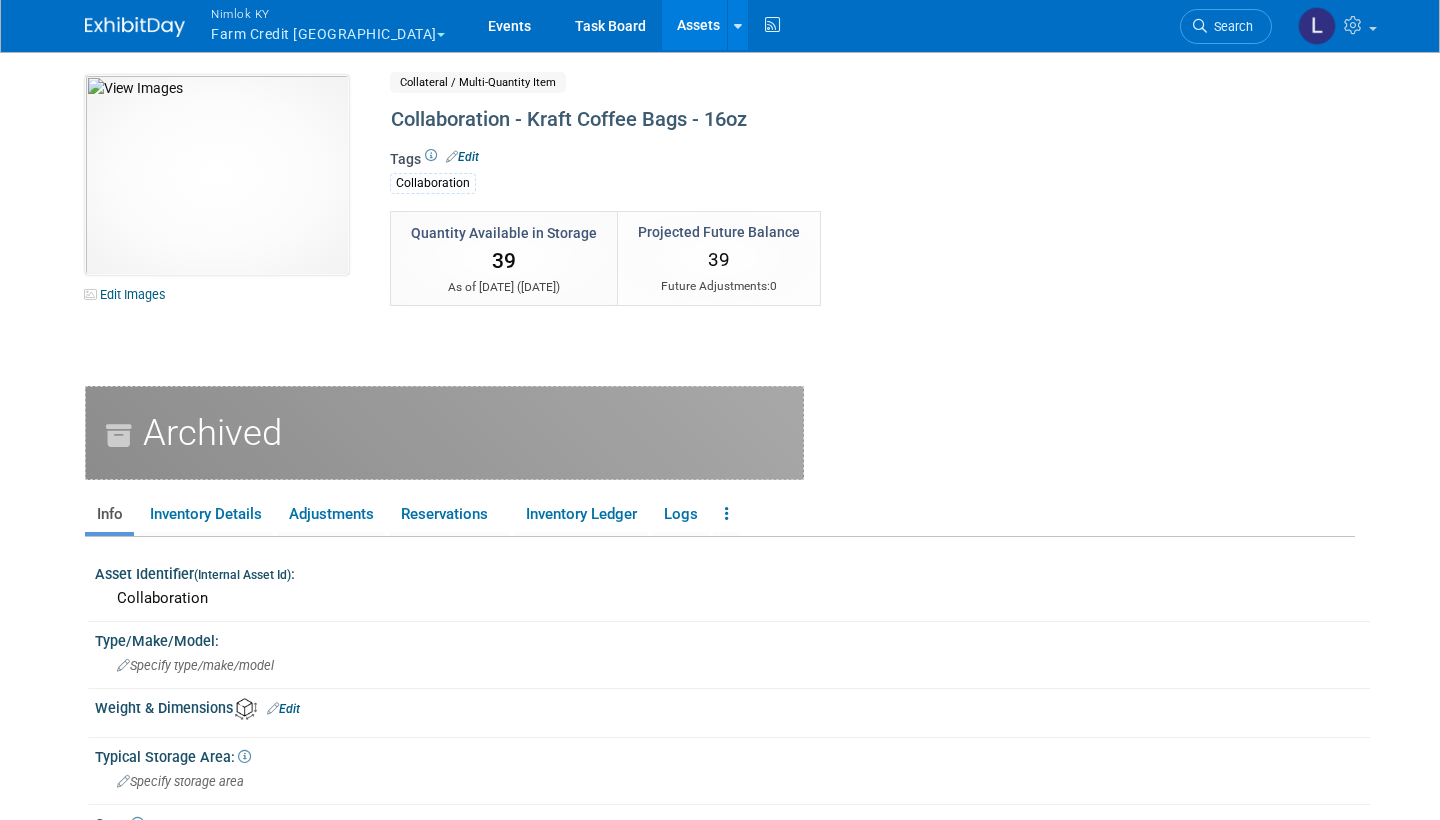 scroll, scrollTop: 0, scrollLeft: 0, axis: both 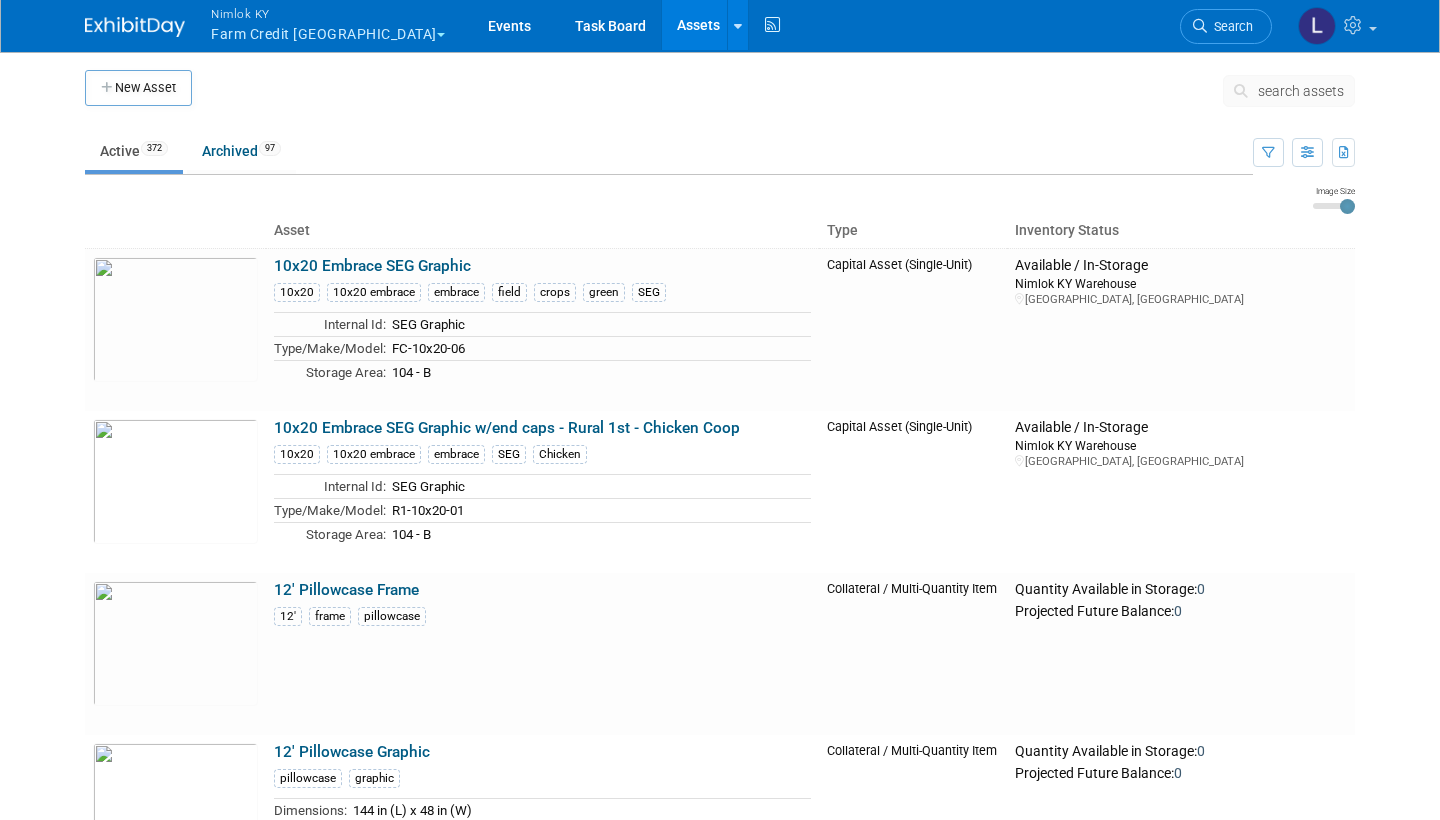 click on "search assets" at bounding box center [1301, 91] 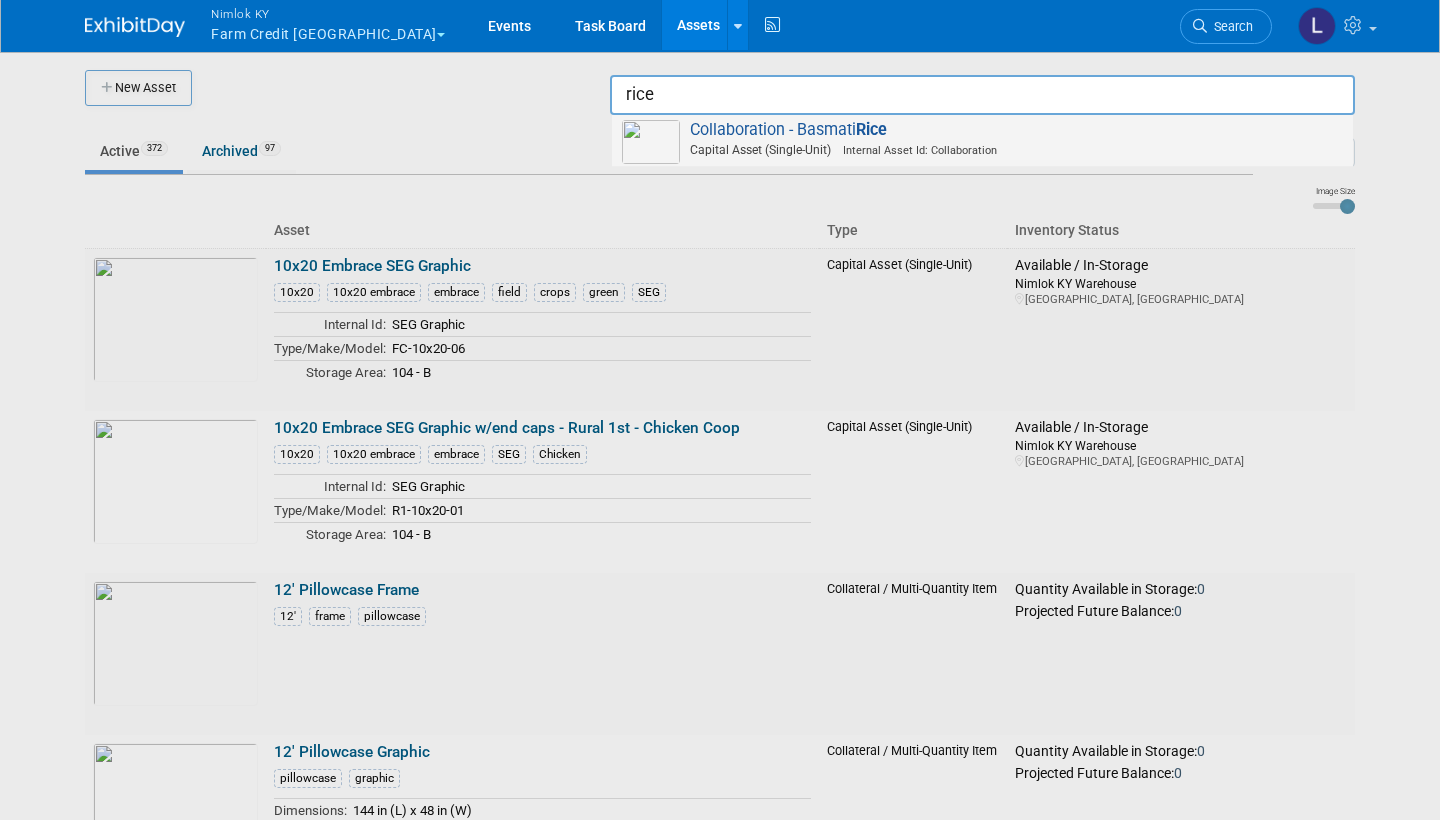 click on "Collaboration - Basmati  Rice Capital Asset (Single-Unit) Internal Asset Id: Collaboration" at bounding box center [982, 140] 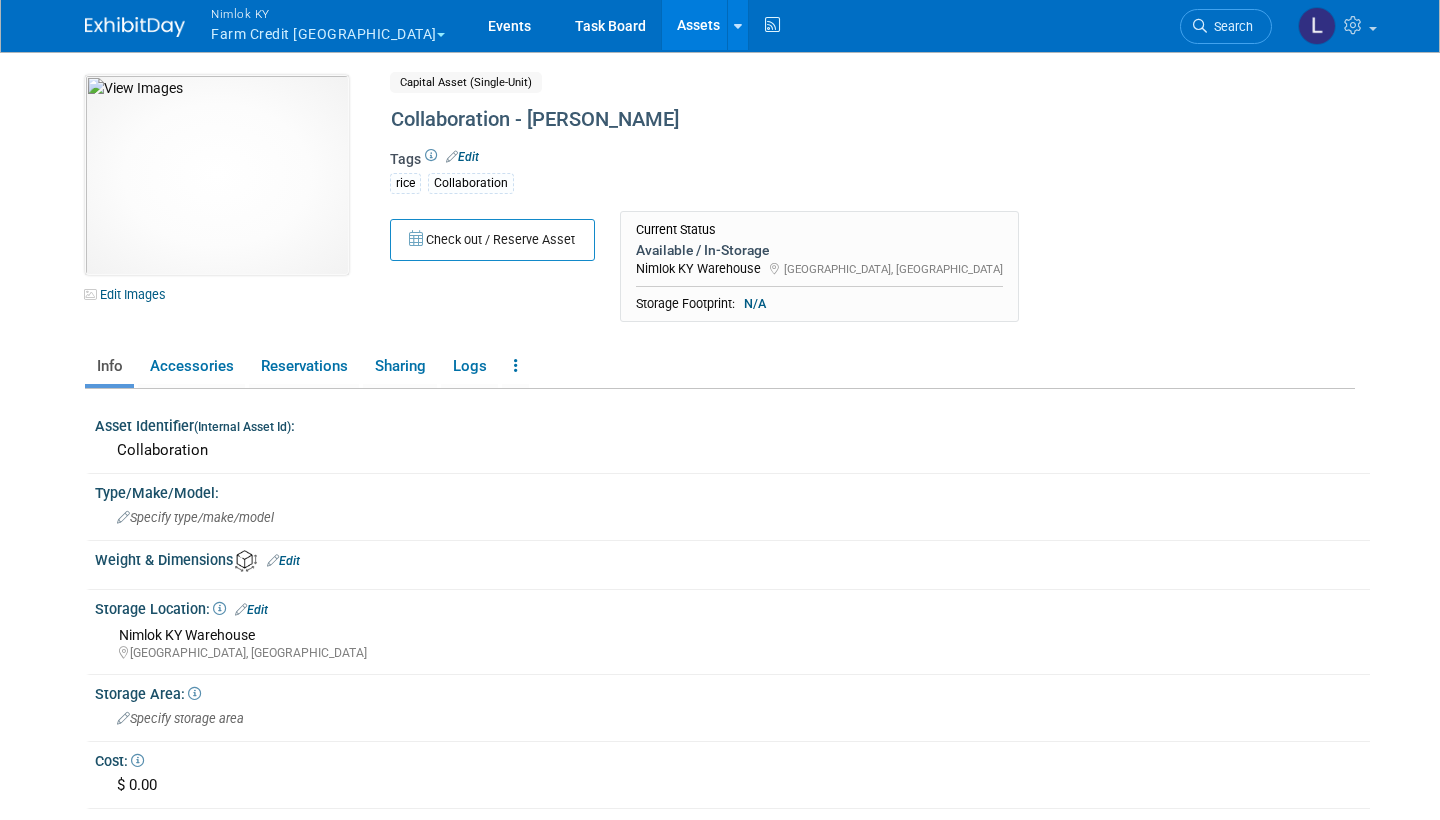 scroll, scrollTop: 0, scrollLeft: 0, axis: both 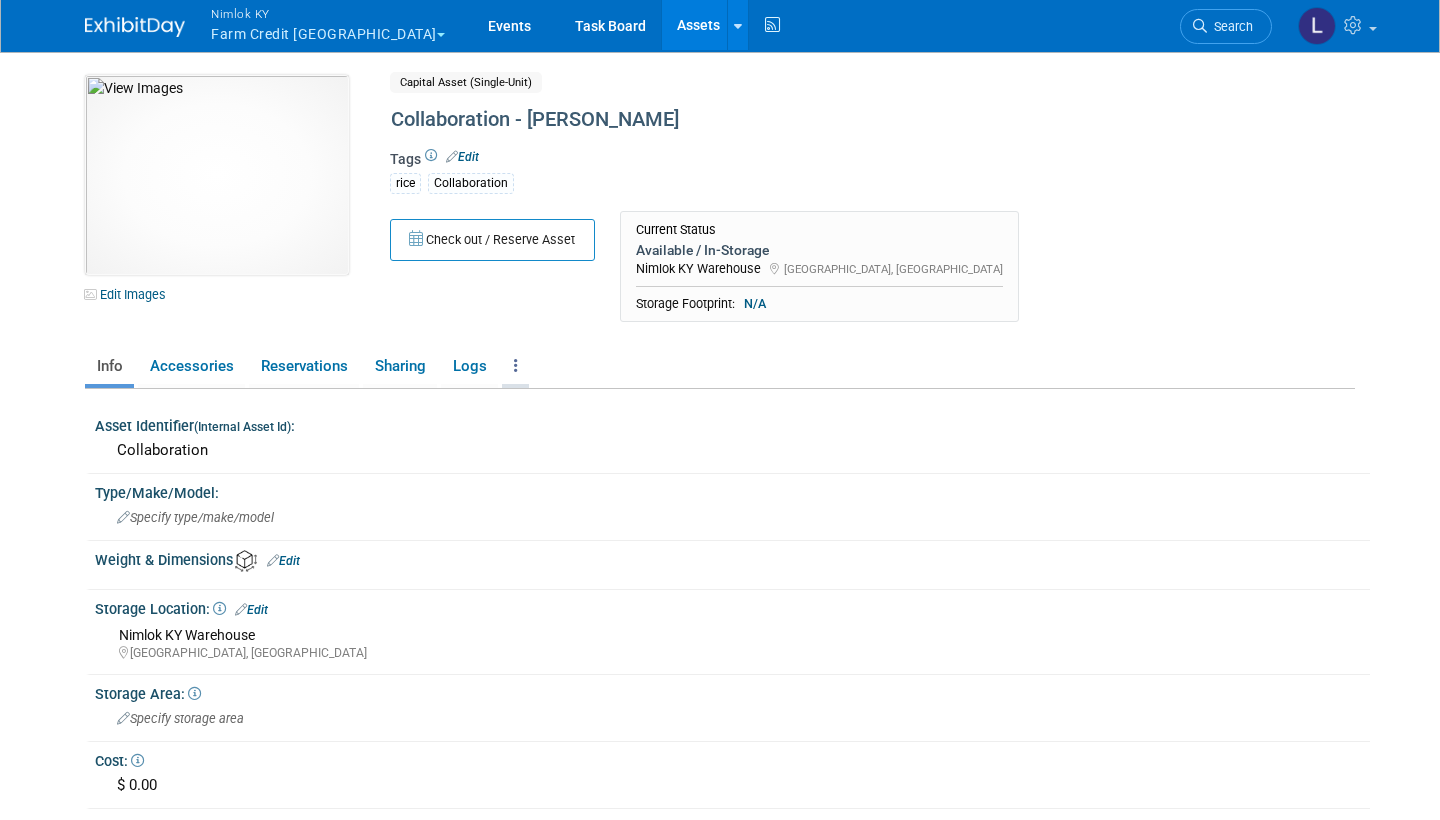 click at bounding box center [516, 365] 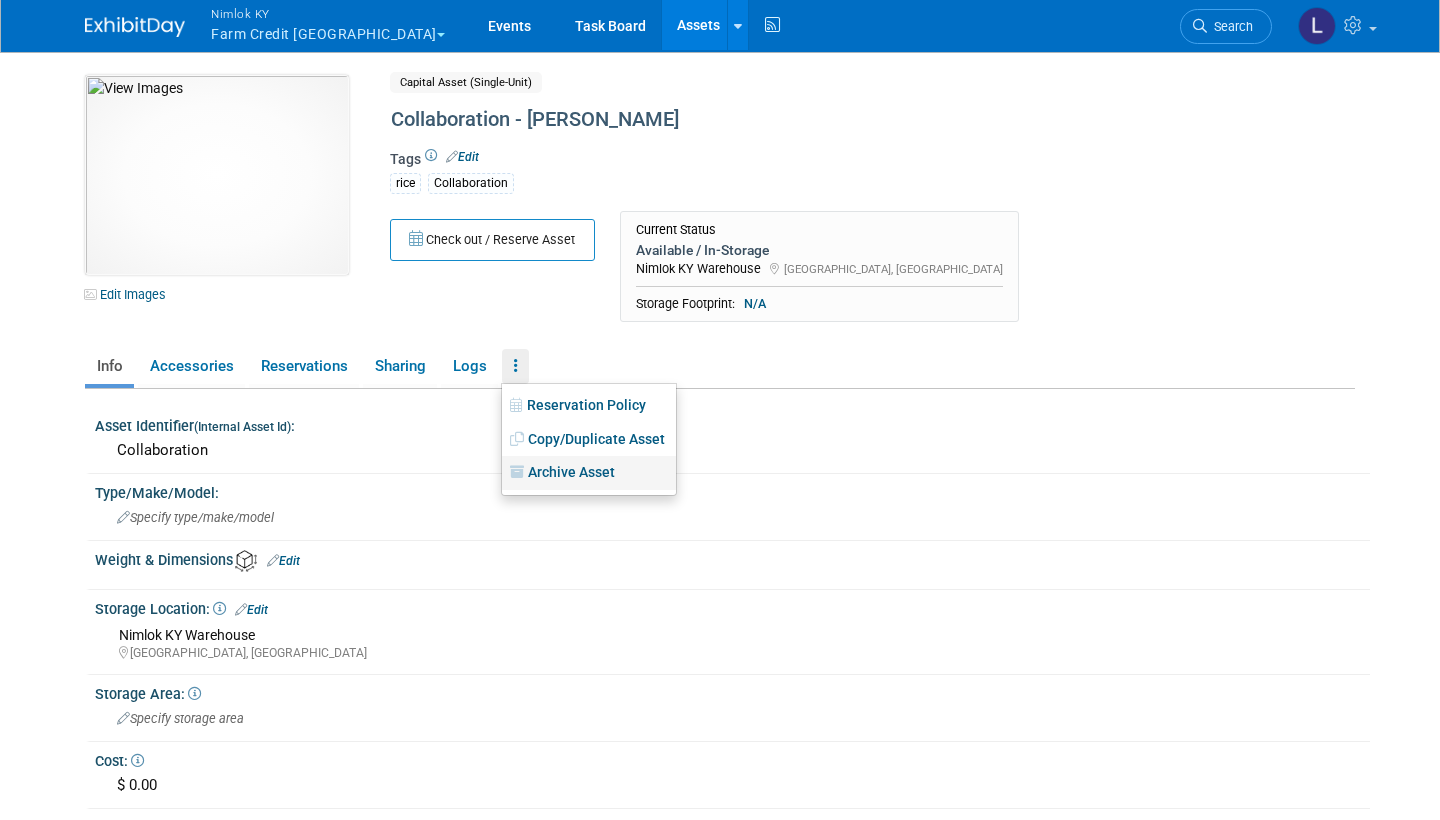 click on "Archive Asset" at bounding box center (589, 473) 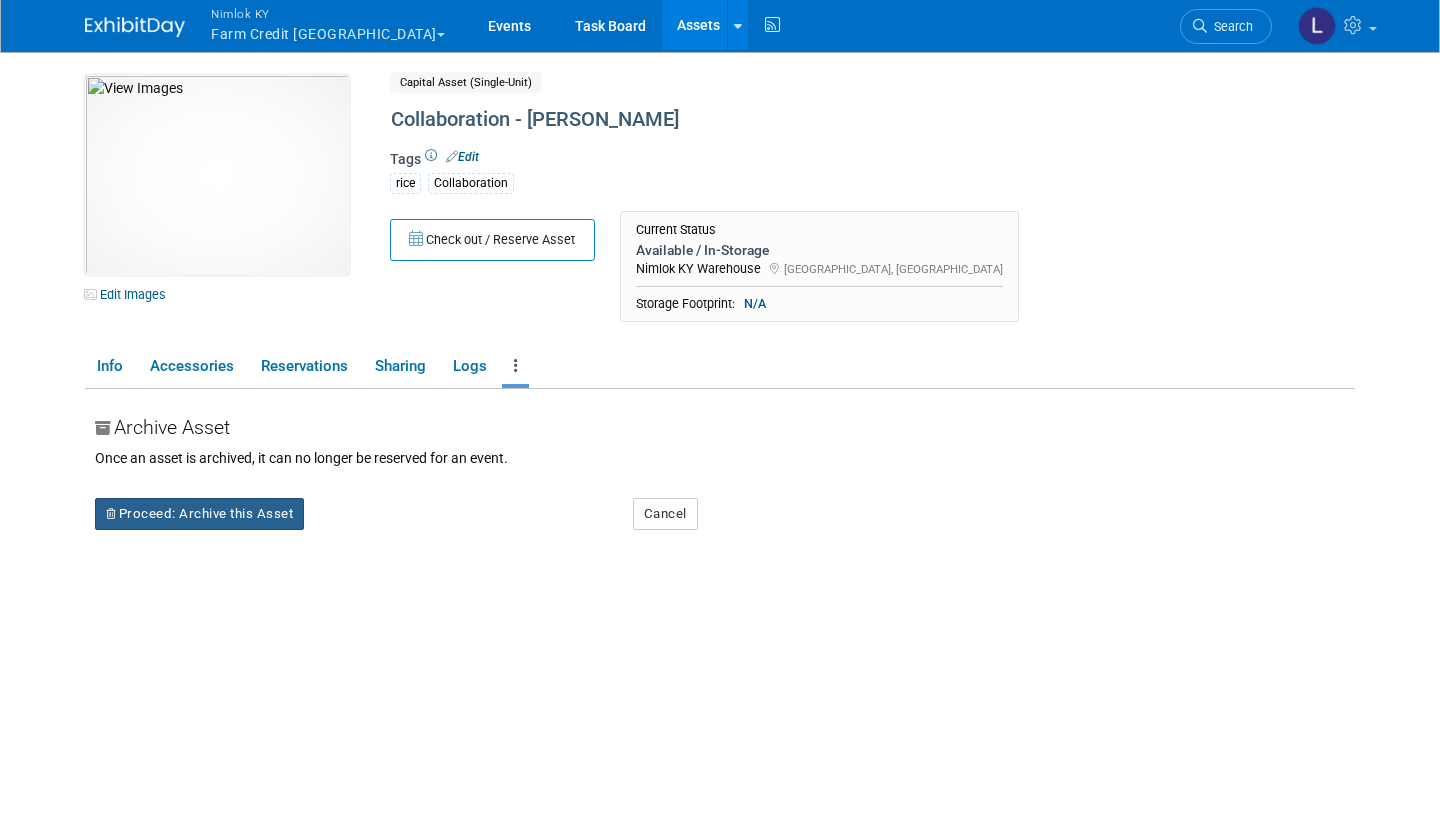 click on "Proceed: Archive this Asset" at bounding box center [199, 514] 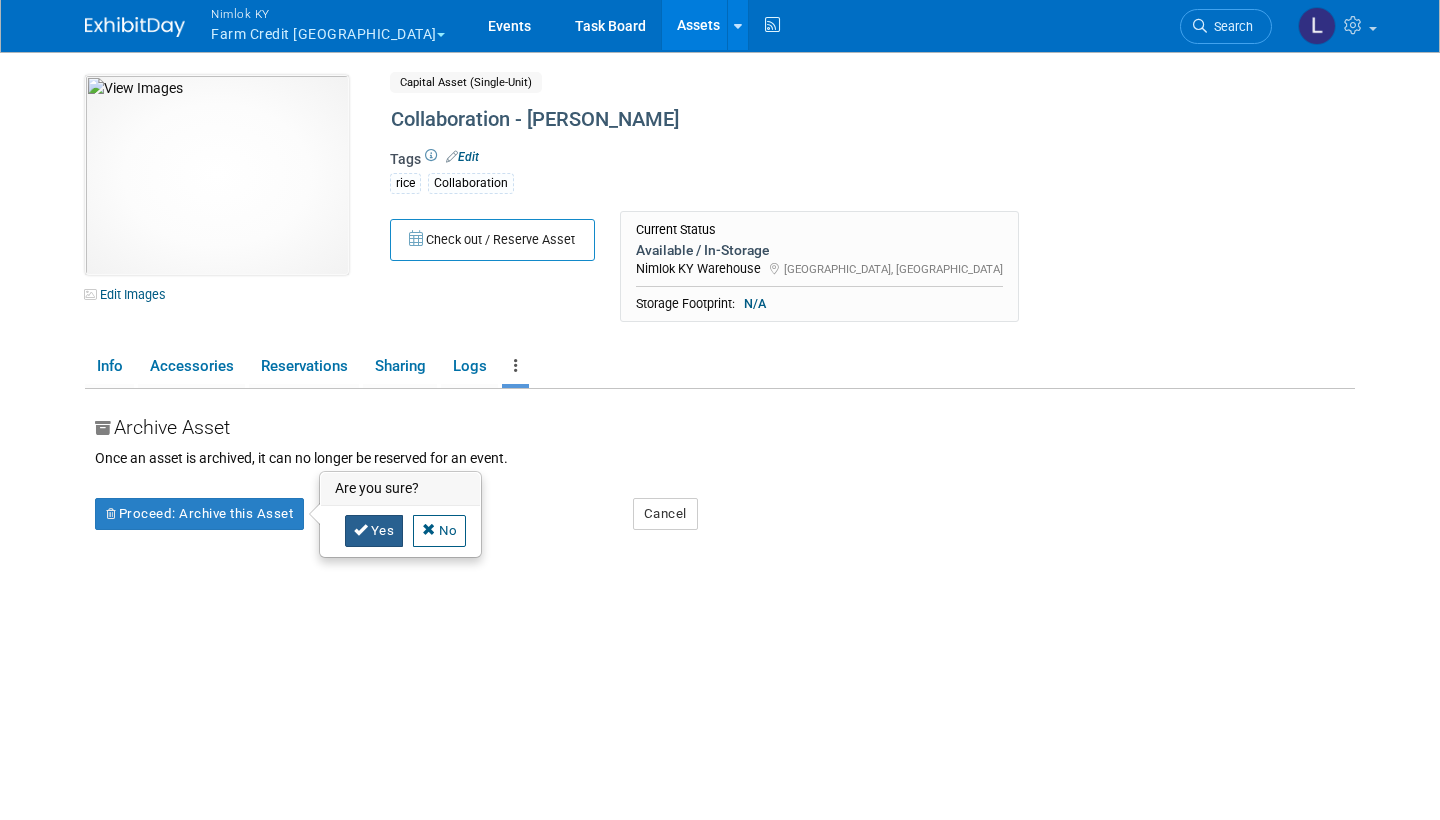 click on "Yes" at bounding box center [374, 531] 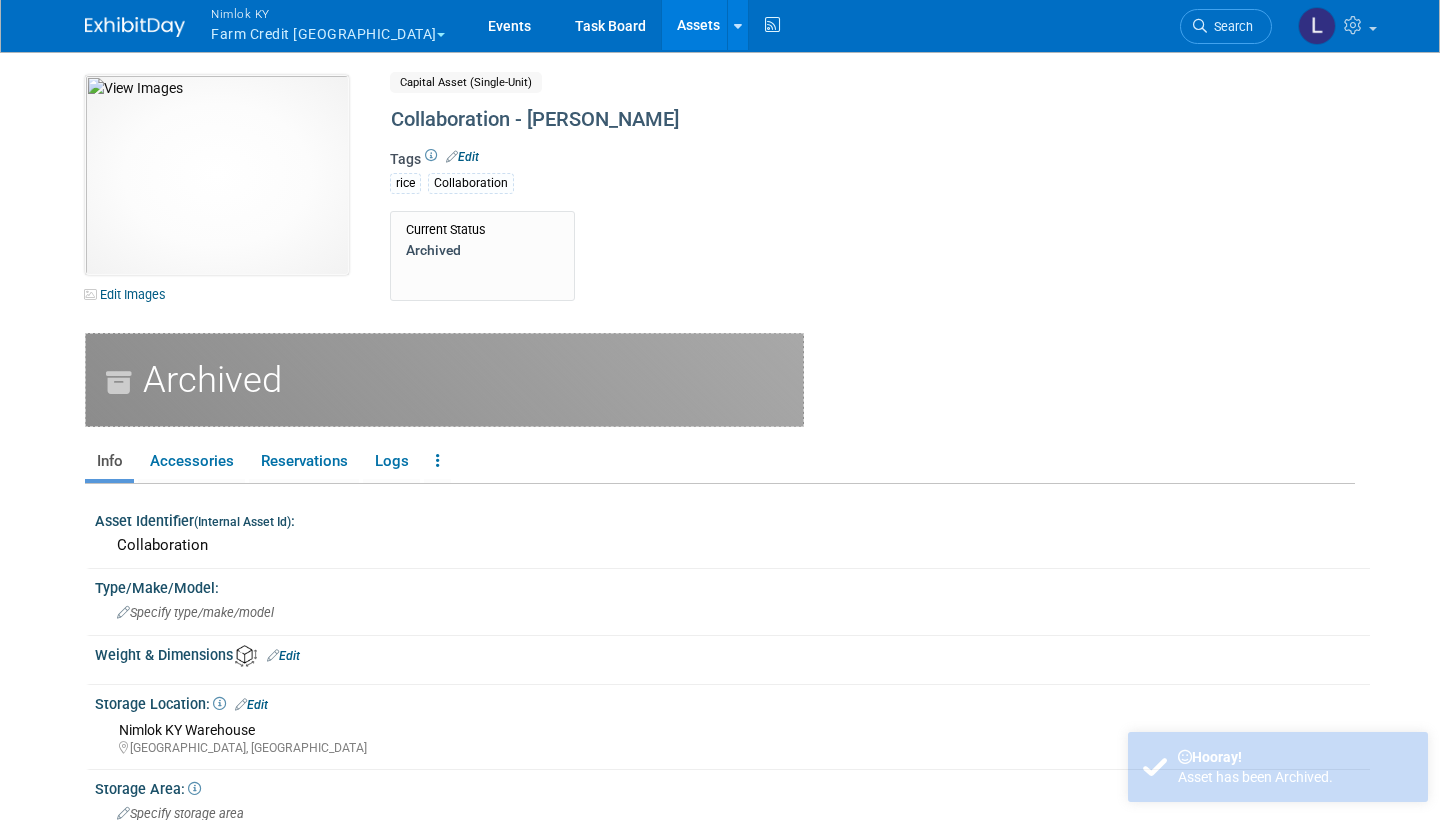 scroll, scrollTop: 0, scrollLeft: 0, axis: both 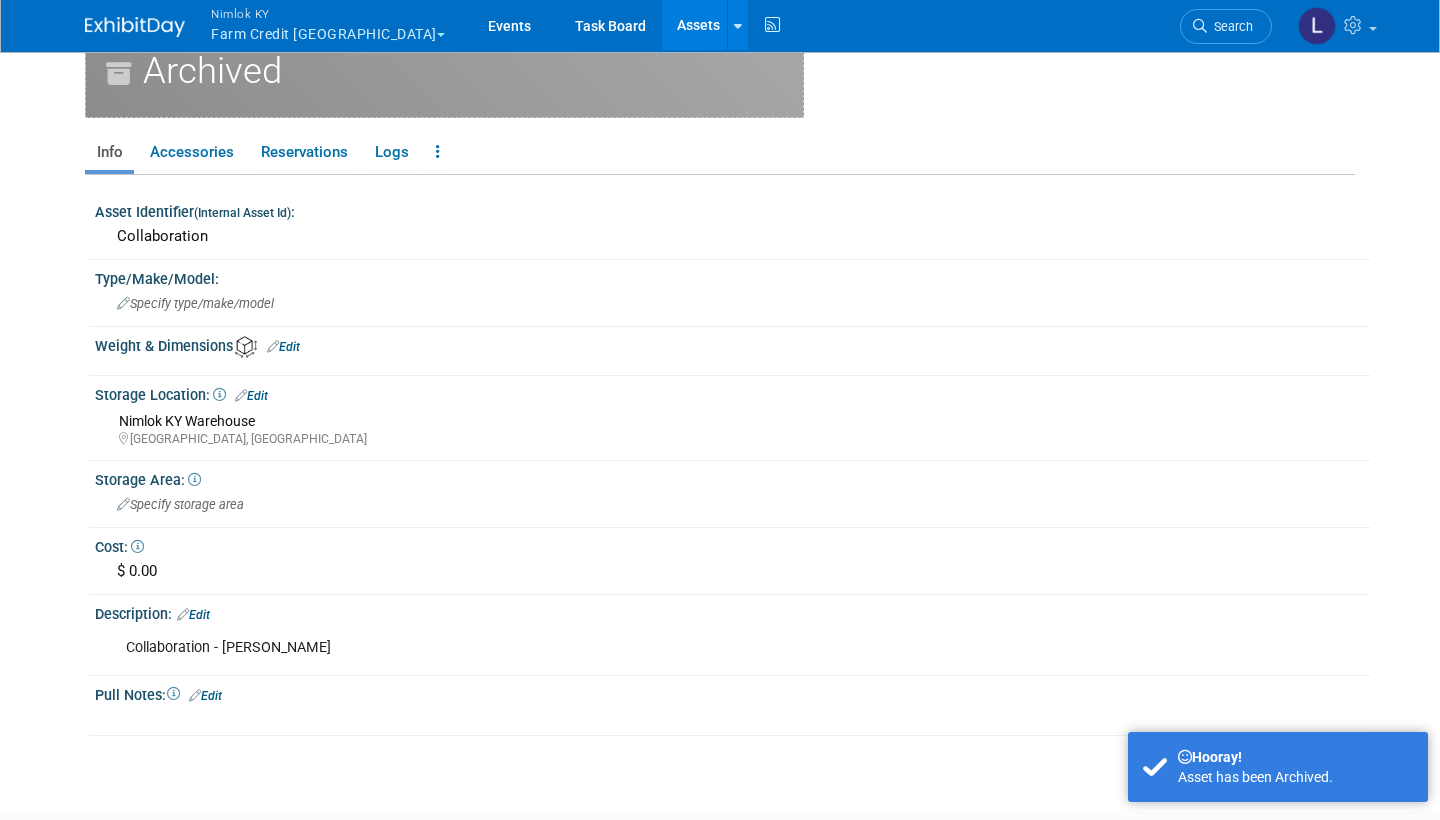 click on "Edit" at bounding box center [193, 615] 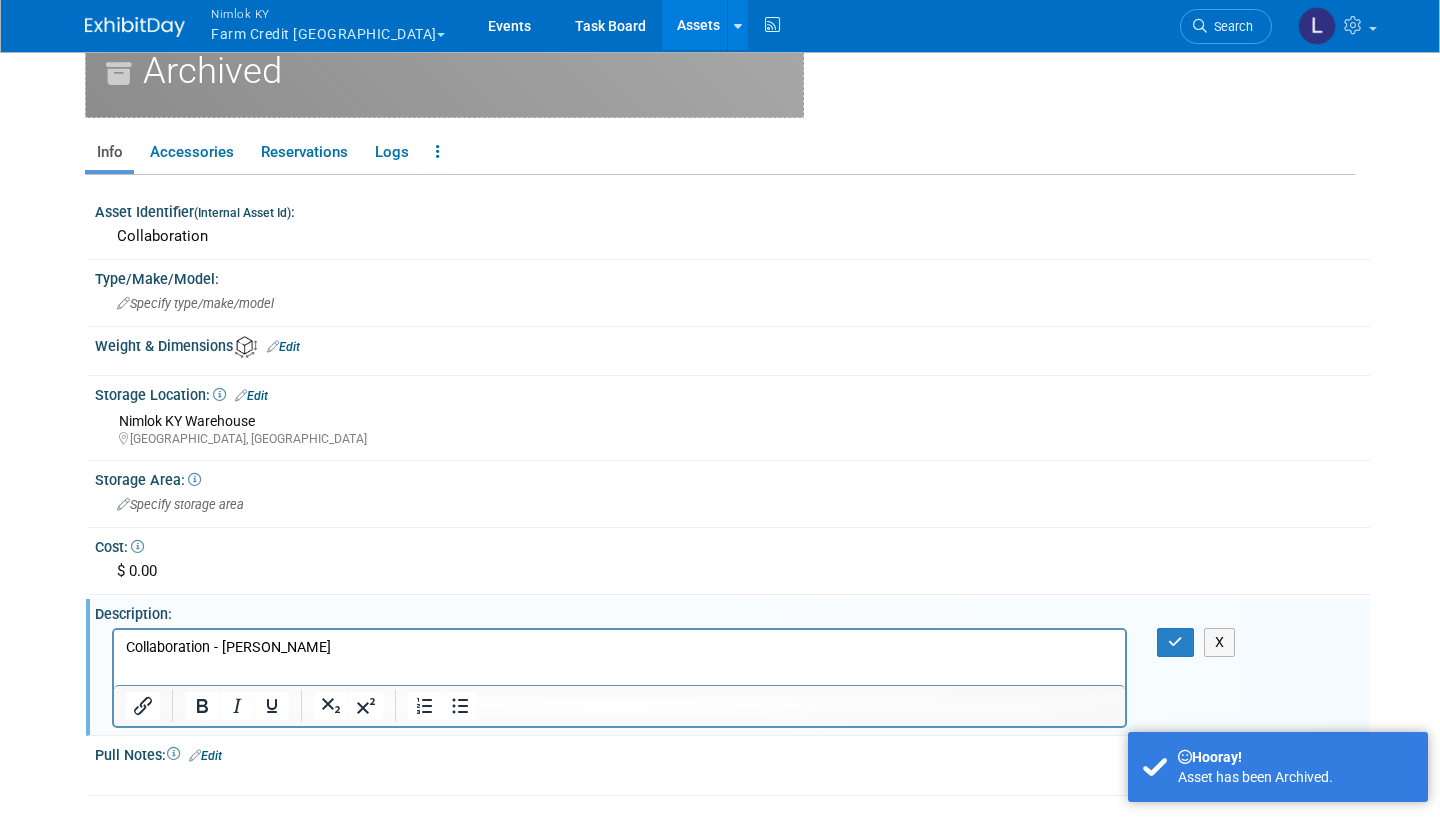 scroll, scrollTop: 0, scrollLeft: 0, axis: both 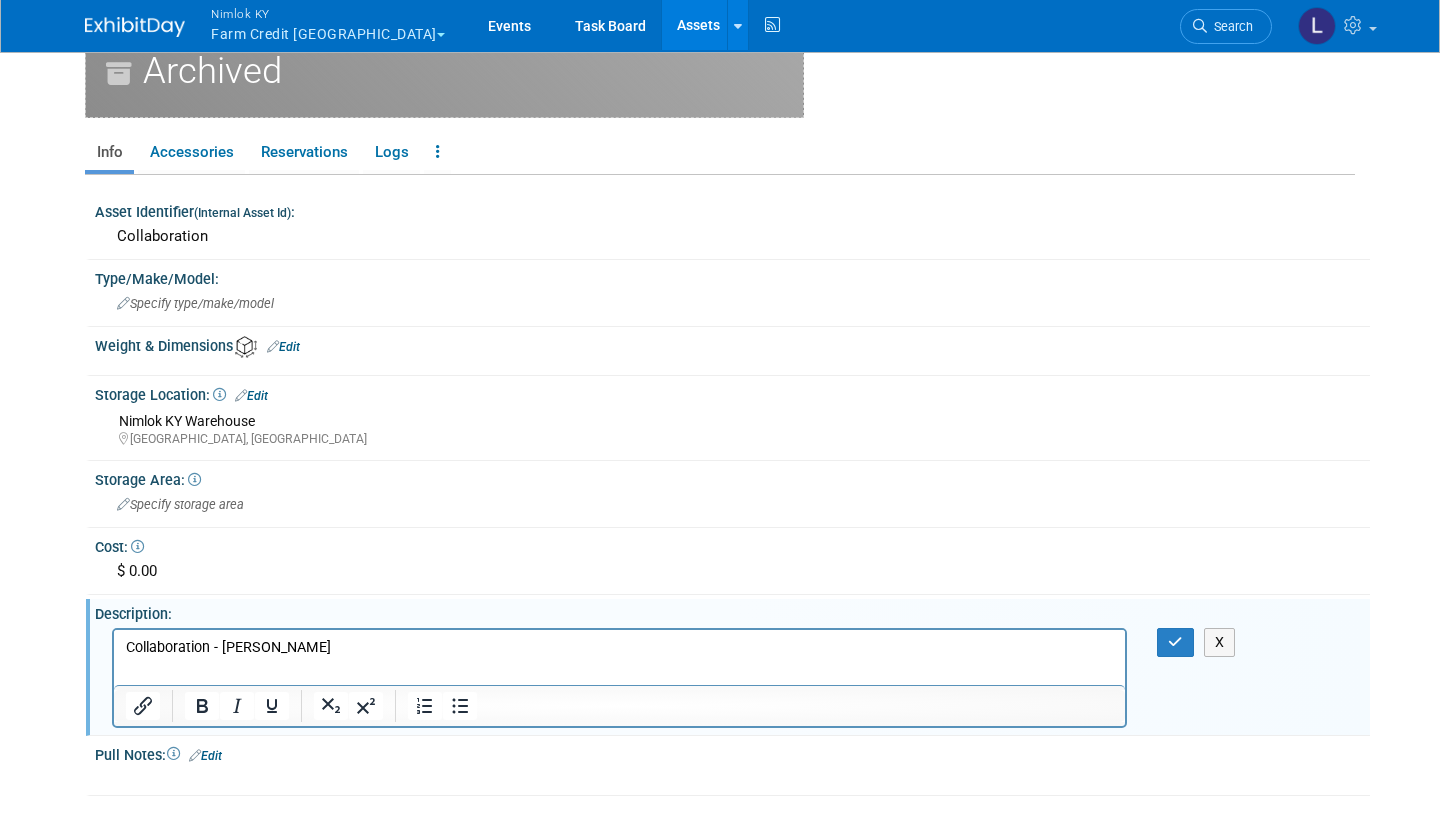 click on "Collaboration - [PERSON_NAME]" at bounding box center (620, 647) 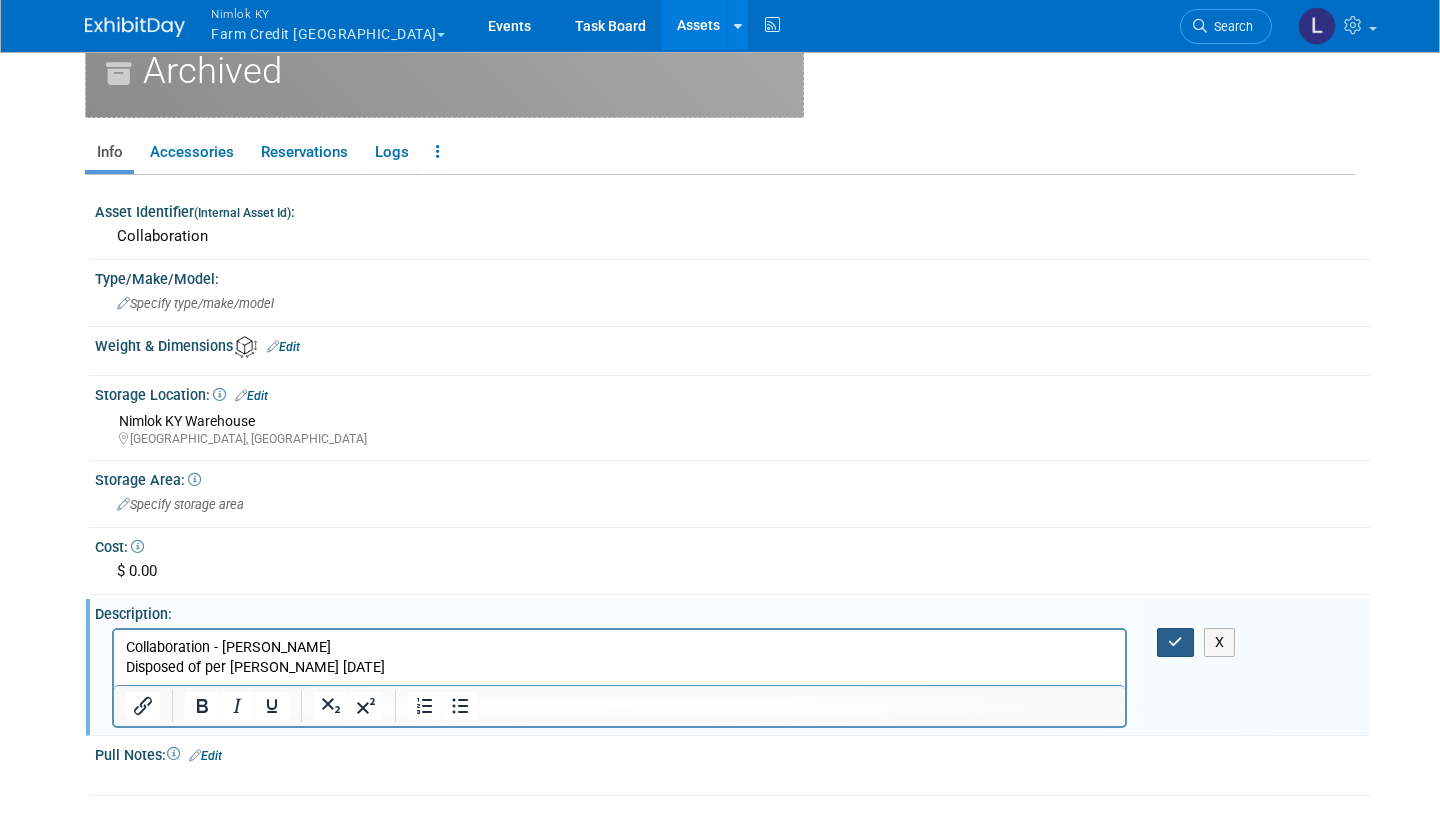 click at bounding box center (1175, 642) 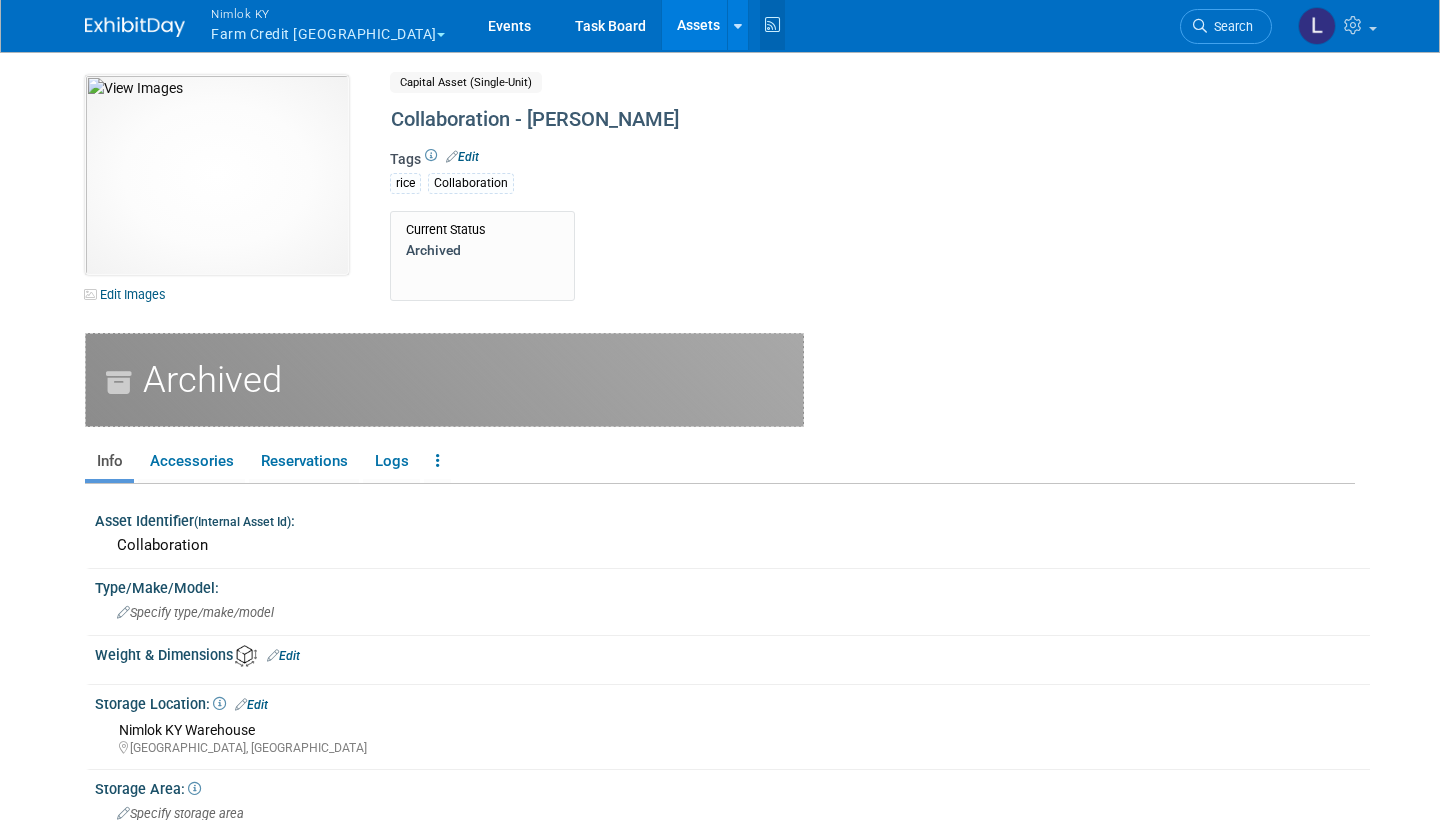 scroll, scrollTop: 0, scrollLeft: 0, axis: both 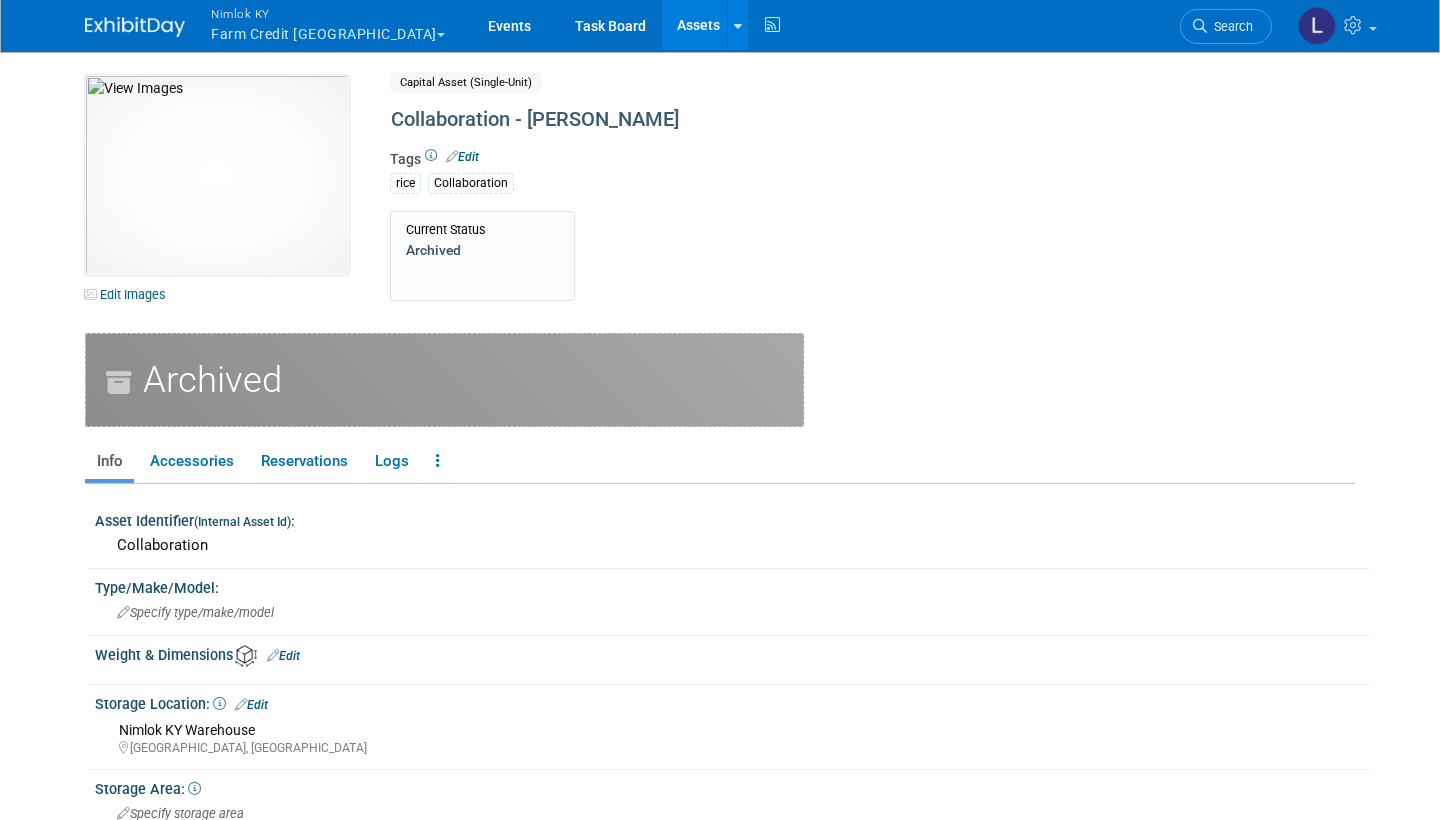 click on "Assets" at bounding box center [698, 25] 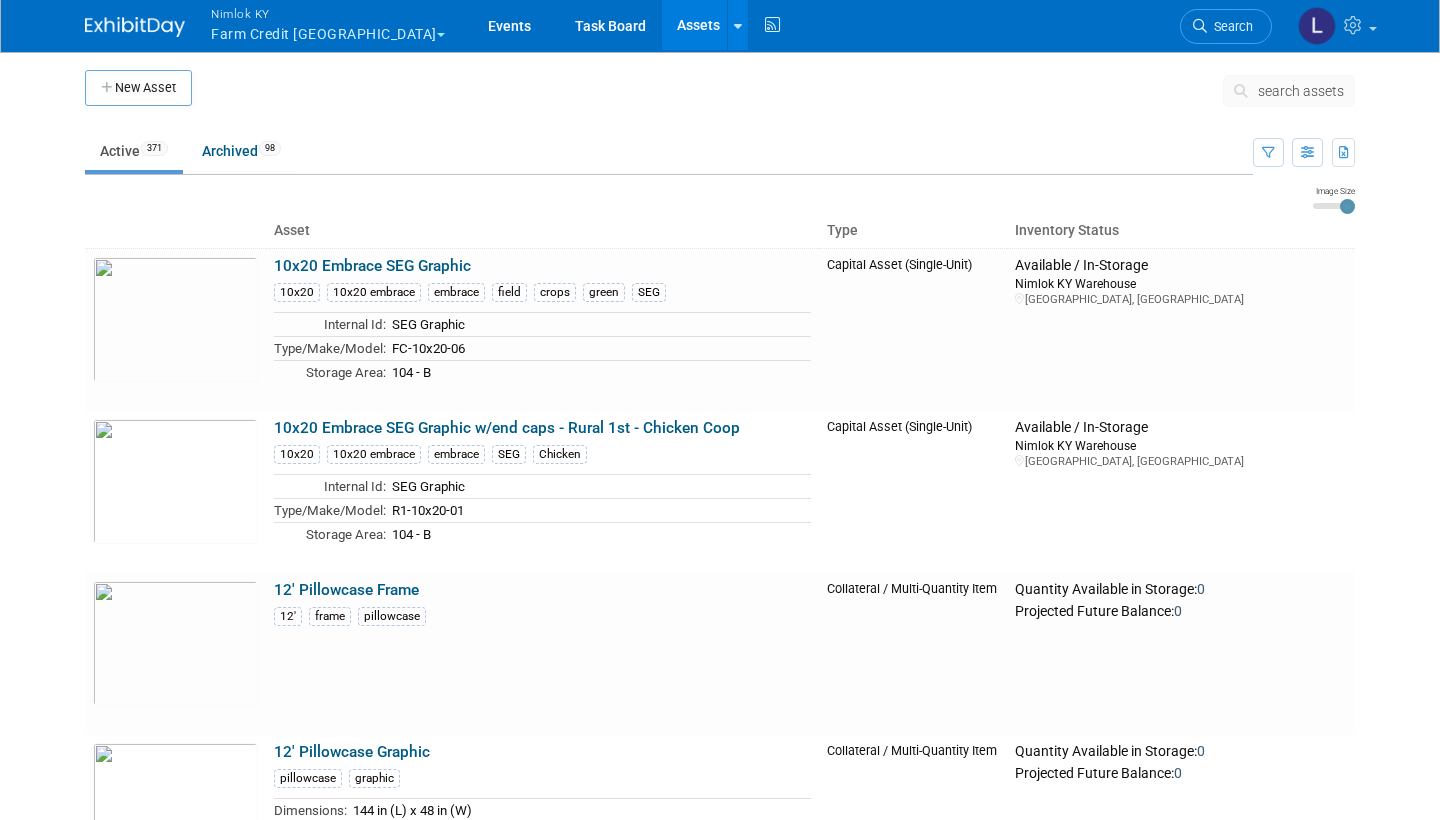 scroll, scrollTop: 0, scrollLeft: 0, axis: both 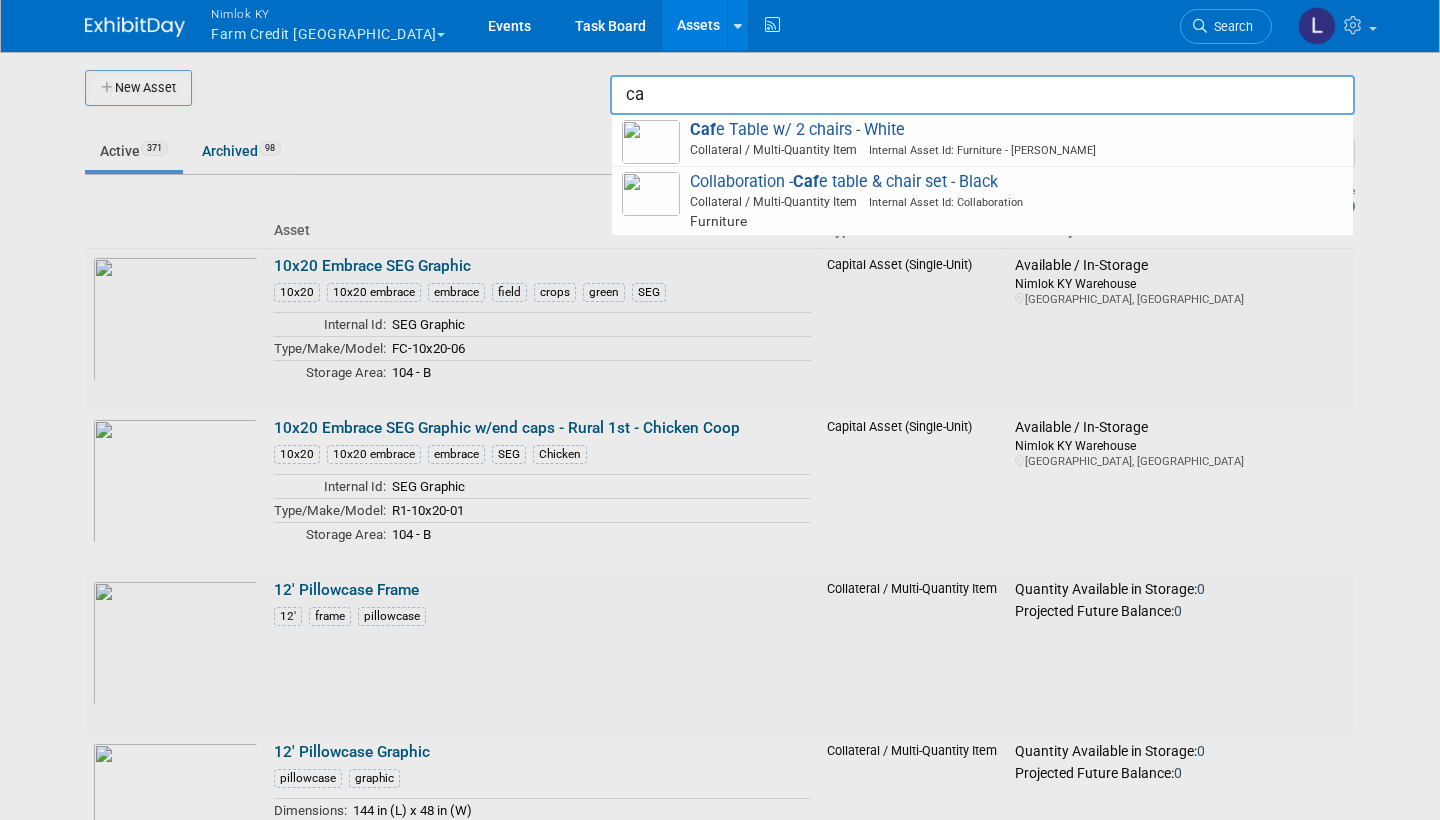type on "c" 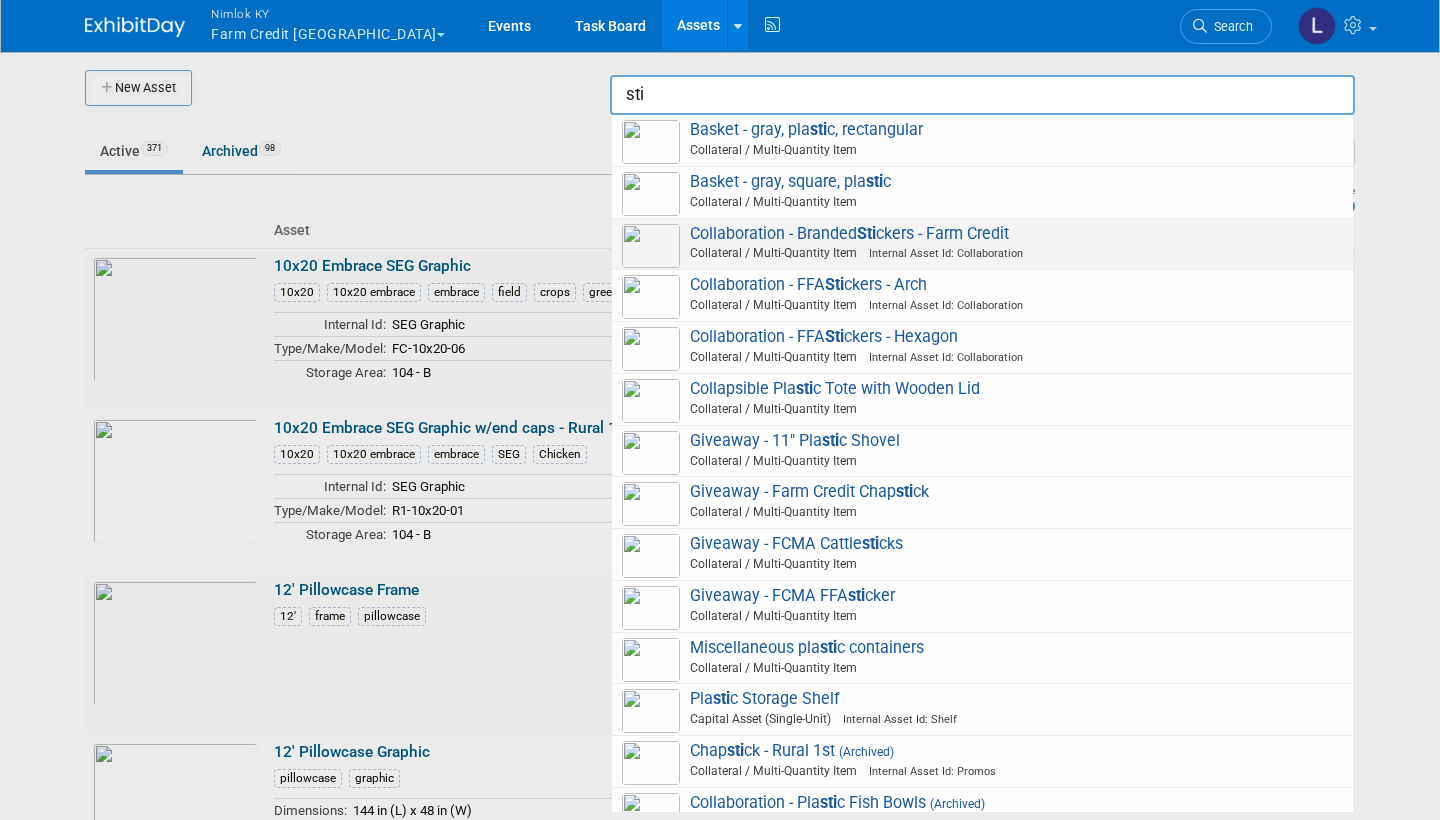 click on "Collaboration - Branded  Sti ckers - Farm Credit Collateral / Multi-Quantity Item Internal Asset Id: Collaboration" at bounding box center [982, 244] 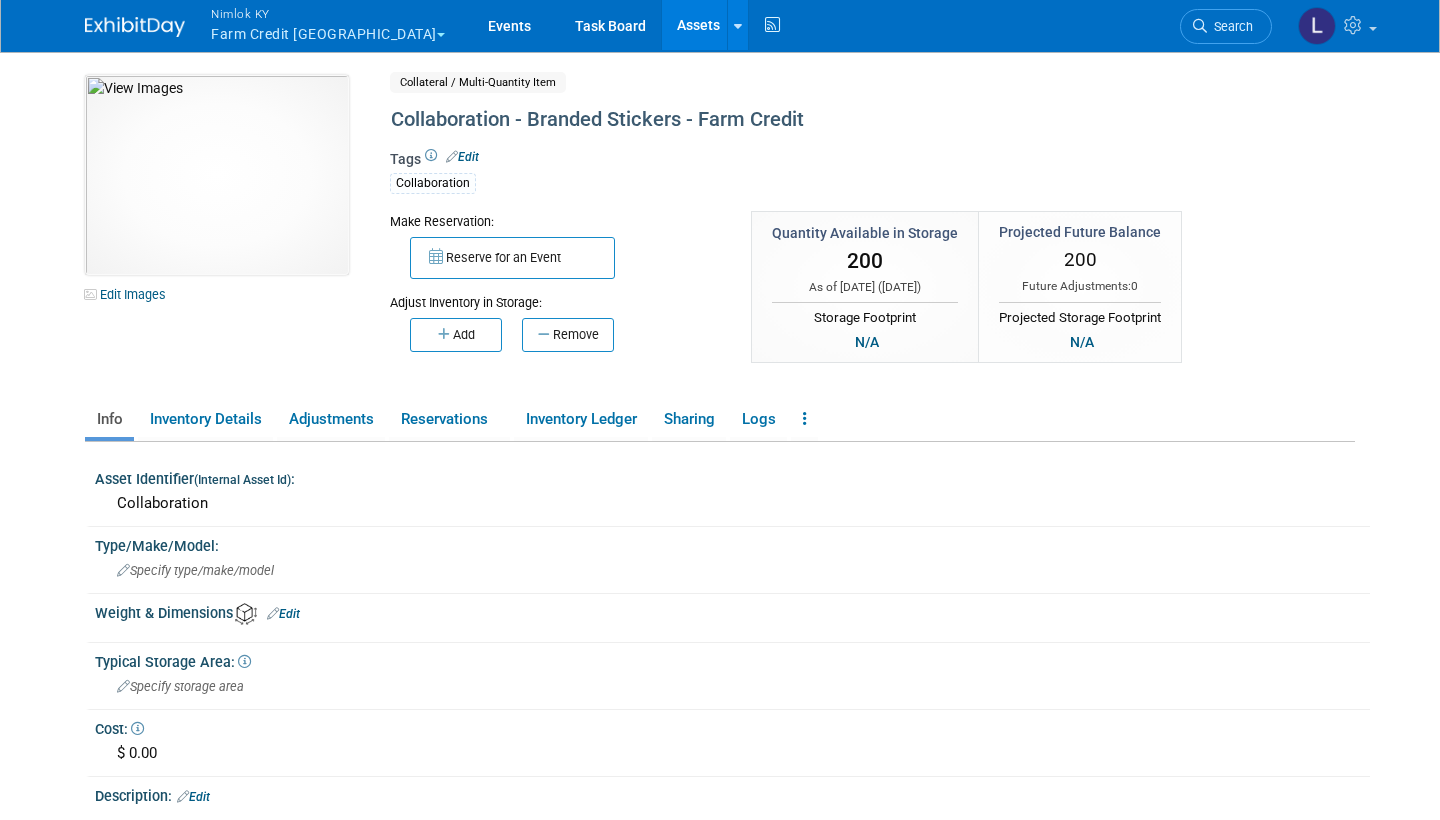 scroll, scrollTop: 0, scrollLeft: 0, axis: both 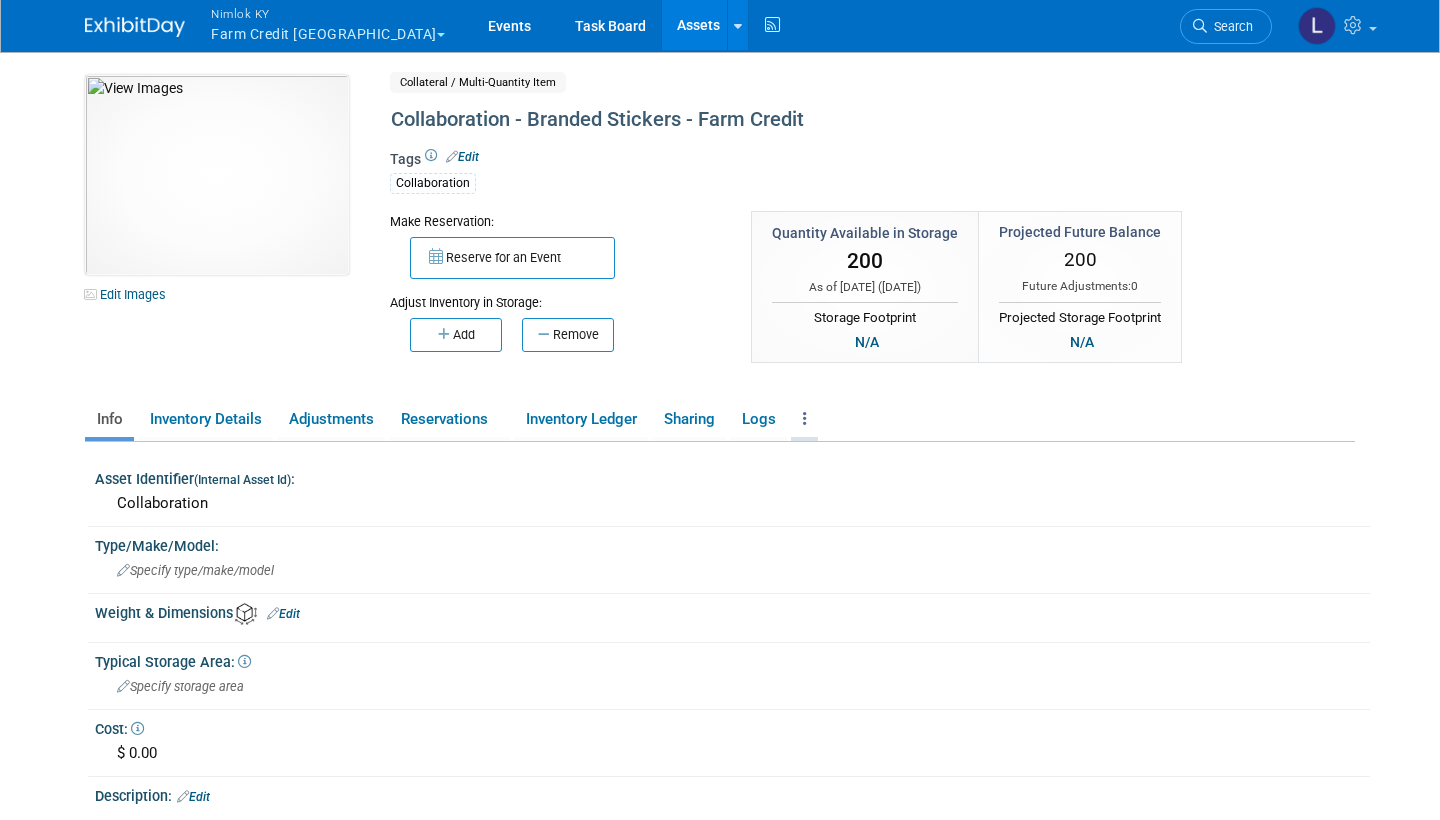 click at bounding box center (804, 419) 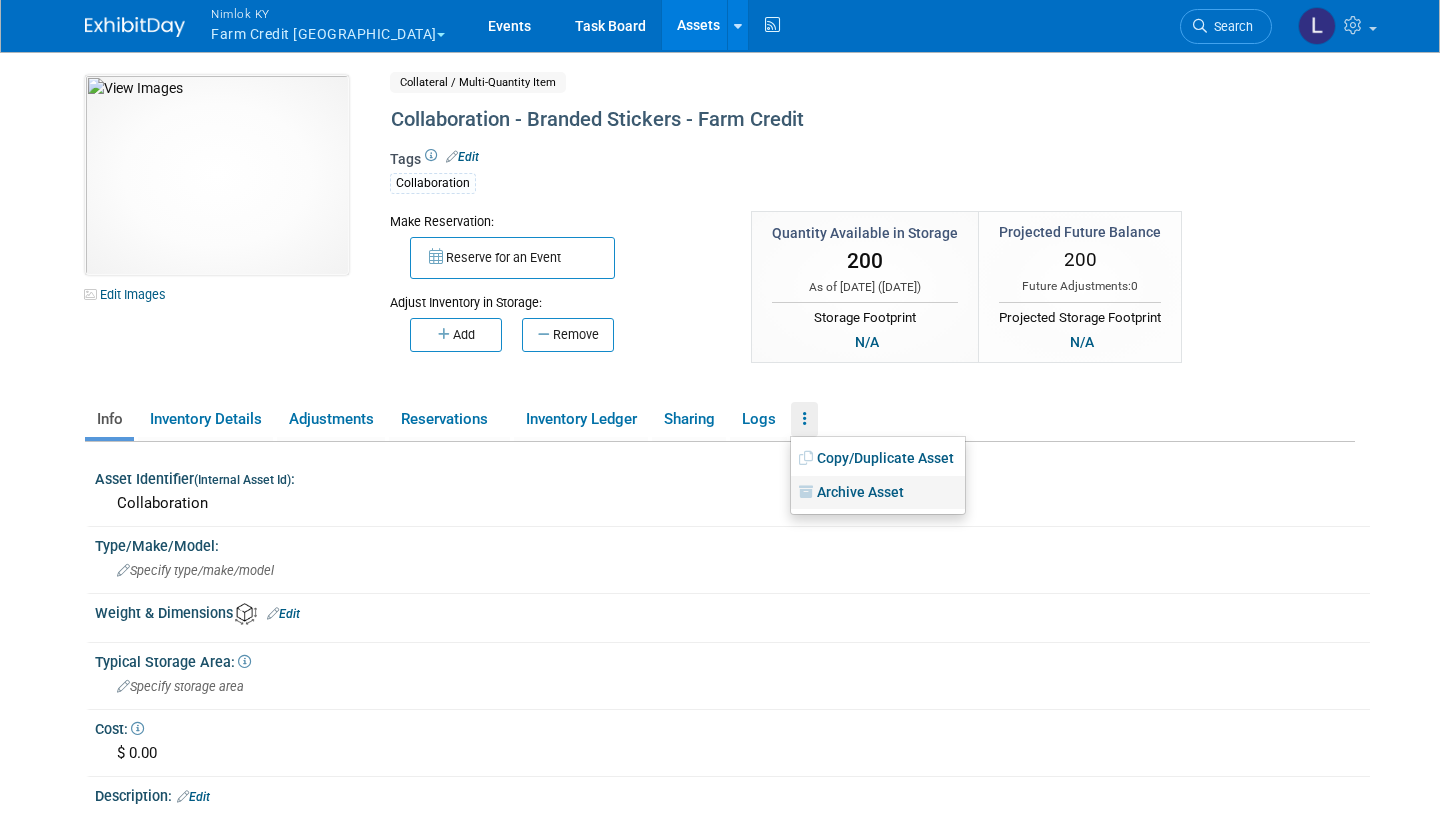 click on "Archive Asset" at bounding box center (878, 493) 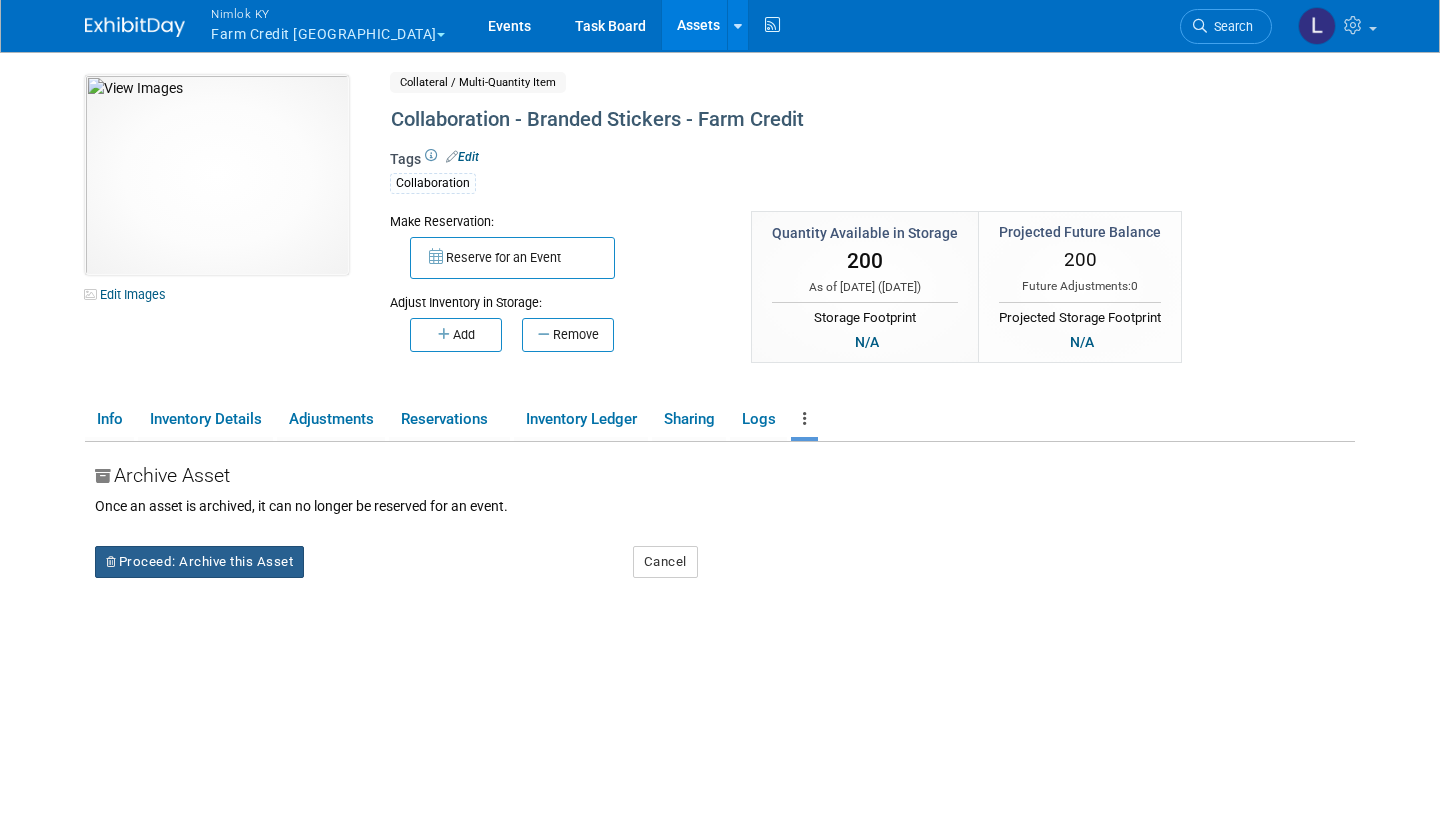 click on "Proceed: Archive this Asset" at bounding box center [199, 562] 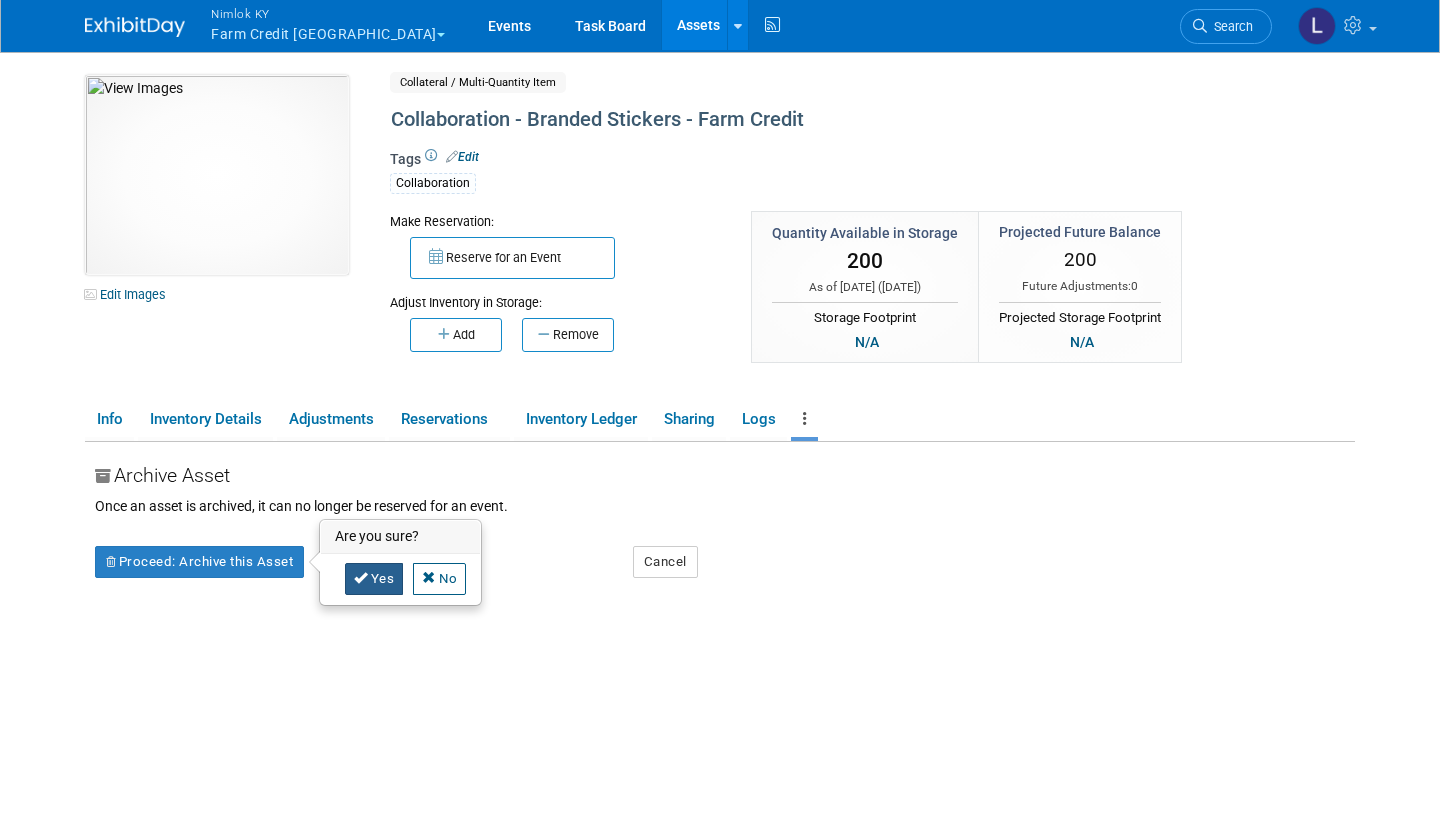 click on "Yes" at bounding box center [374, 579] 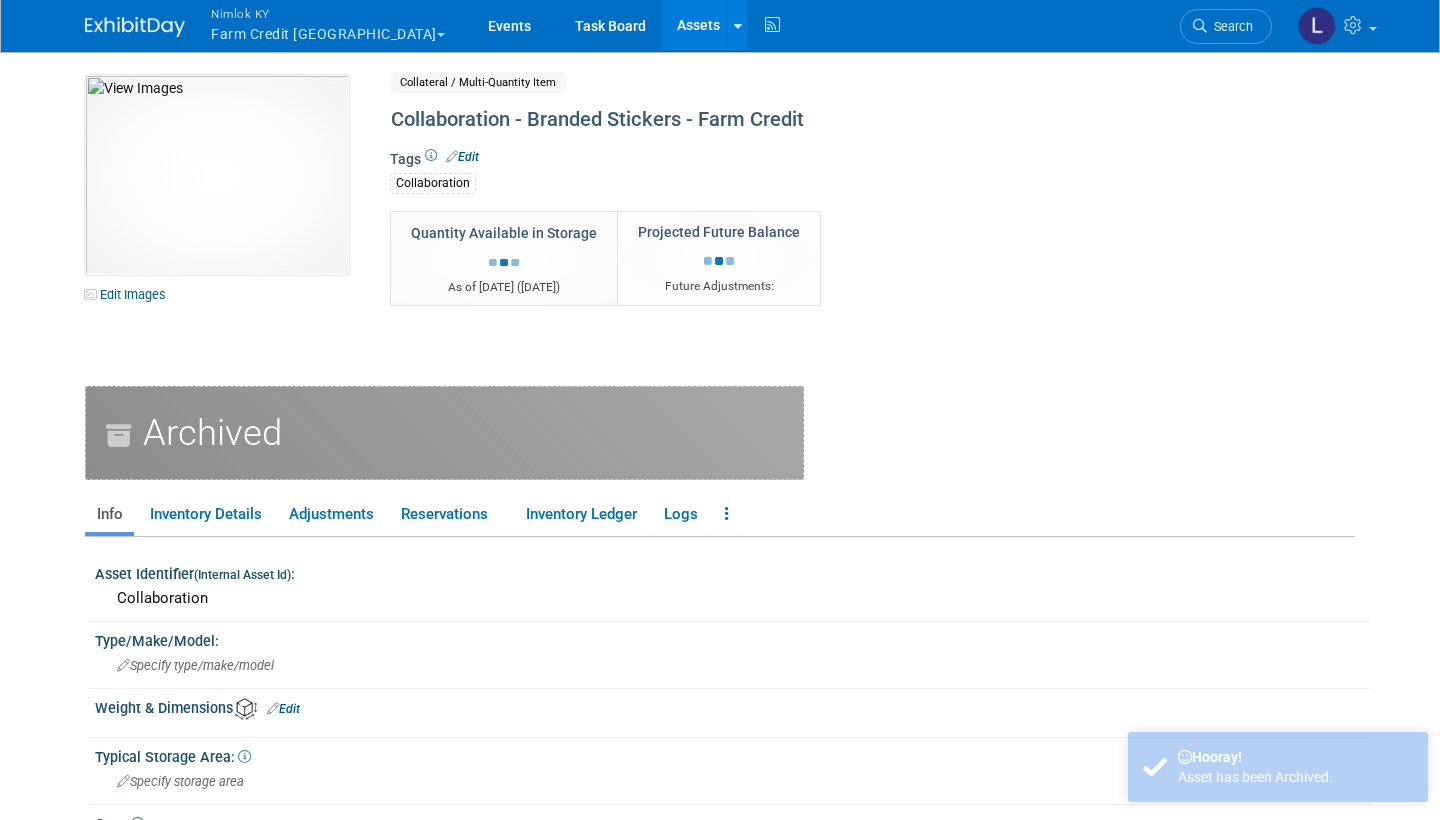 scroll, scrollTop: 0, scrollLeft: 0, axis: both 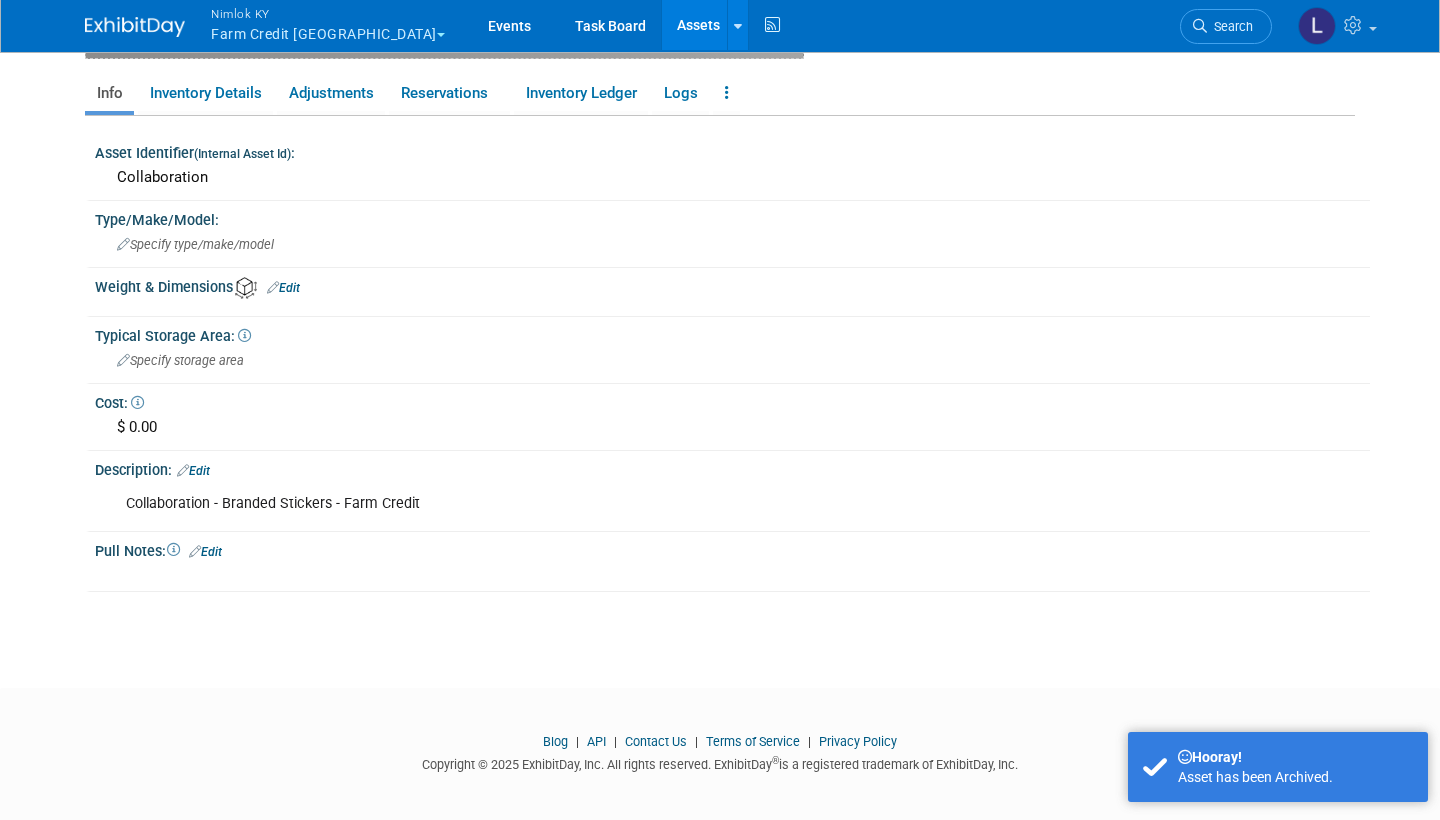 click on "Edit" at bounding box center (193, 471) 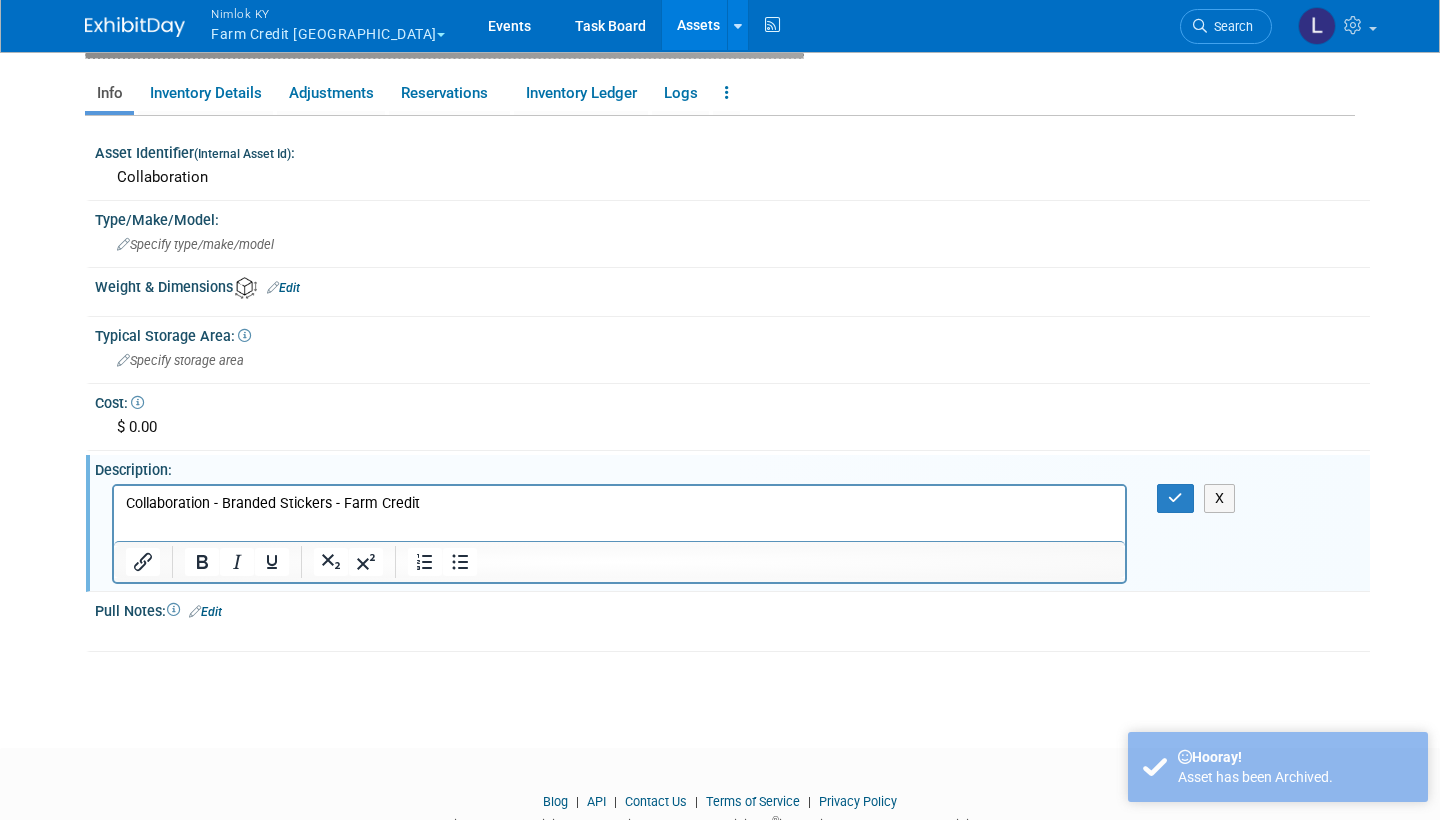 scroll, scrollTop: 0, scrollLeft: 0, axis: both 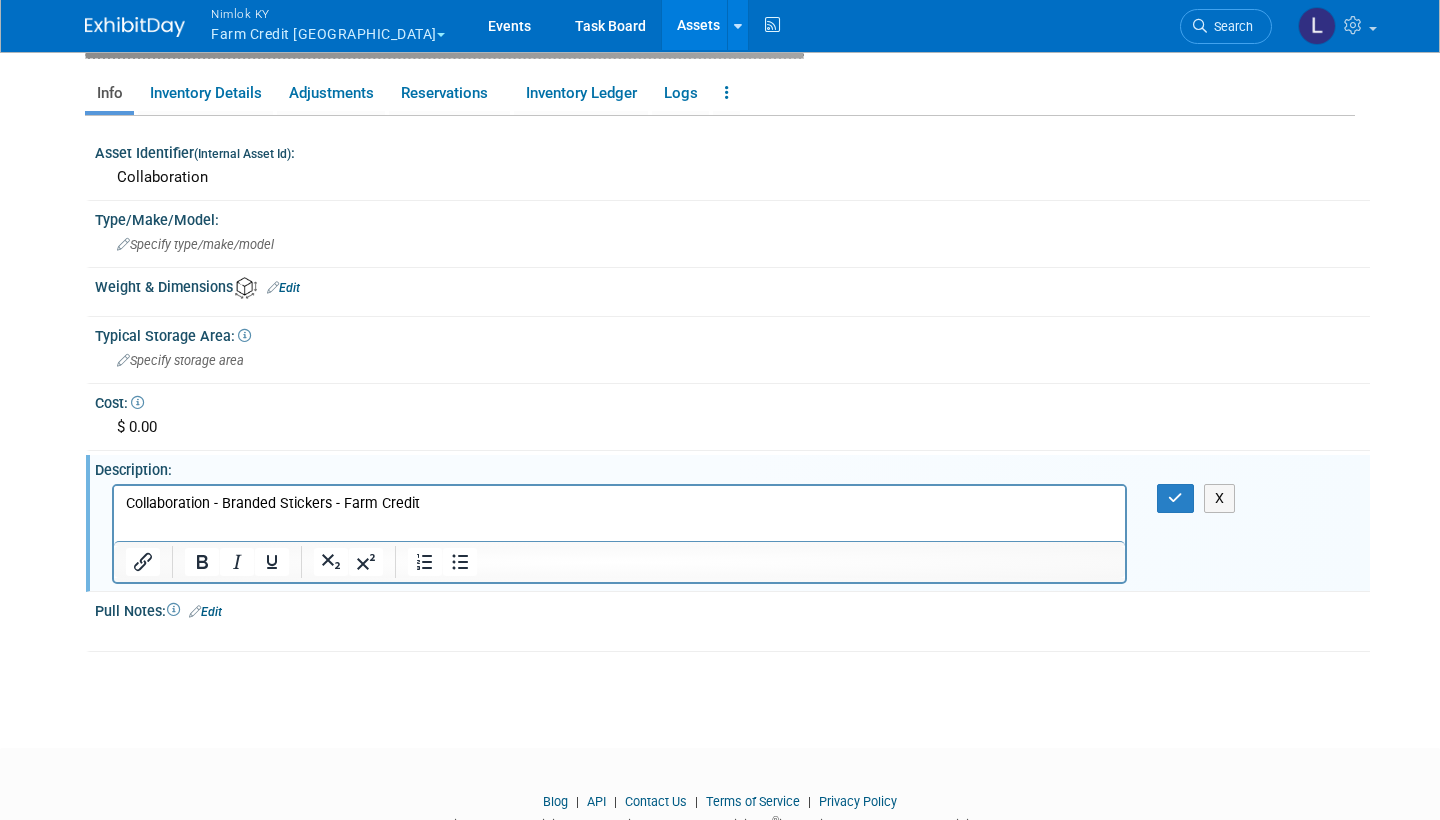 click on "Collaboration - Branded Stickers - Farm Credit" at bounding box center [620, 503] 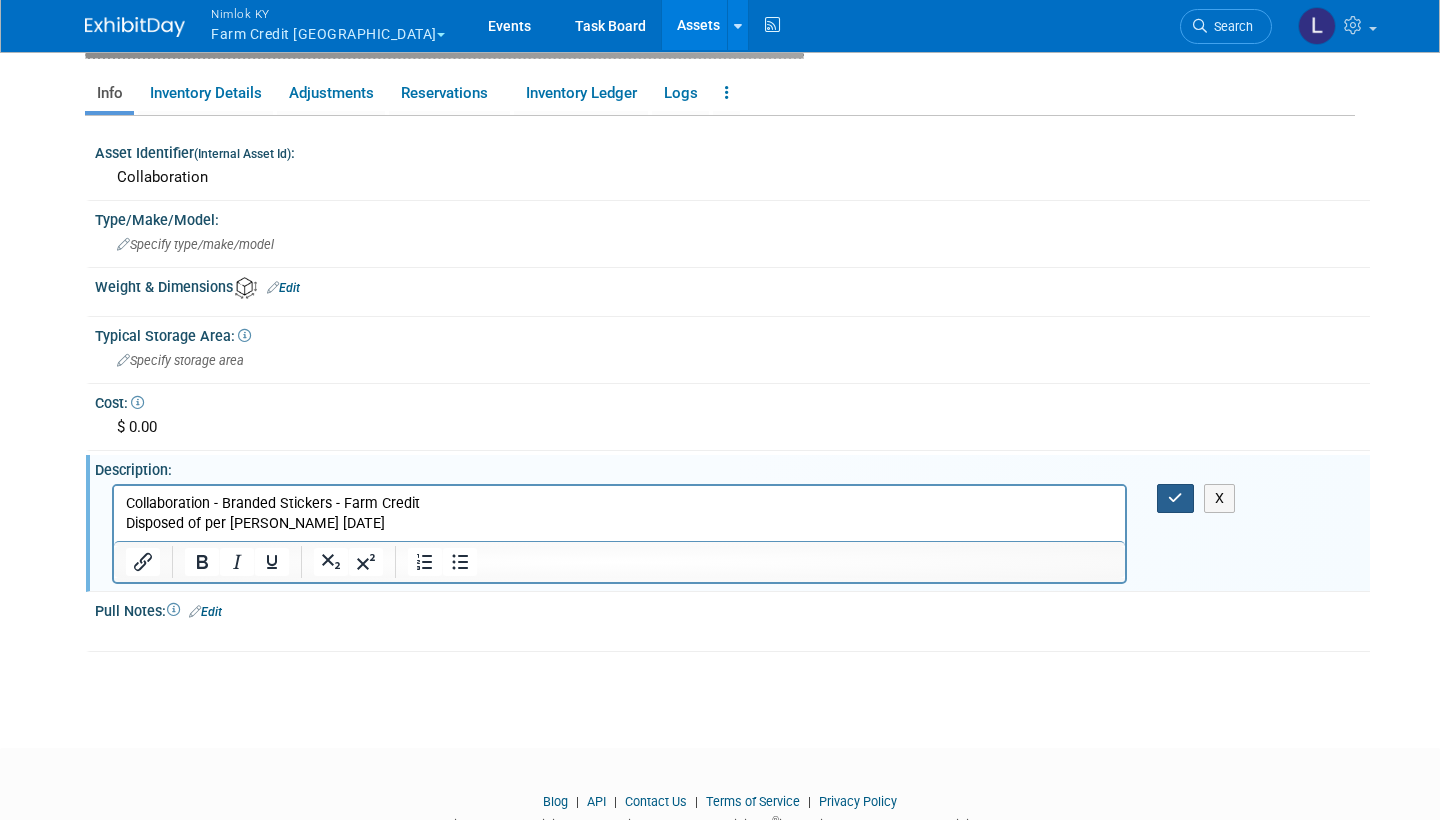 click at bounding box center (1175, 498) 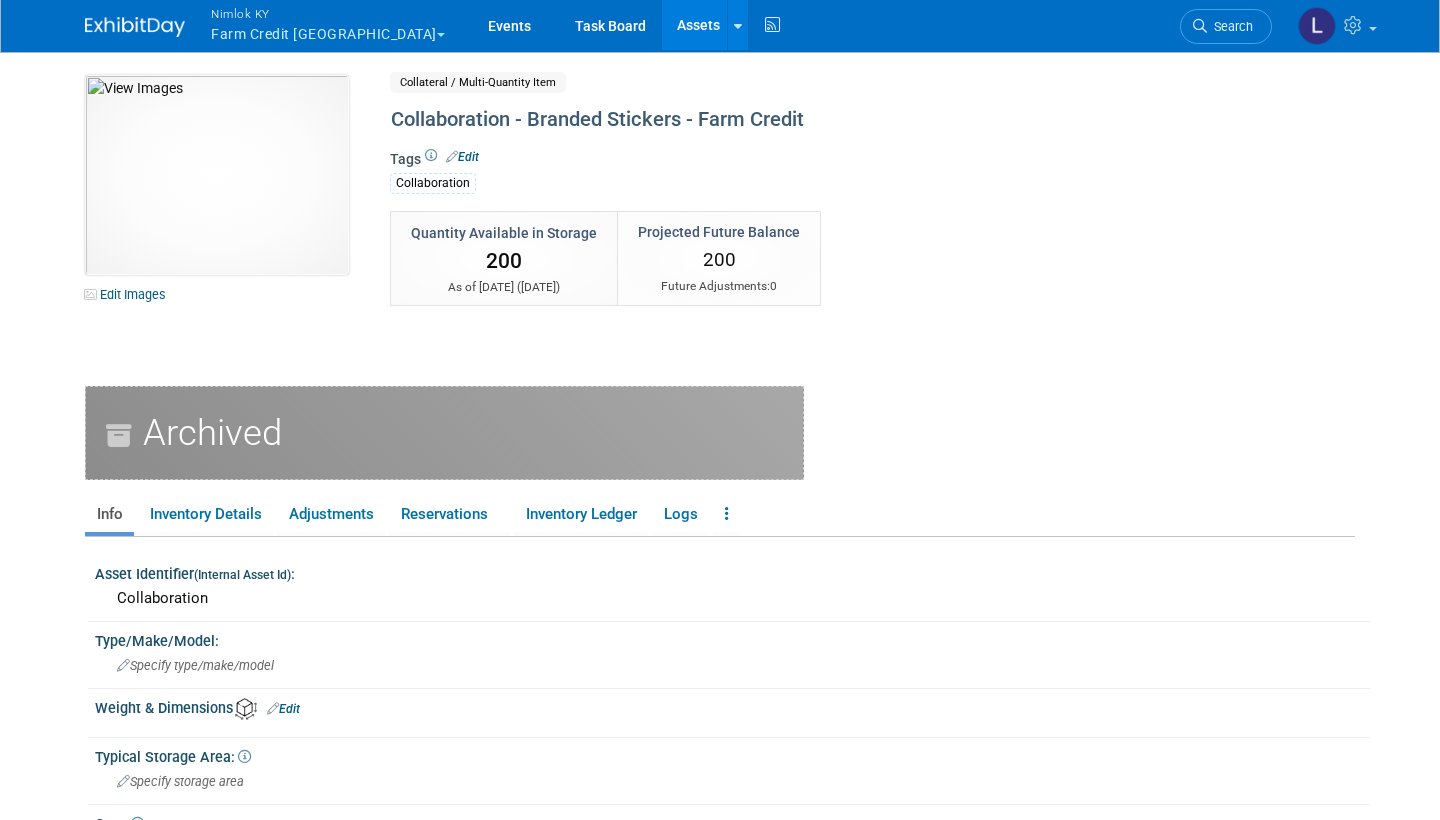 scroll, scrollTop: 0, scrollLeft: 0, axis: both 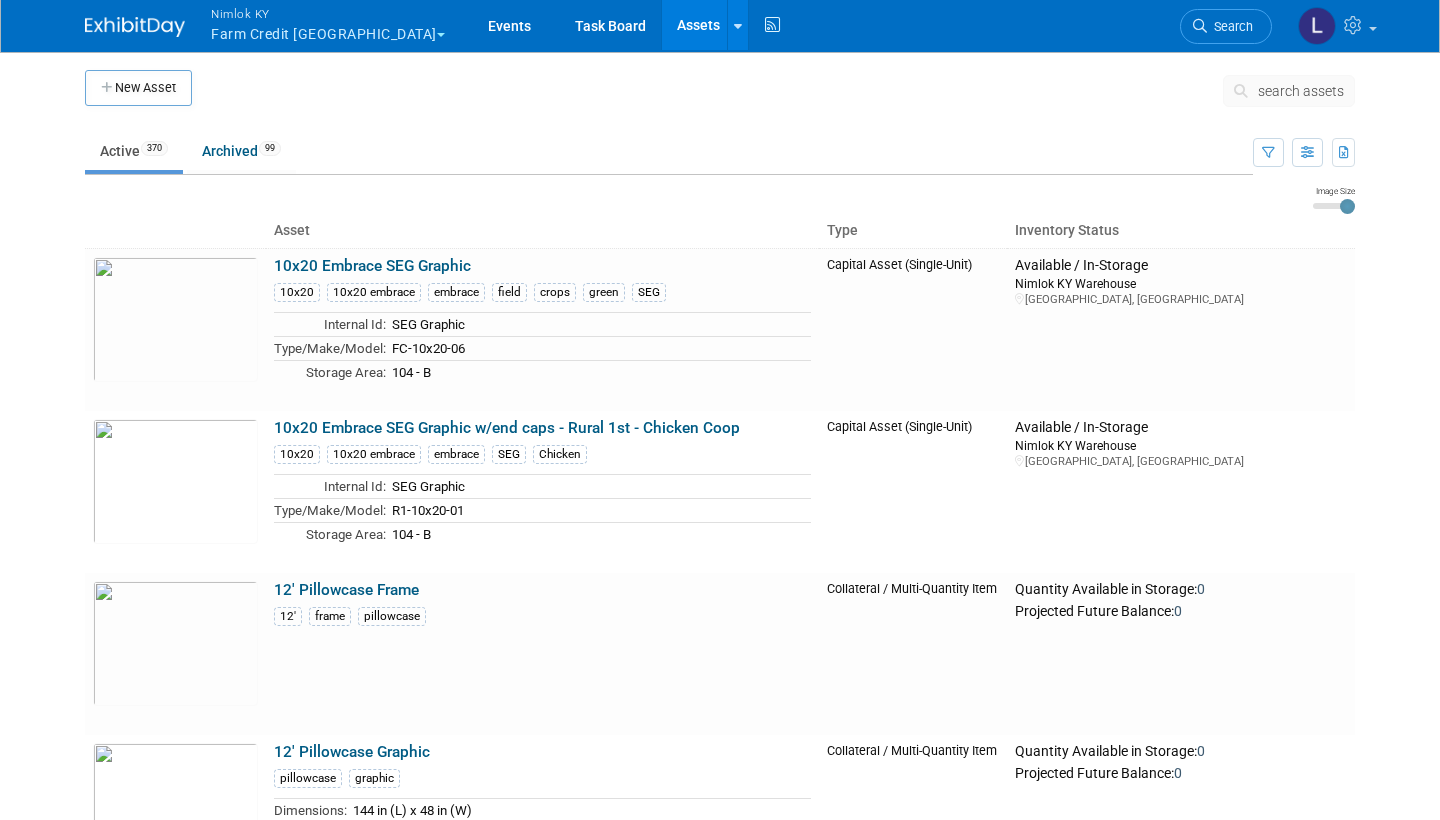 click on "search assets" at bounding box center (1301, 91) 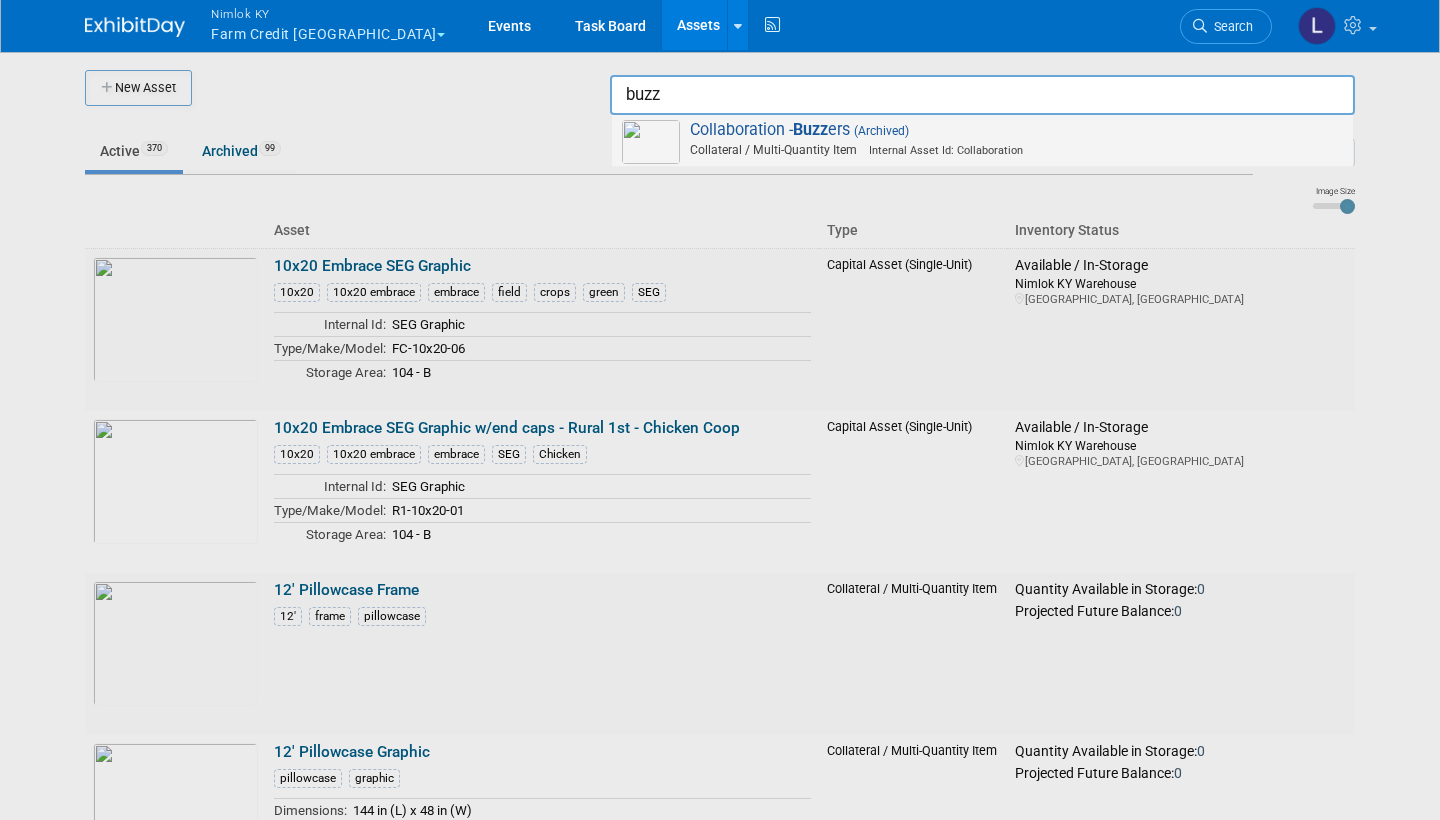click on "Collateral / Multi-Quantity Item Internal Asset Id: Collaboration" at bounding box center [985, 150] 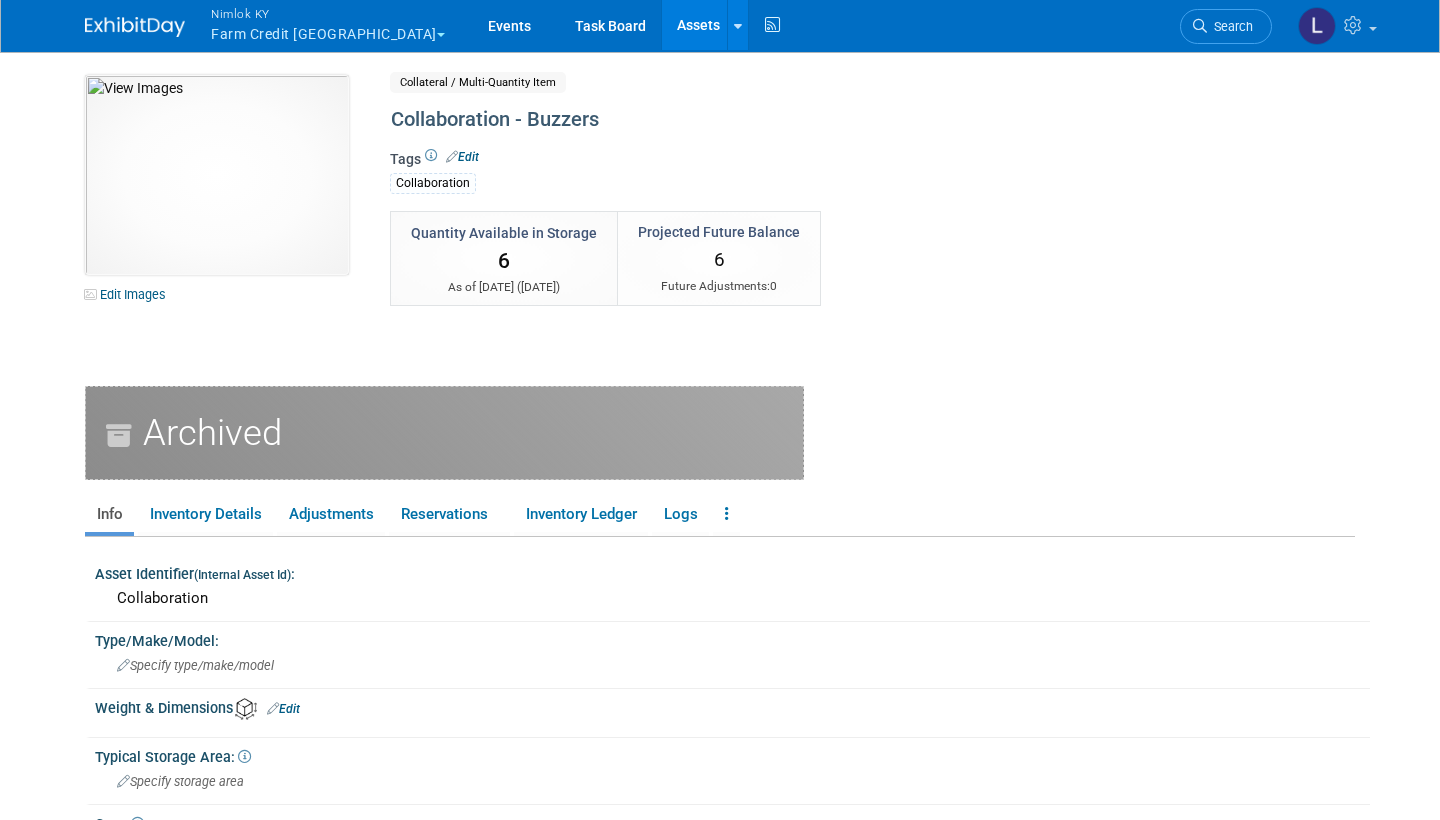 scroll, scrollTop: 0, scrollLeft: 0, axis: both 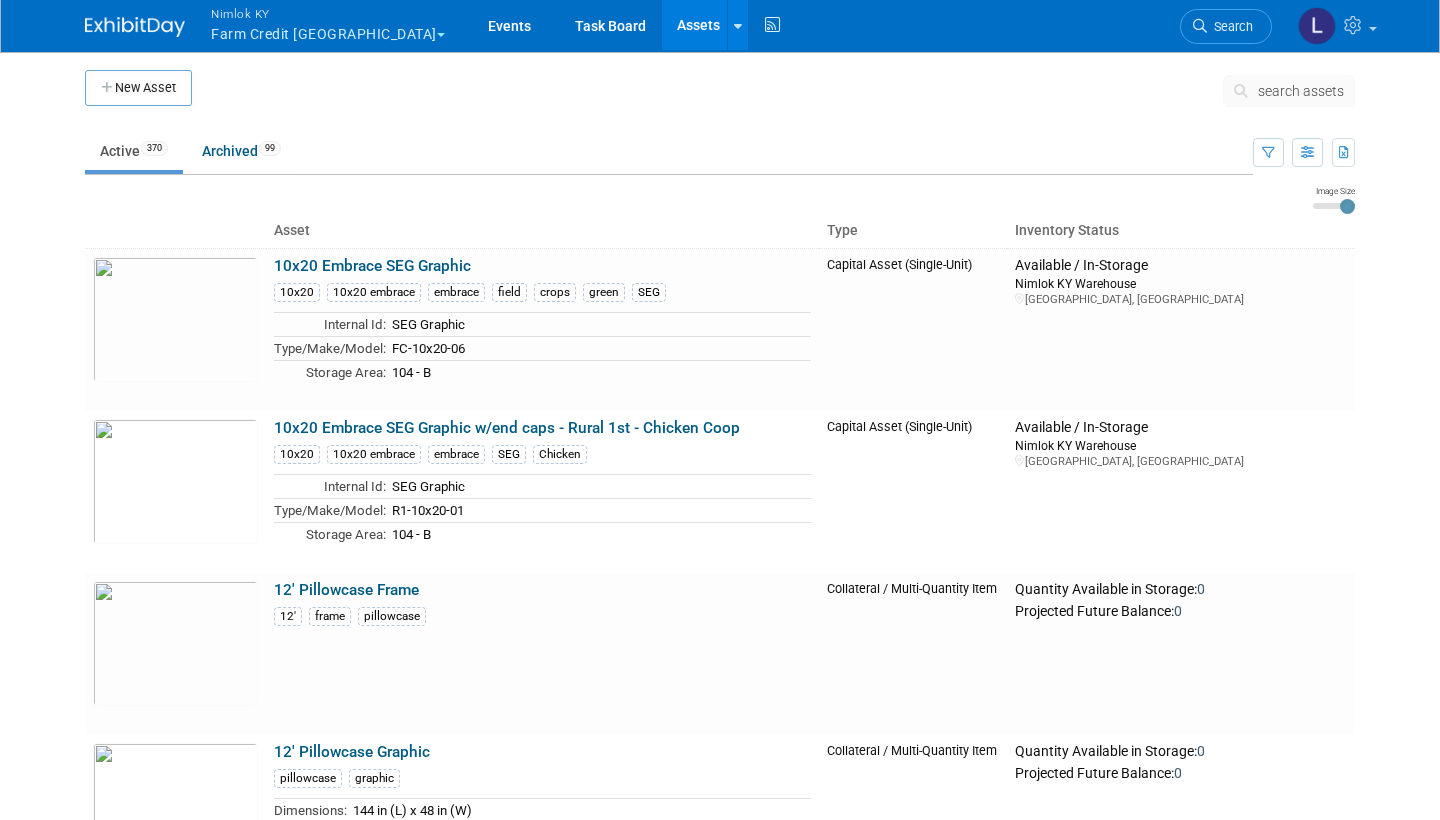 click on "search assets" at bounding box center [1301, 91] 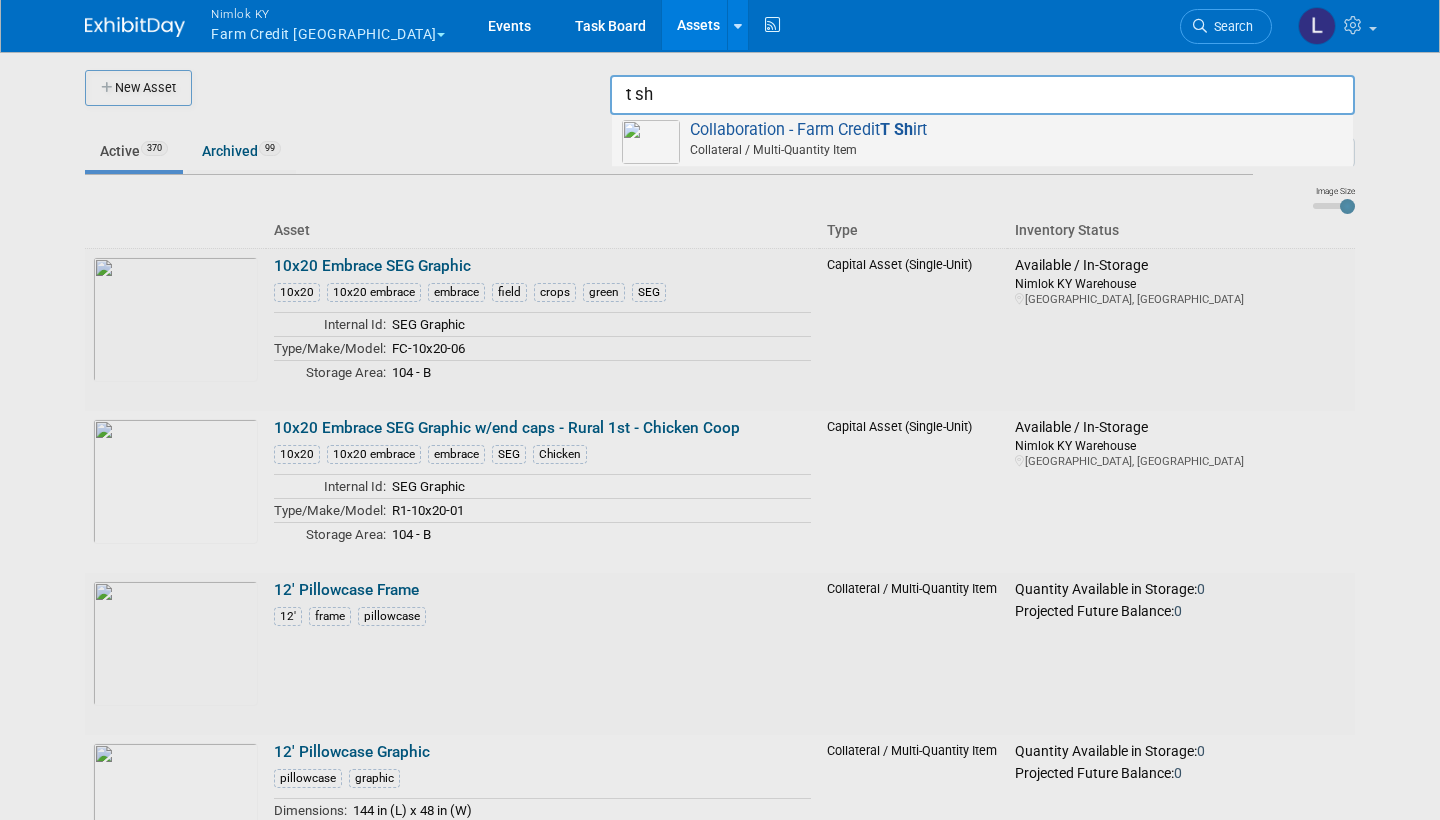 click on "Collaboration - Farm Credit  T Sh irt Collateral / Multi-Quantity Item" at bounding box center [982, 140] 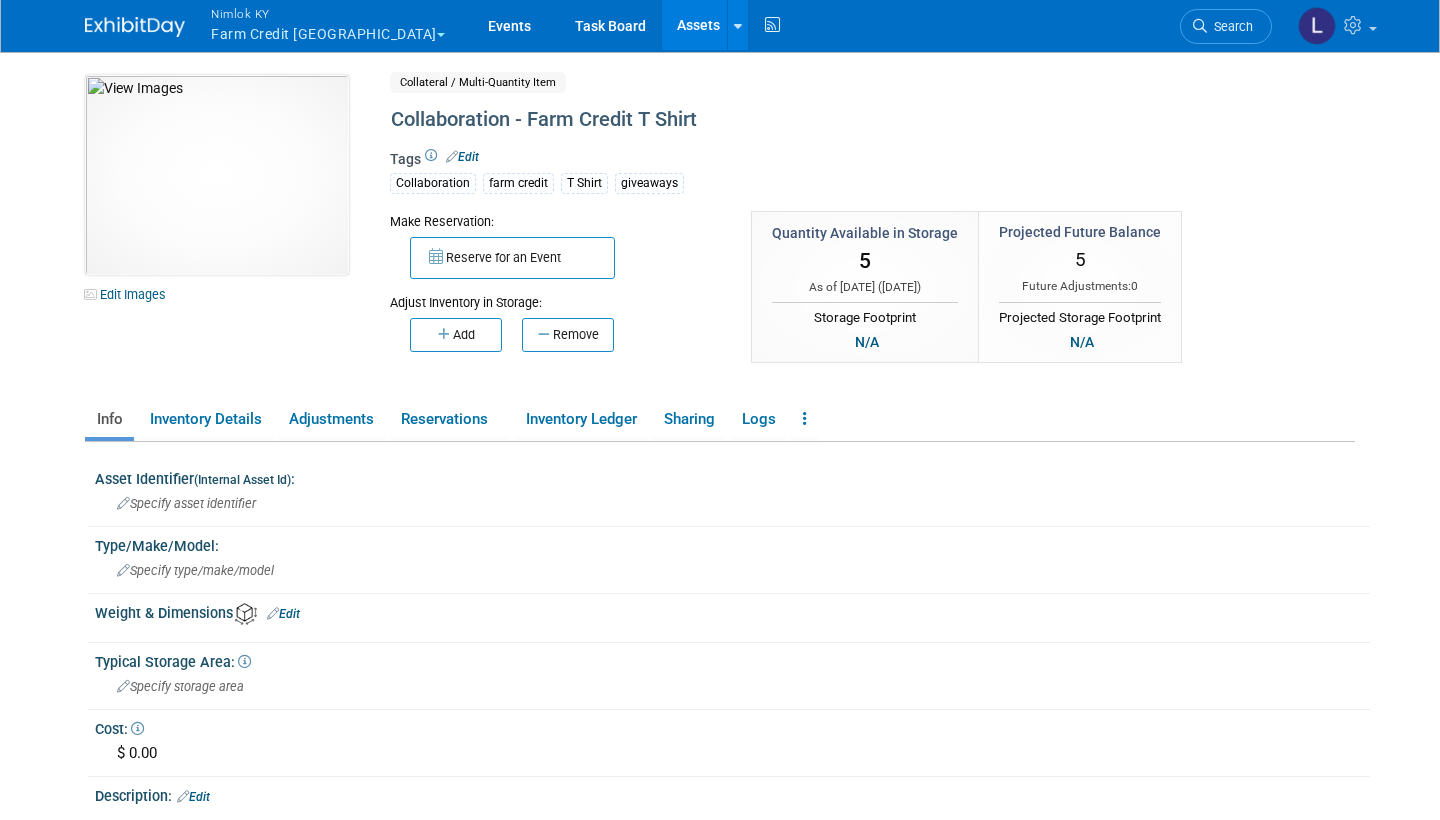 scroll, scrollTop: 0, scrollLeft: 0, axis: both 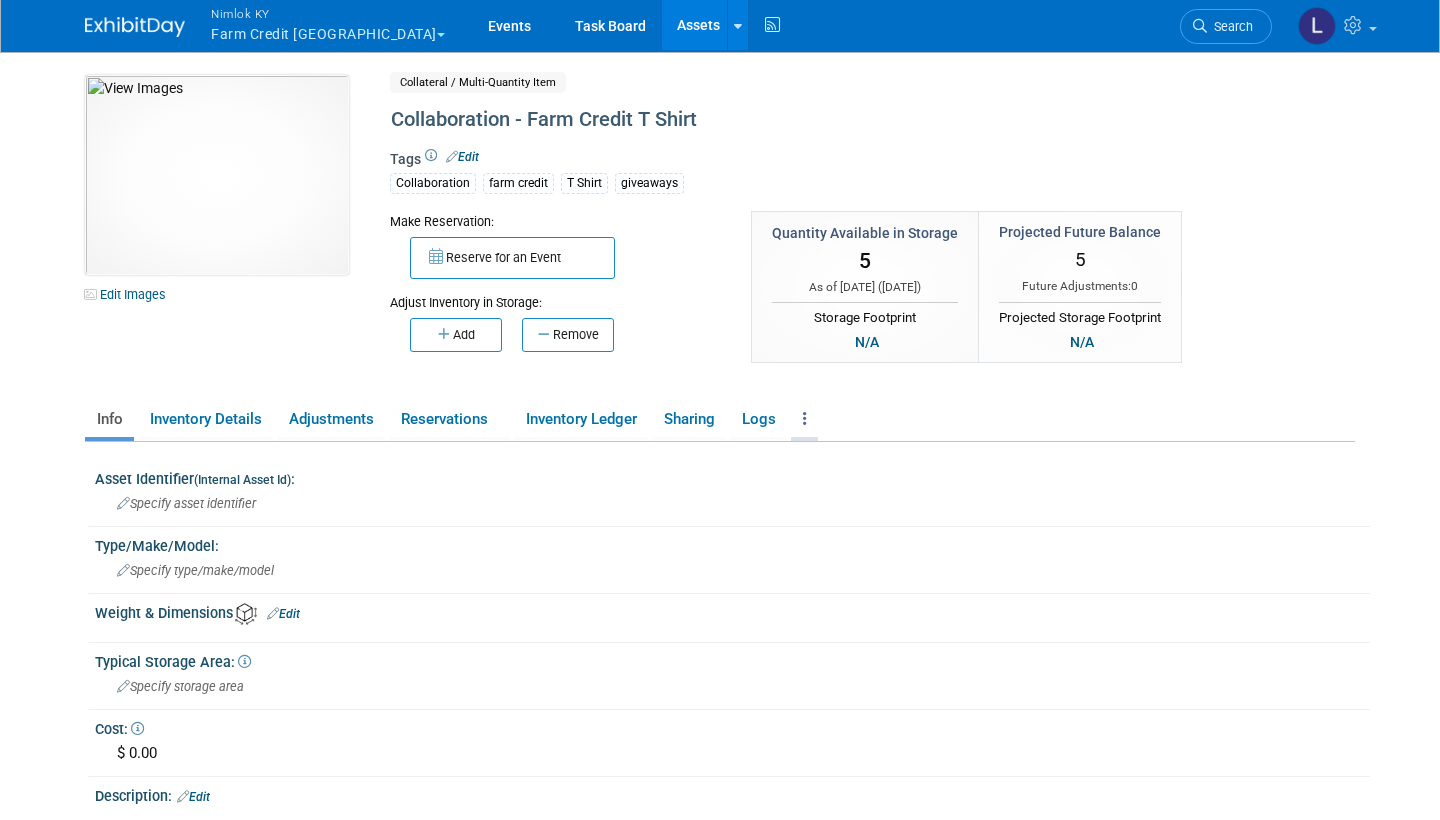 click at bounding box center [805, 418] 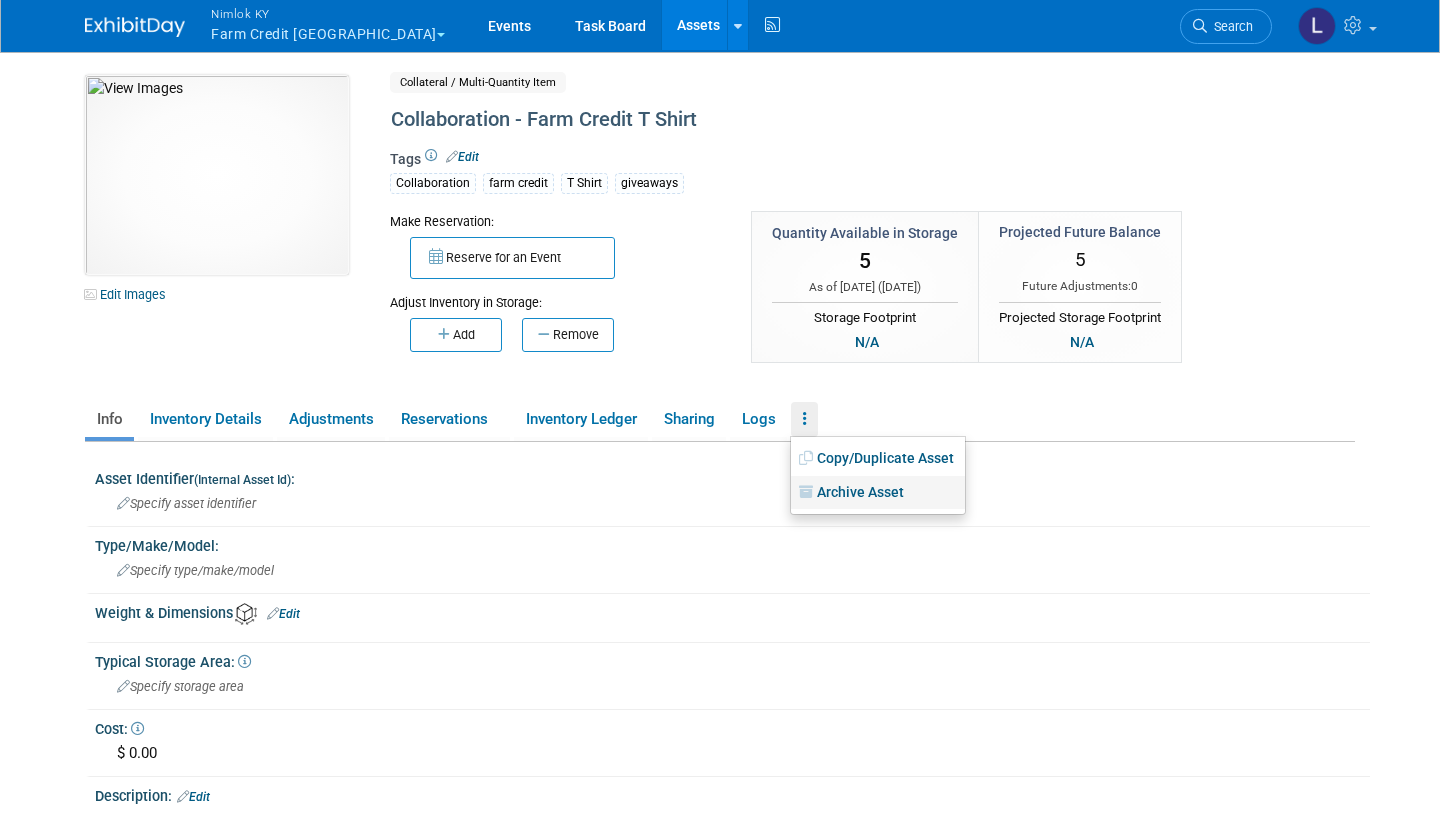 click on "Archive Asset" at bounding box center (878, 493) 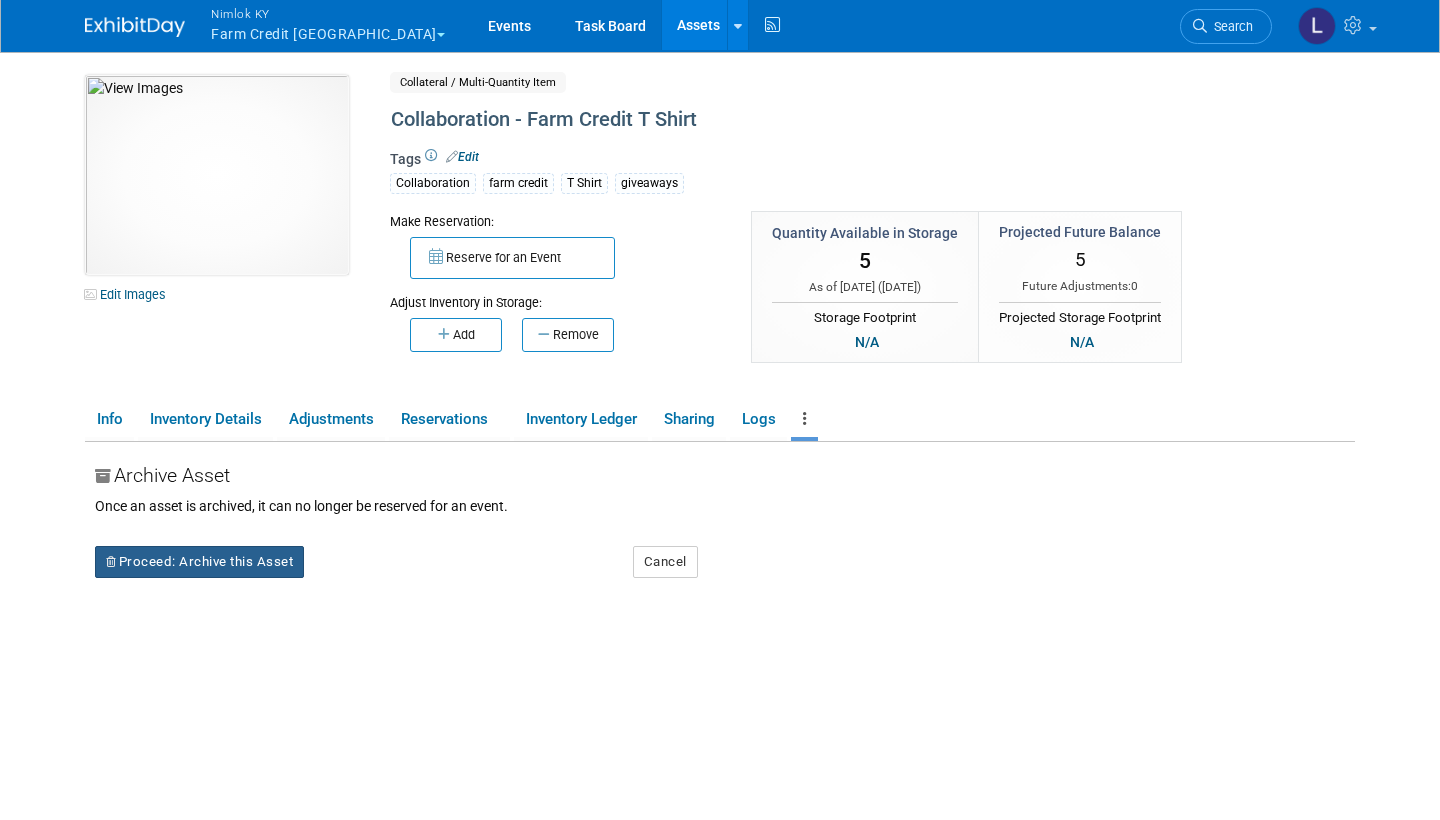 click on "Proceed: Archive this Asset" at bounding box center [199, 562] 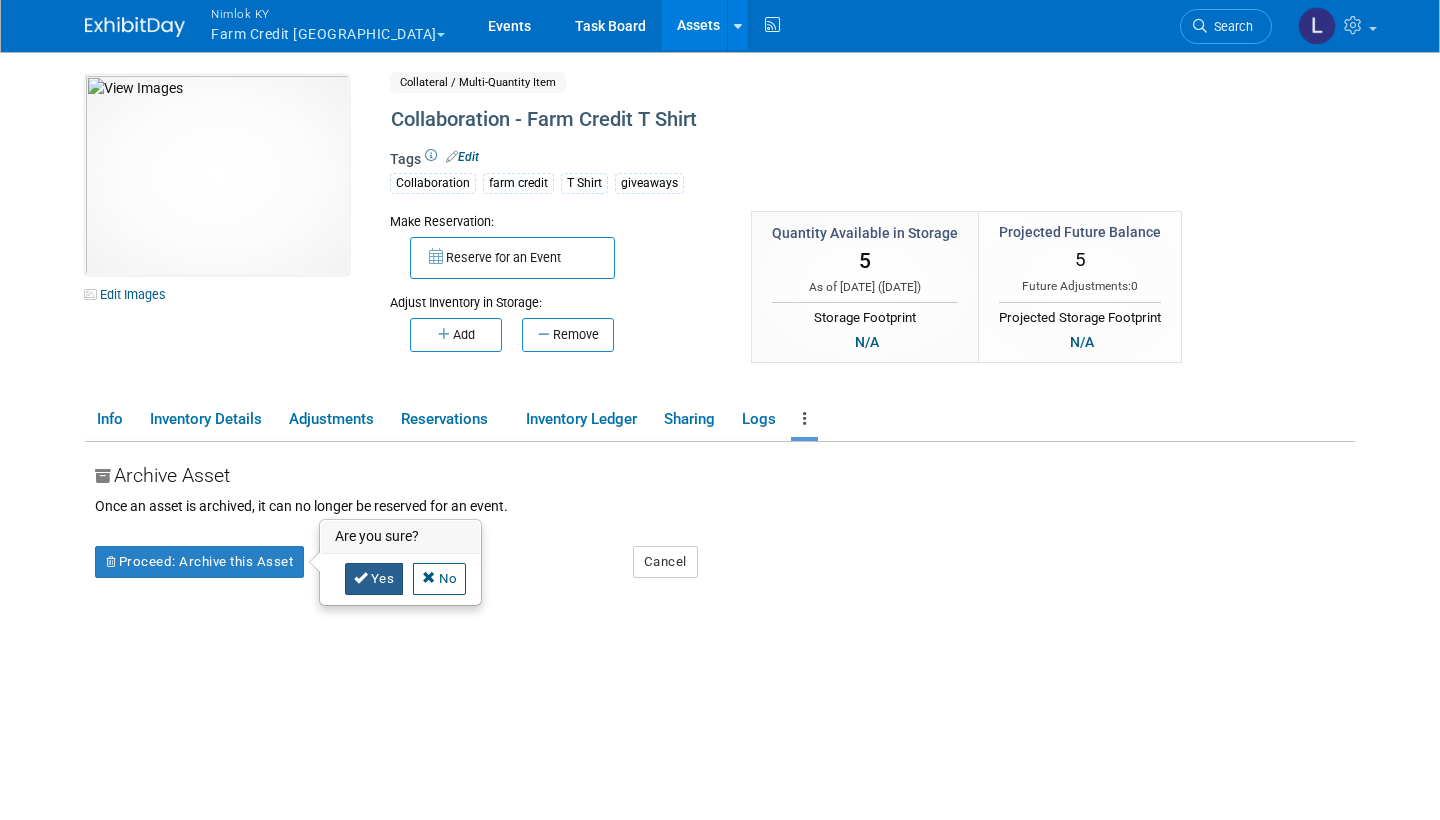 click on "Yes" at bounding box center (374, 579) 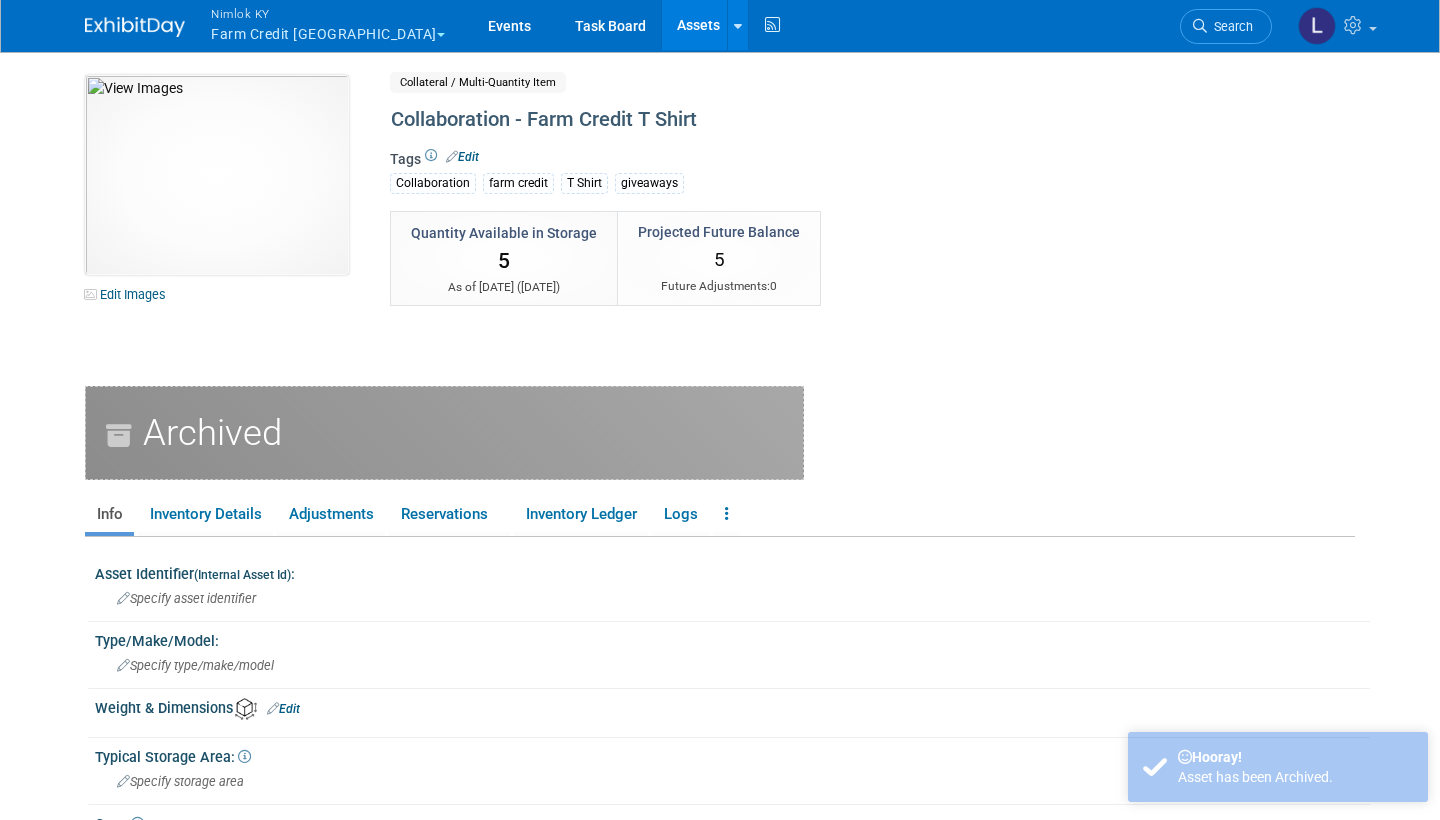 scroll, scrollTop: 0, scrollLeft: 0, axis: both 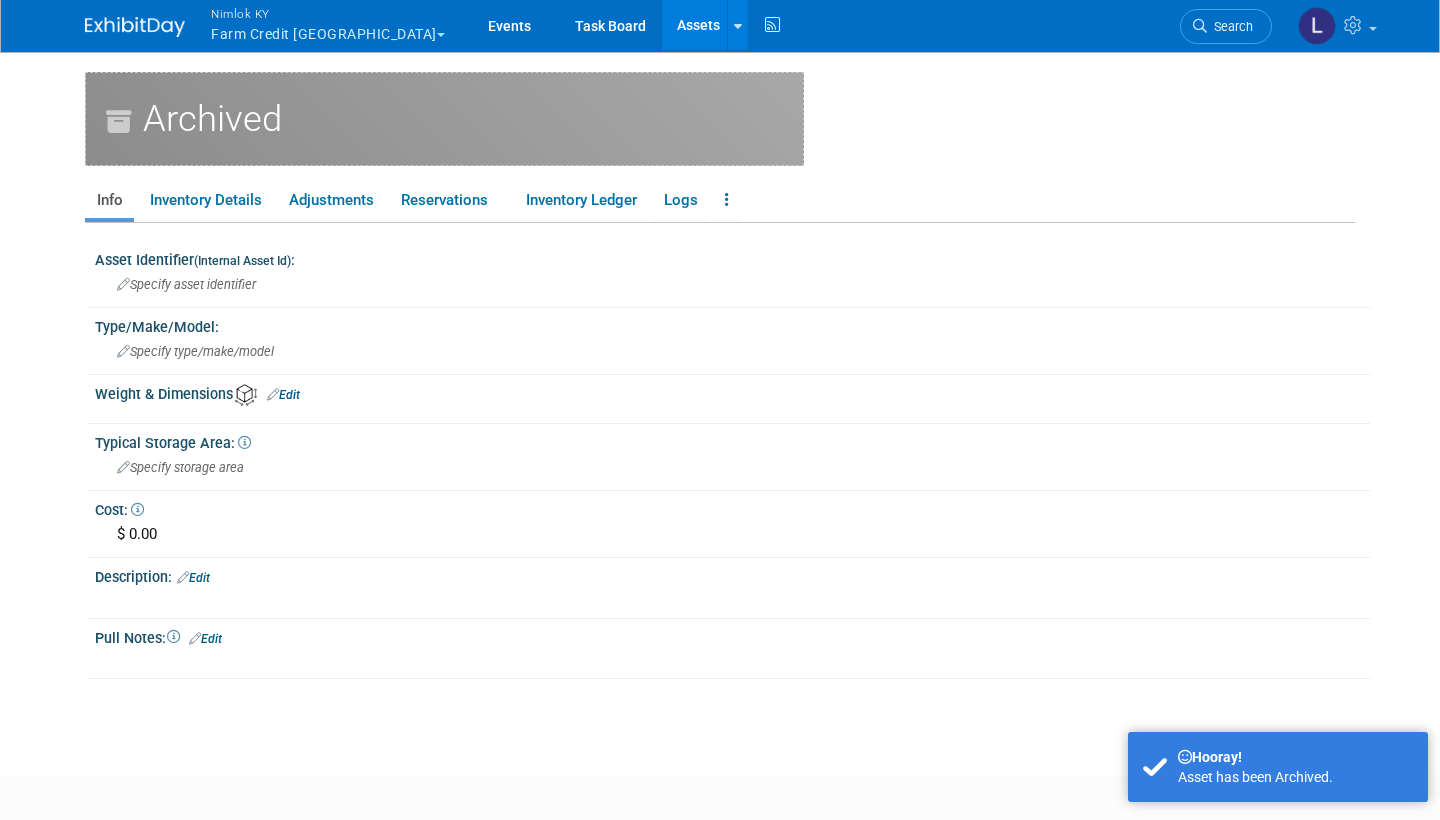 click on "Edit" at bounding box center (193, 578) 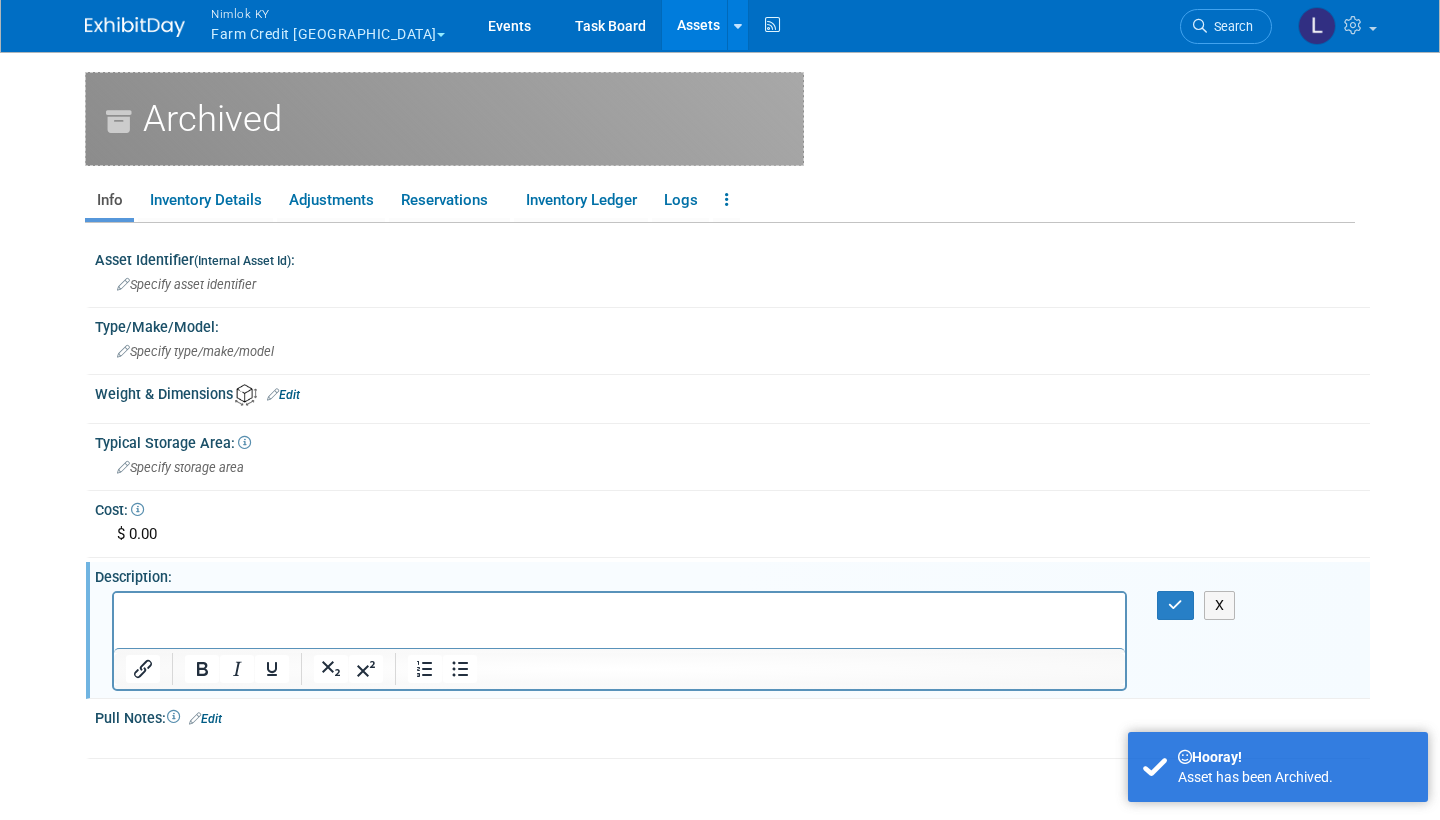 scroll, scrollTop: 0, scrollLeft: 0, axis: both 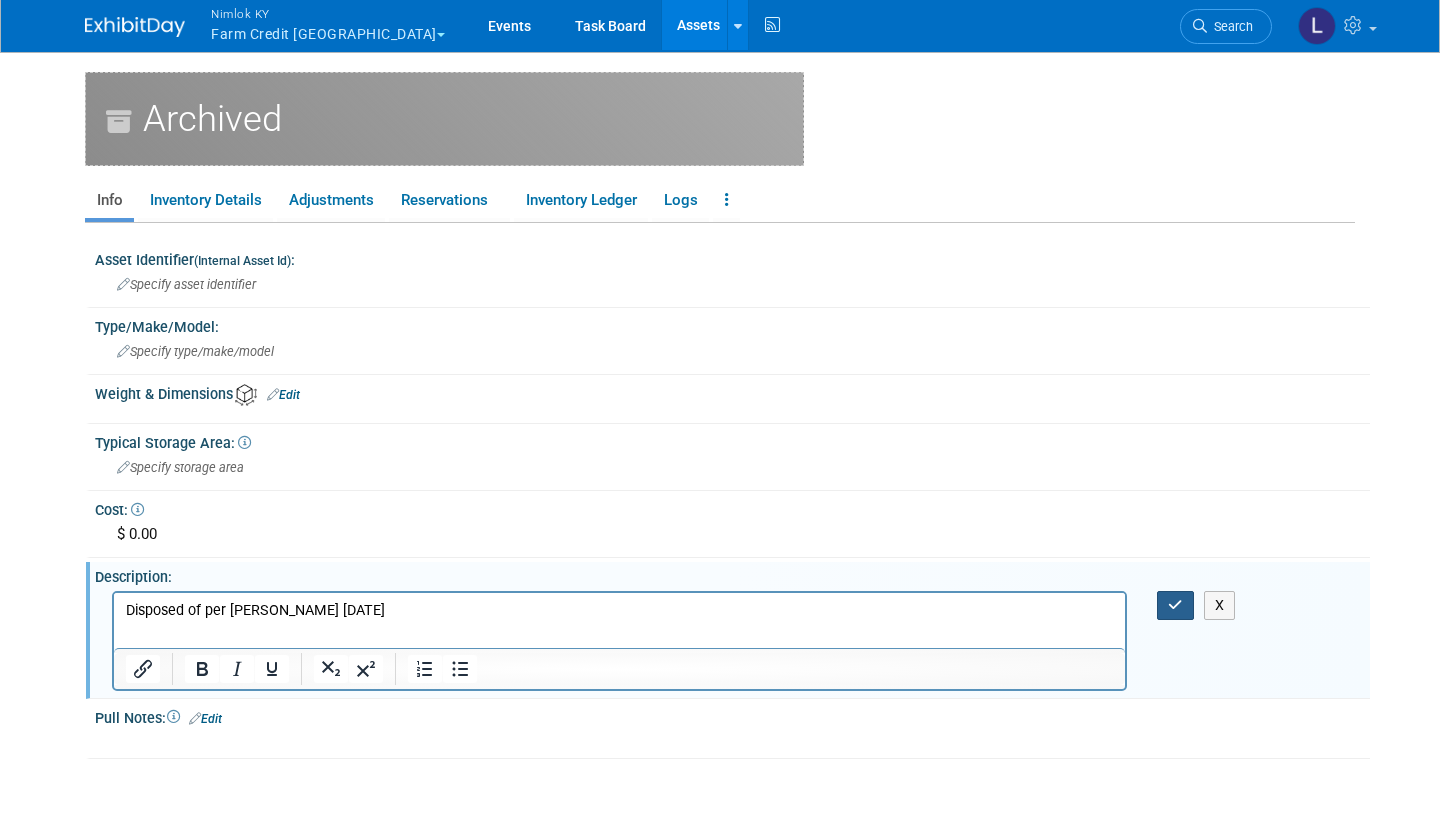 click at bounding box center [1175, 605] 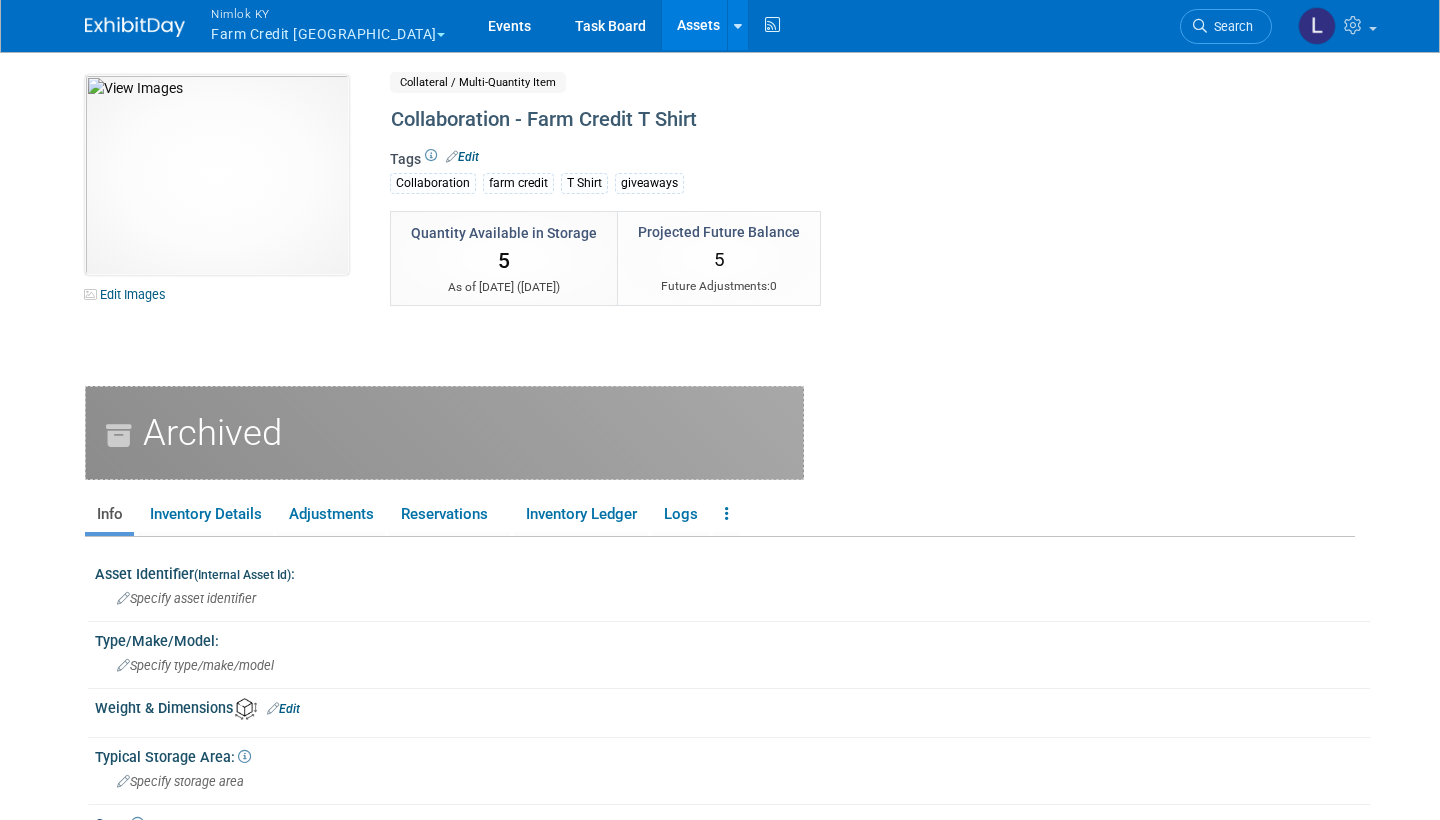 scroll, scrollTop: 0, scrollLeft: 0, axis: both 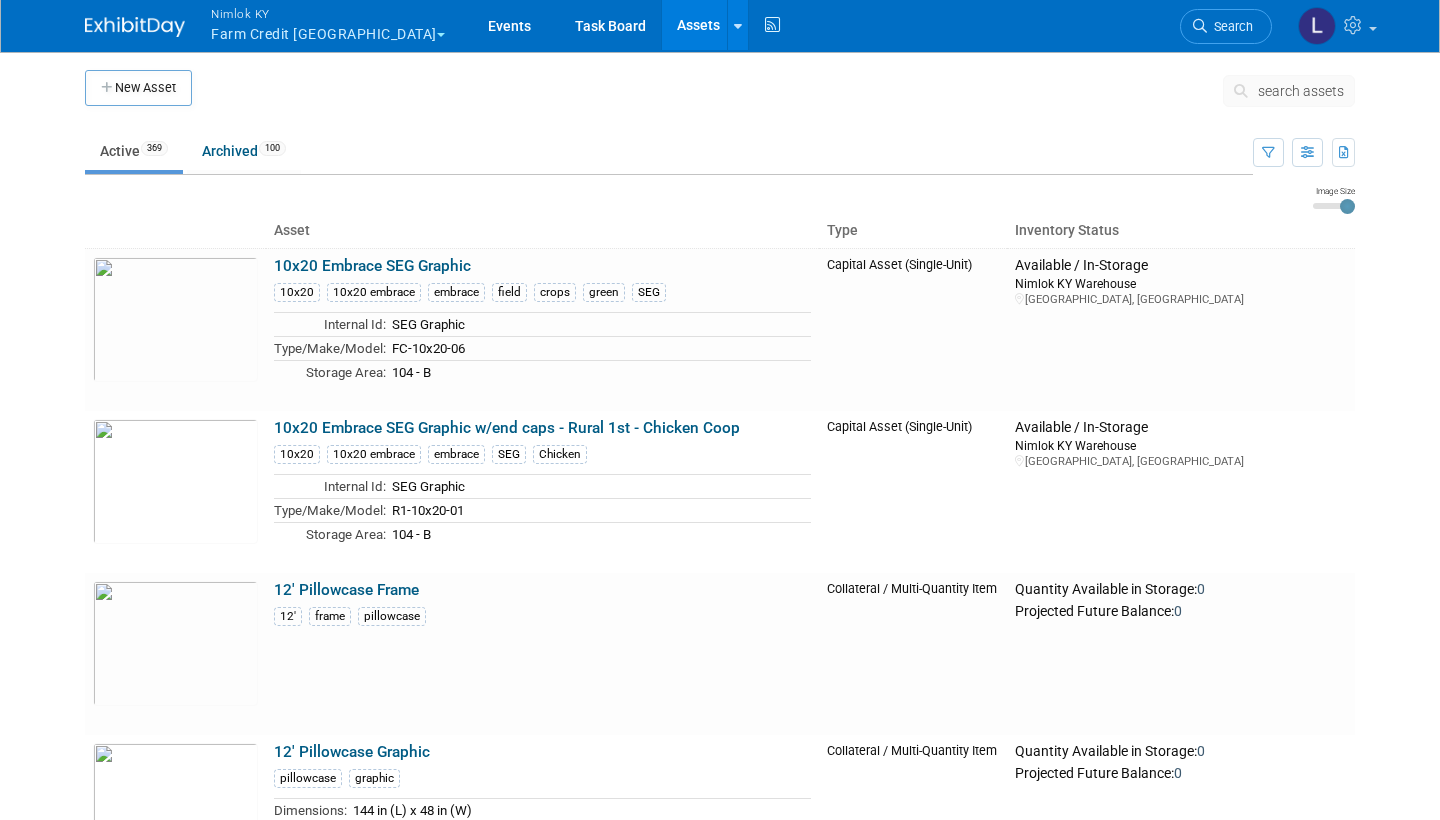 click on "search assets" at bounding box center (1301, 91) 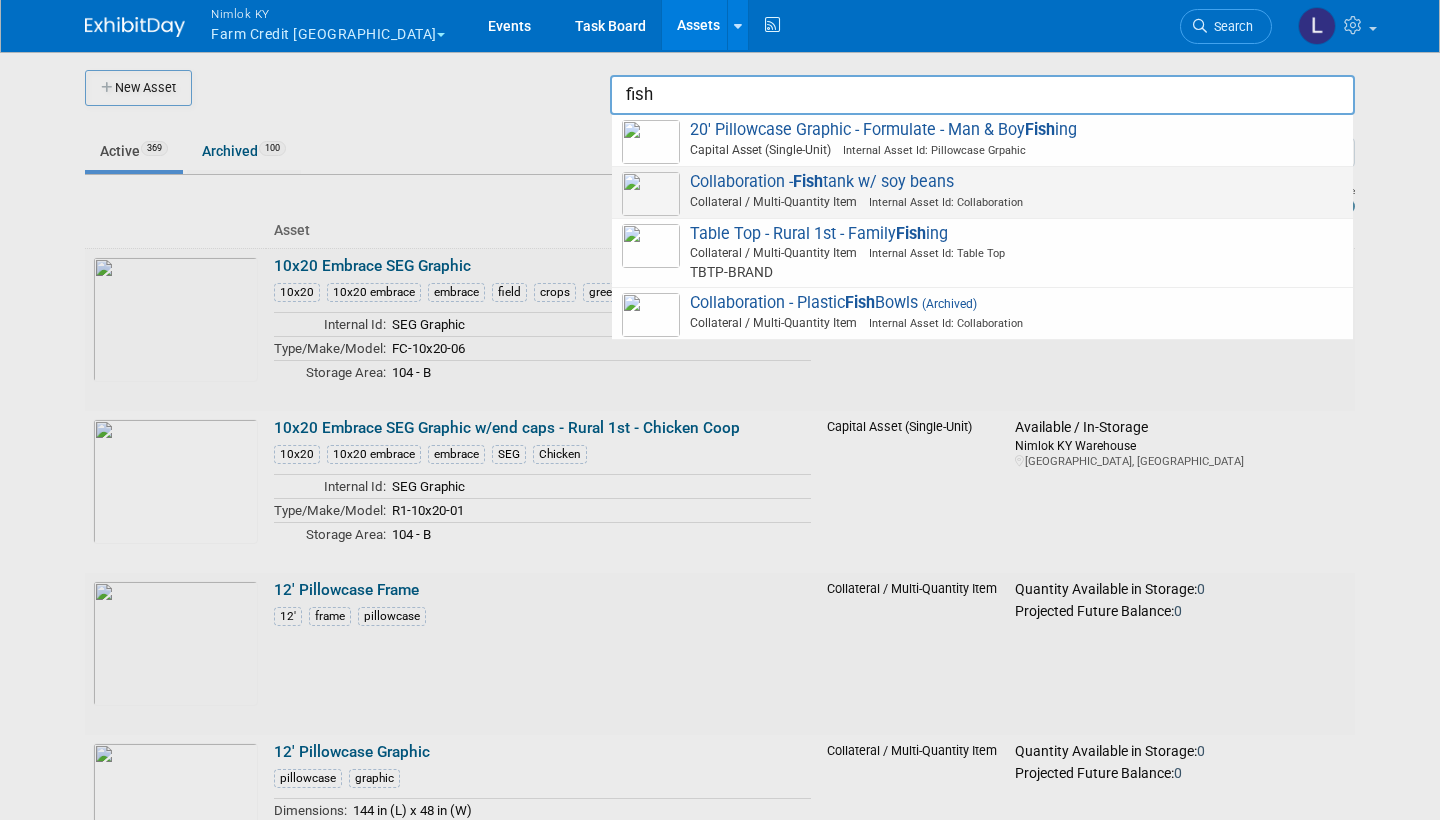 click on "Collaboration -  Fish  tank w/ soy beans Collateral / Multi-Quantity Item Internal Asset Id: Collaboration" at bounding box center (982, 192) 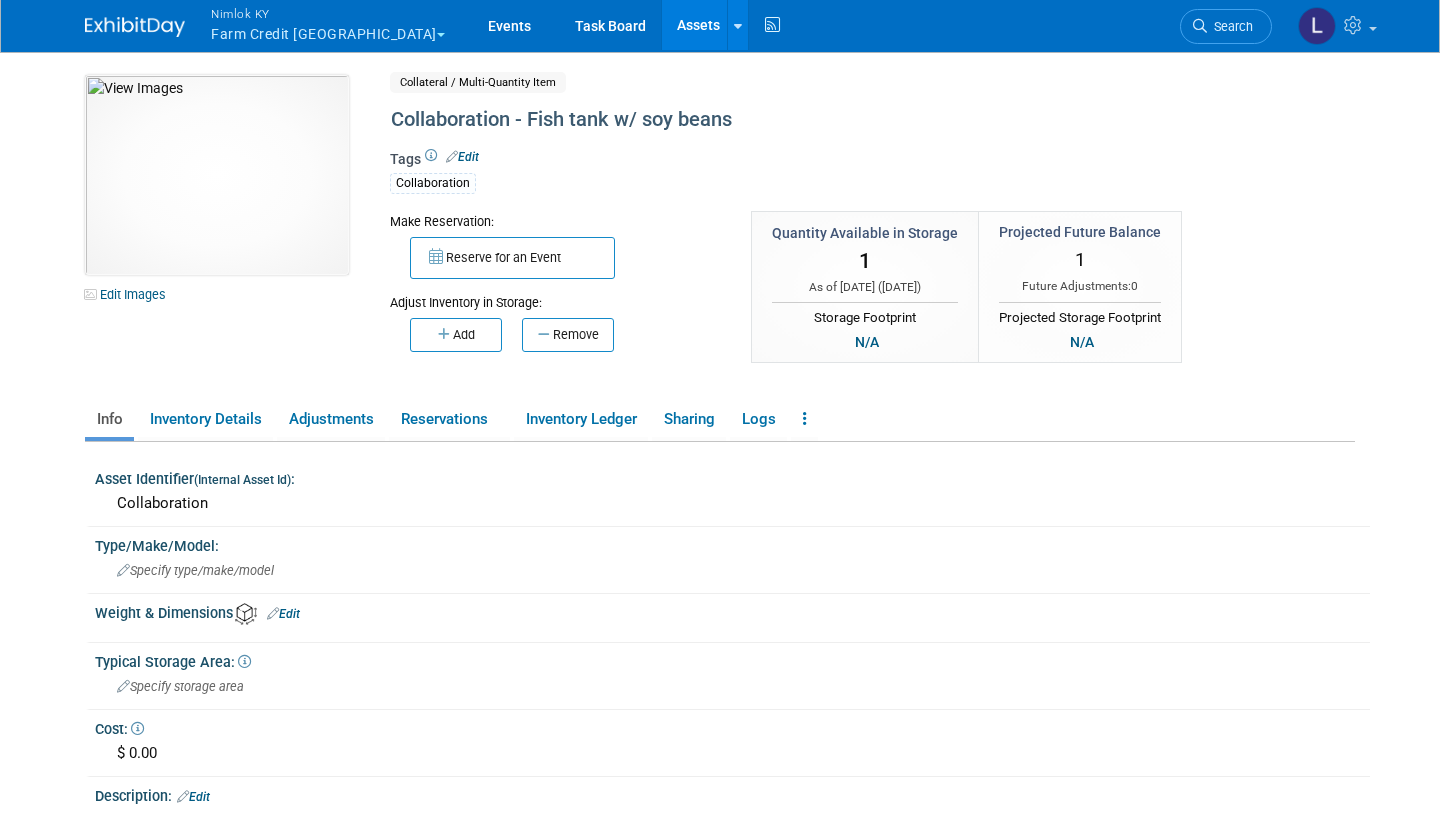 scroll, scrollTop: 0, scrollLeft: 0, axis: both 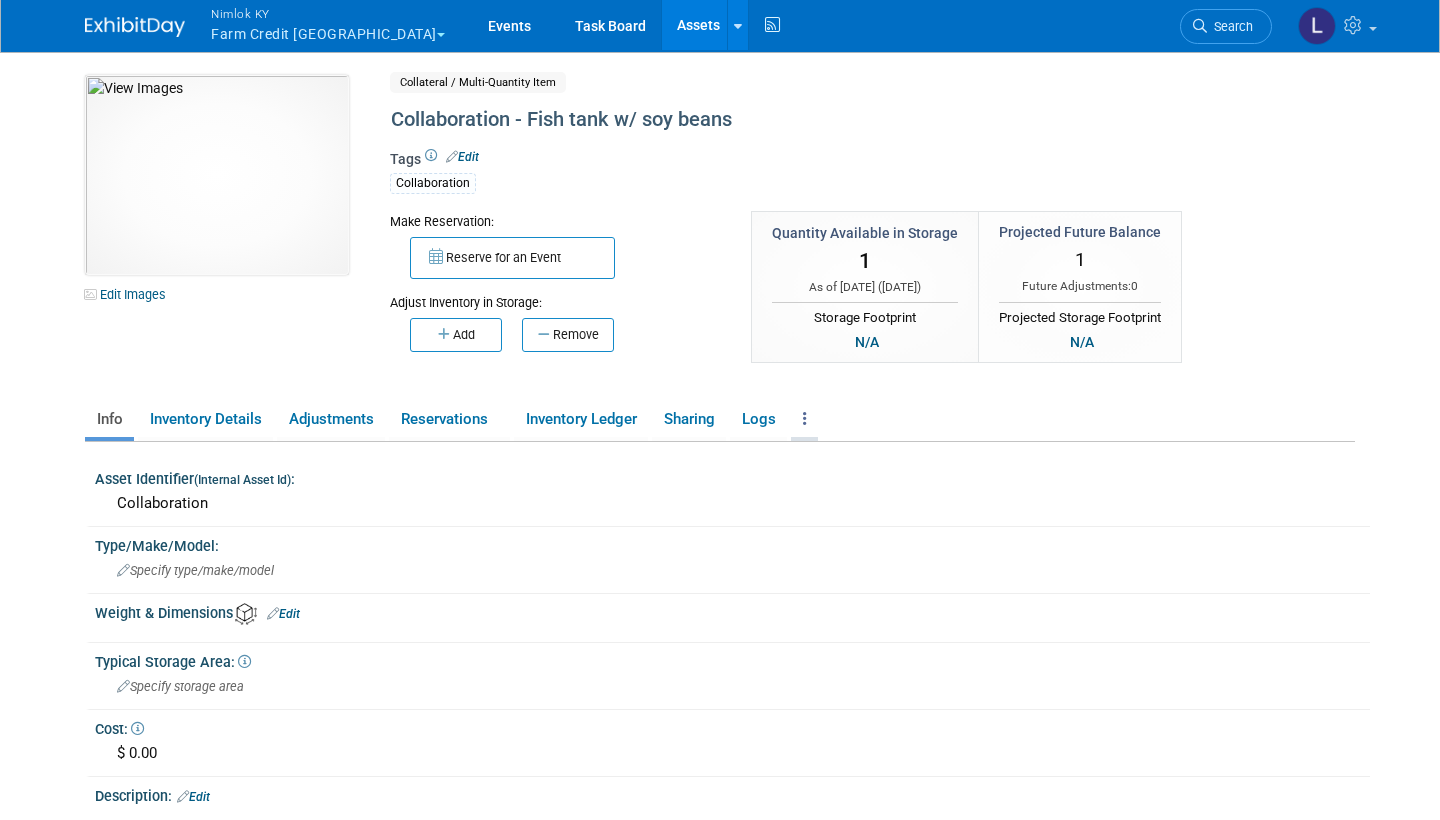 click at bounding box center [805, 418] 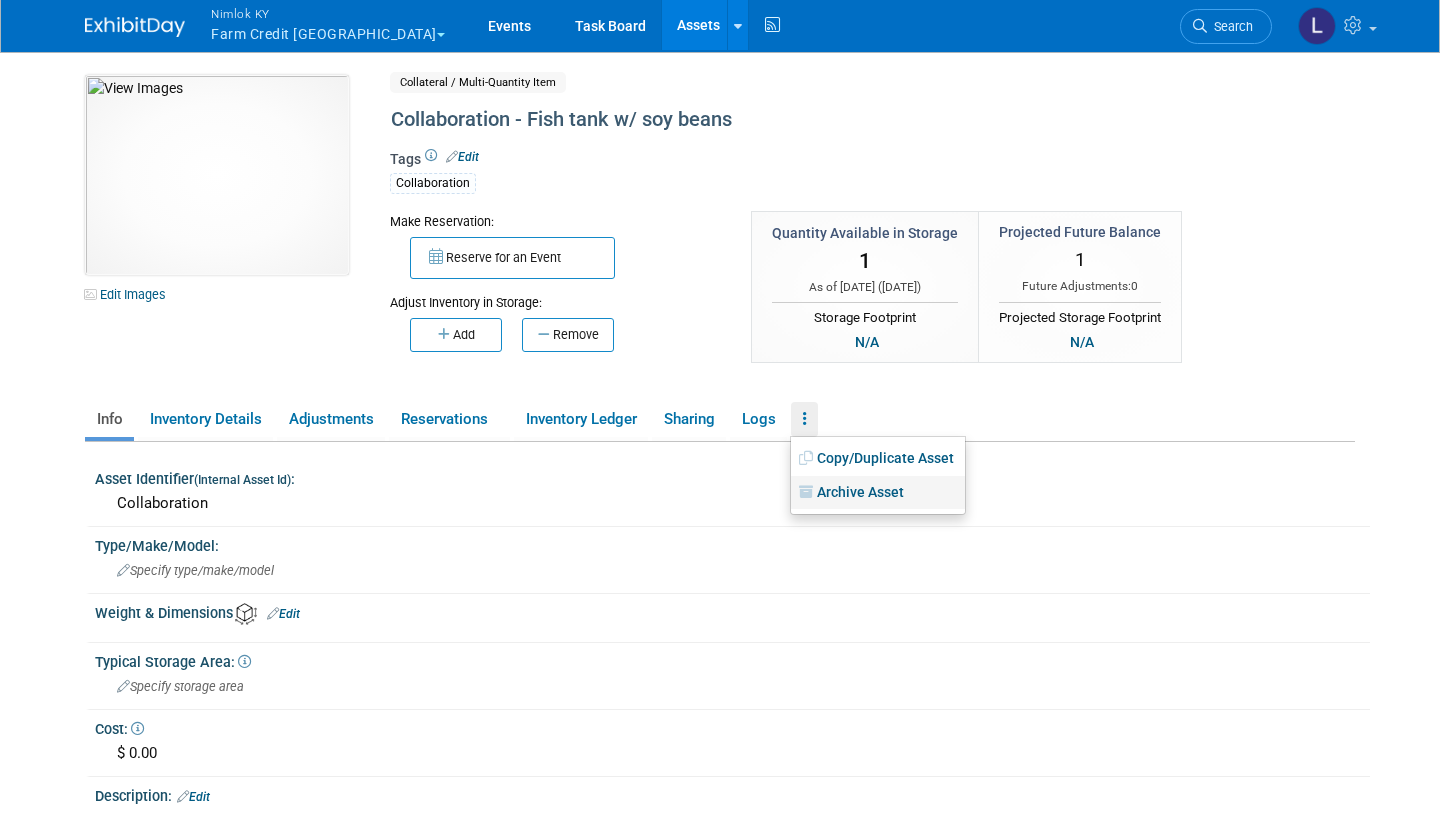 click on "Archive Asset" at bounding box center [878, 493] 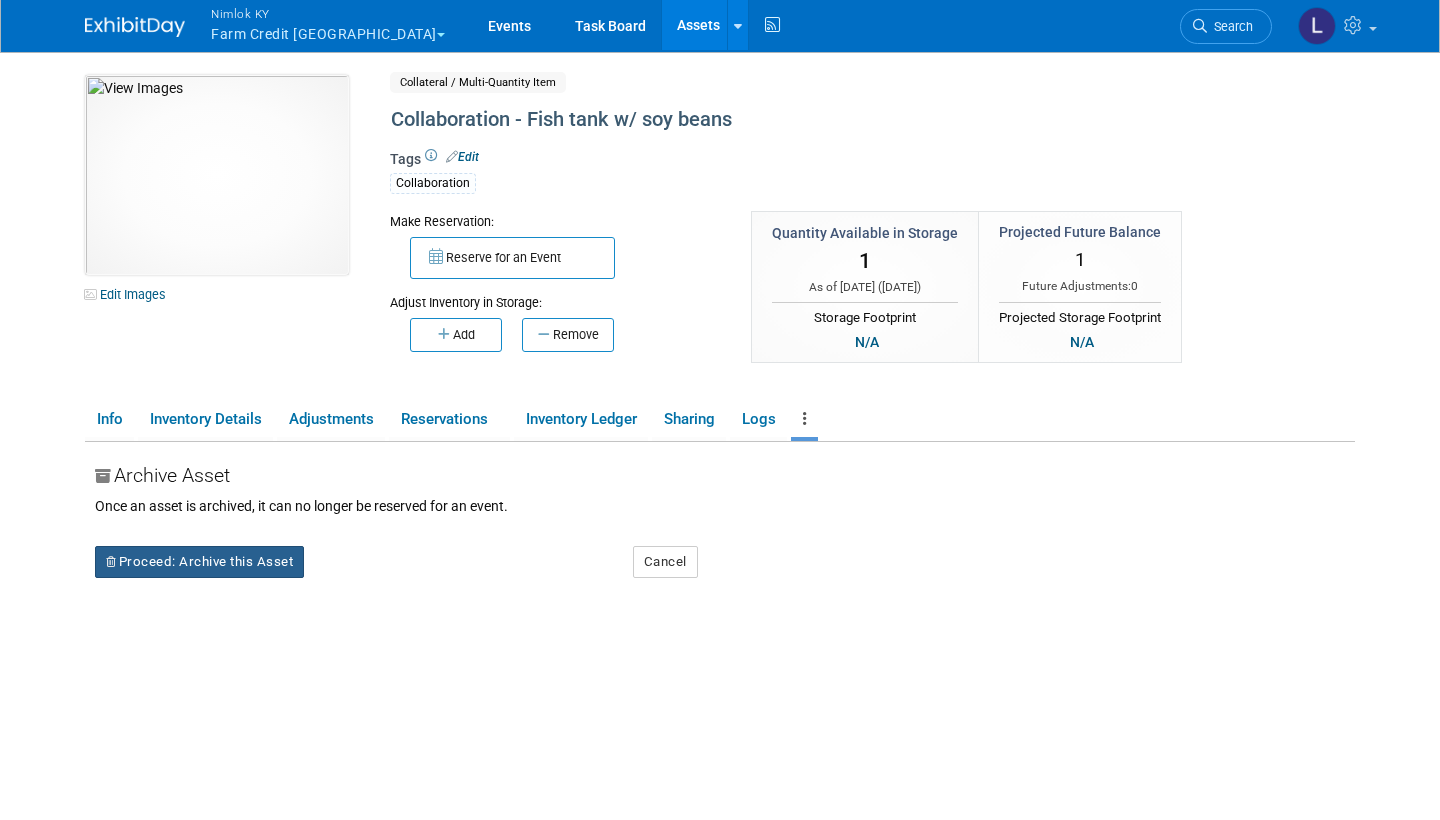 click on "Proceed: Archive this Asset" at bounding box center (199, 562) 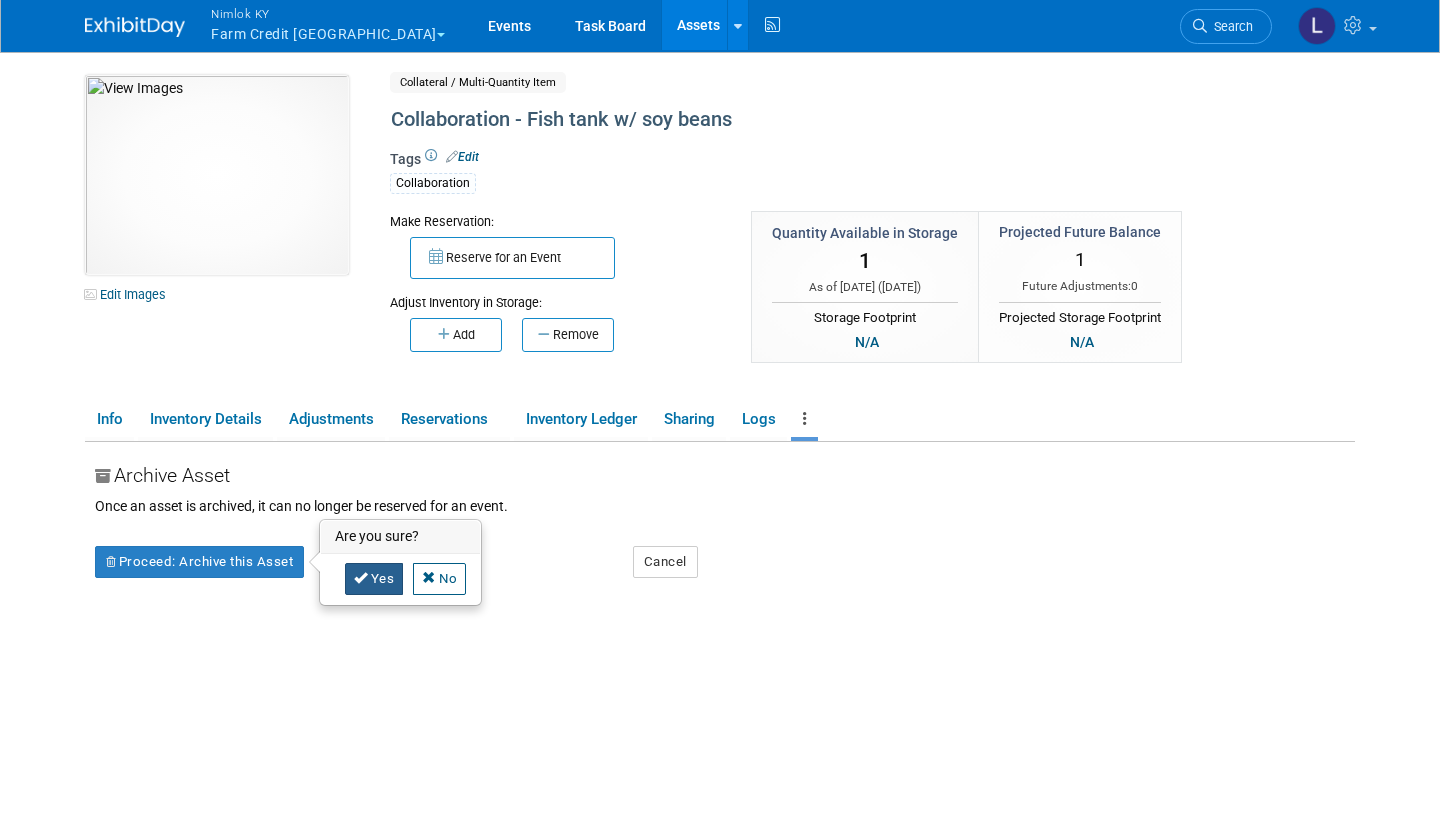 click on "Yes" at bounding box center (374, 579) 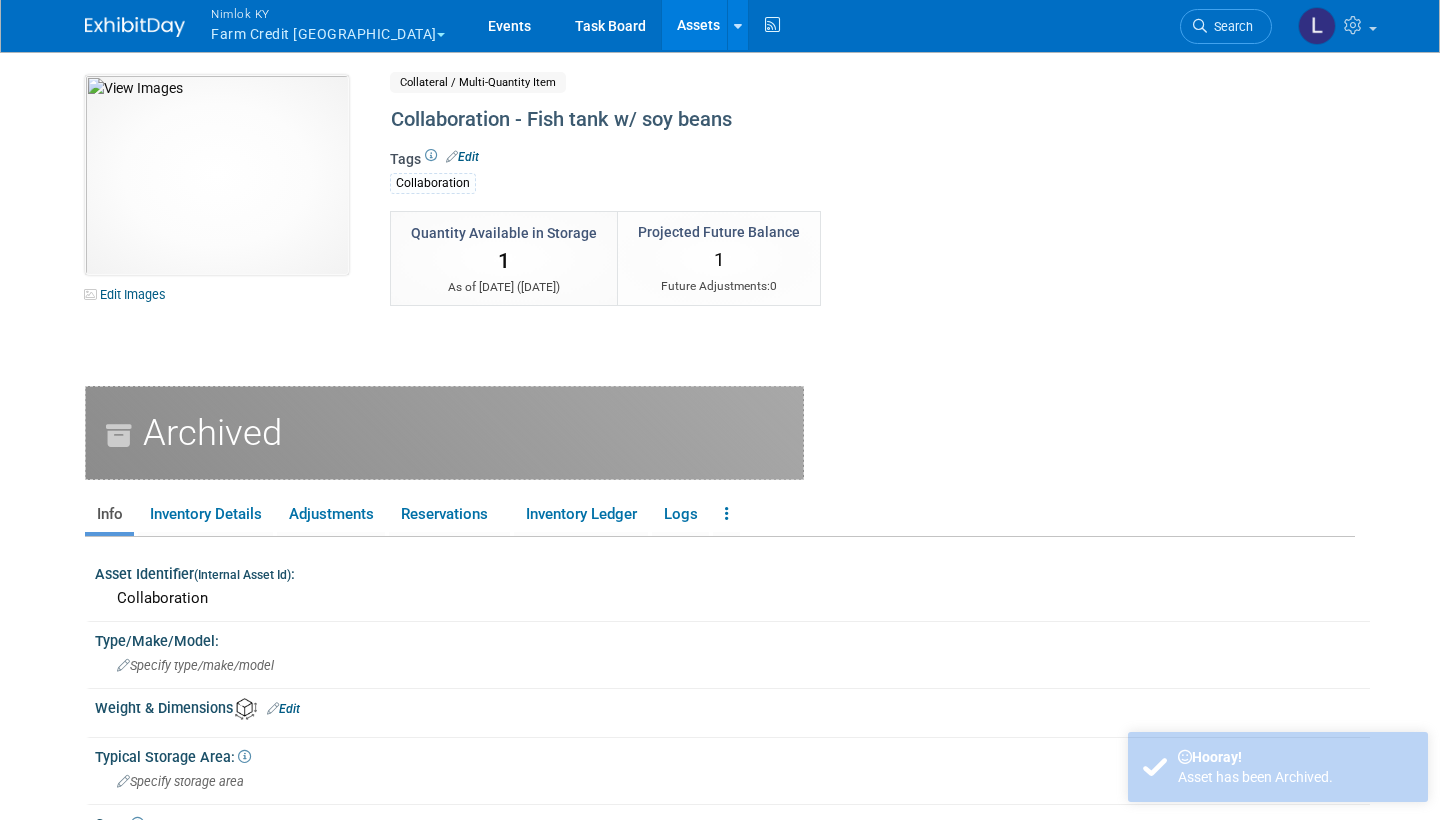 scroll, scrollTop: 0, scrollLeft: 0, axis: both 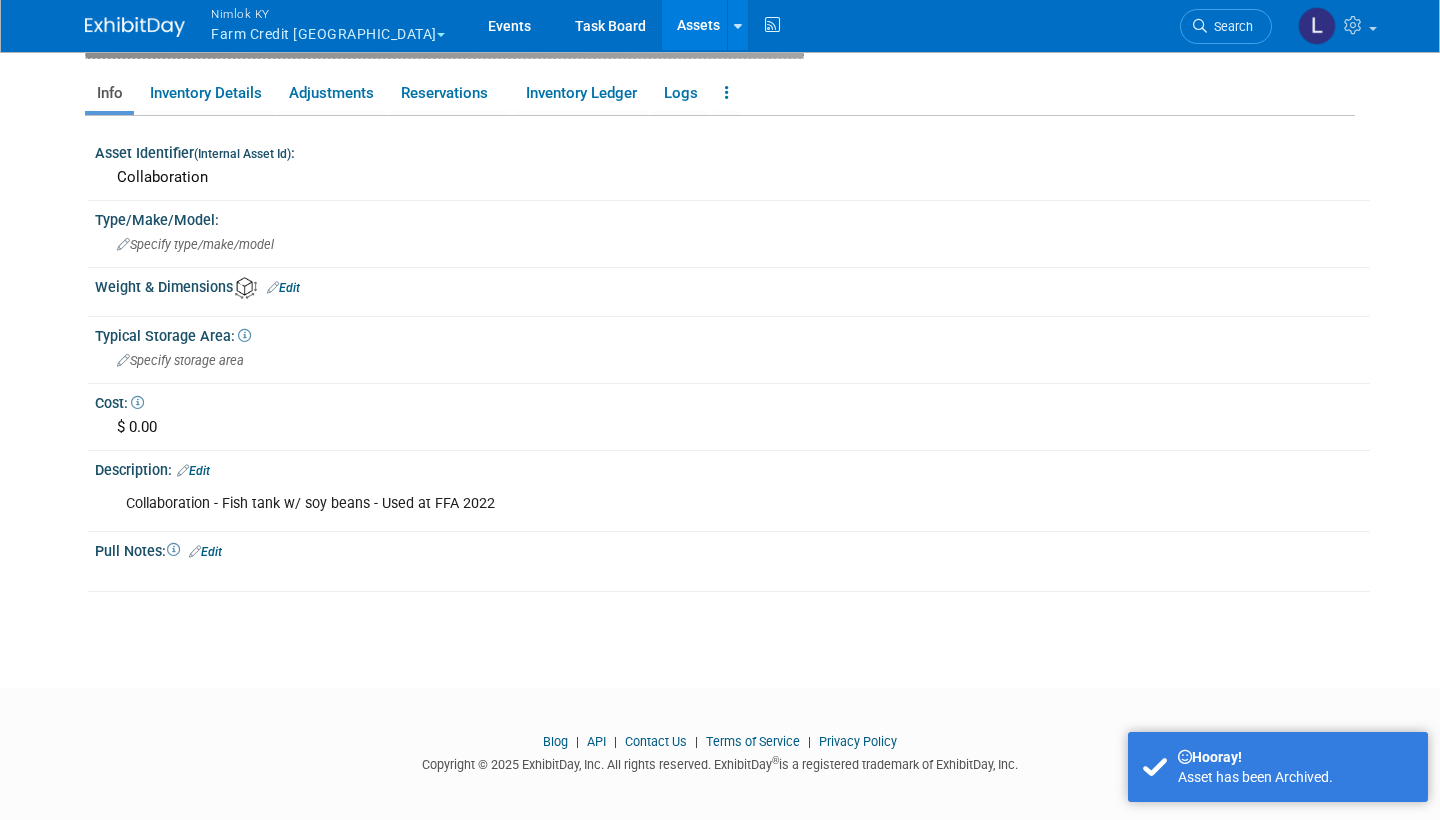 click on "Edit" at bounding box center (193, 471) 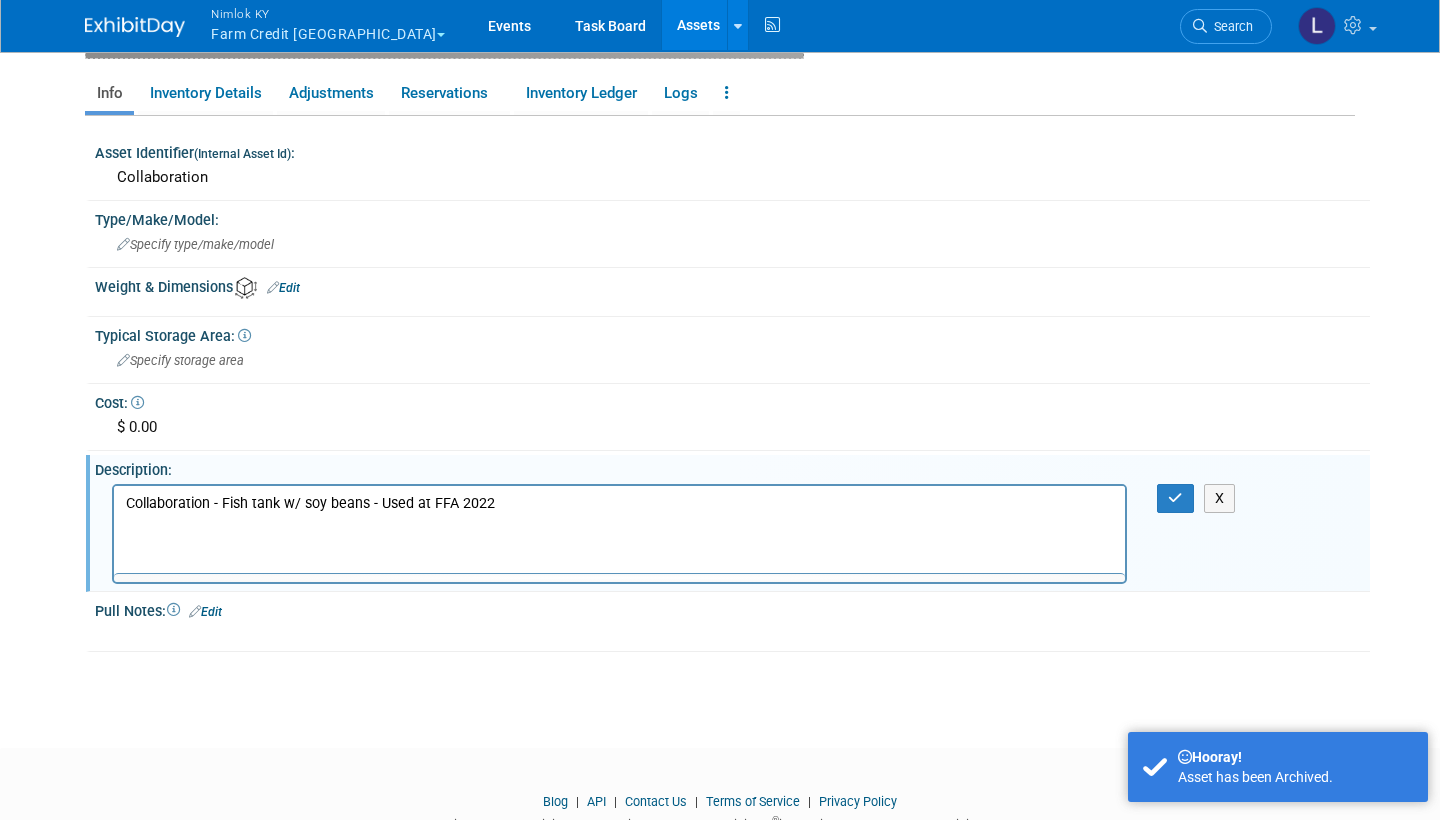 scroll, scrollTop: 0, scrollLeft: 0, axis: both 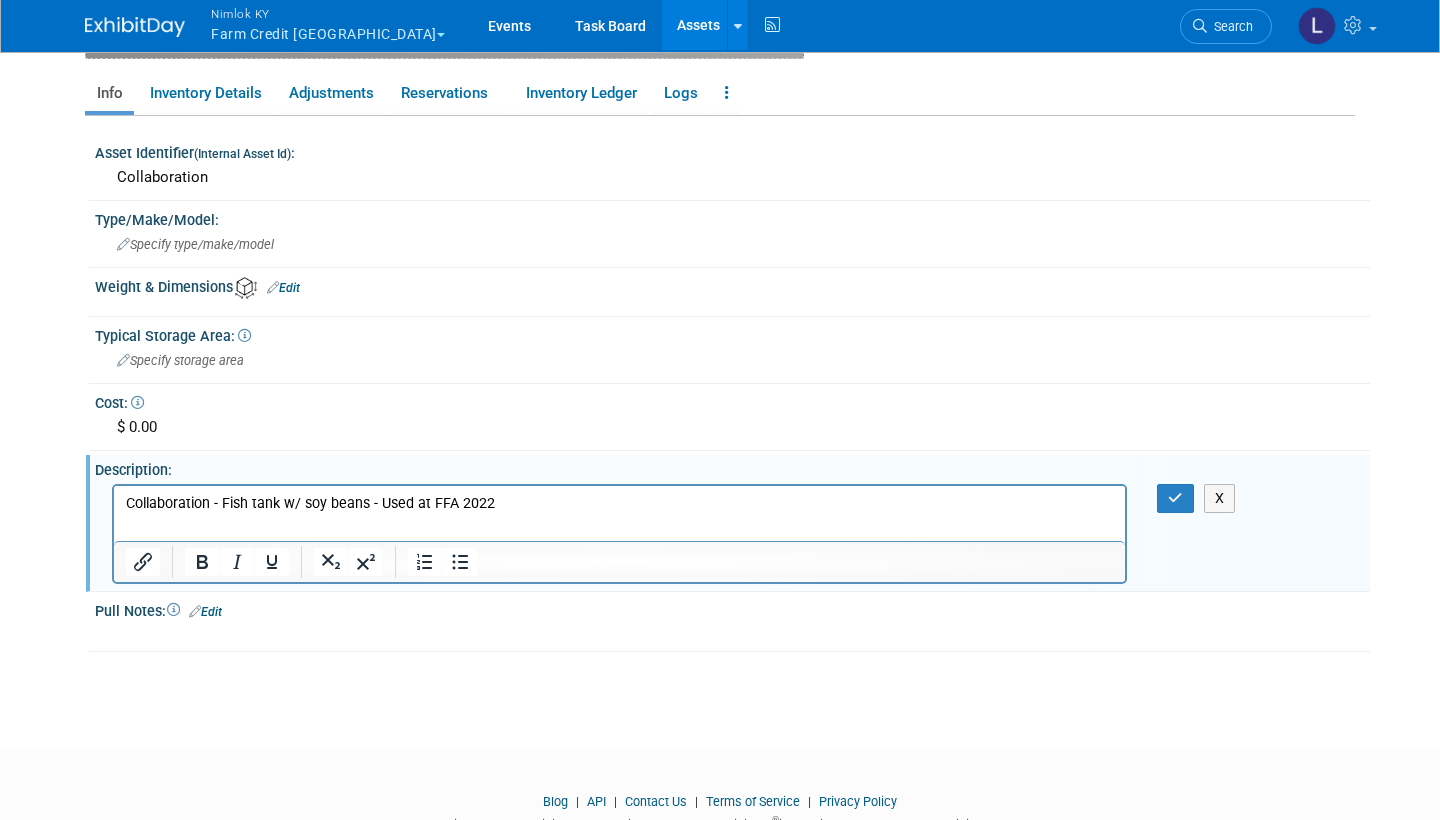 click on "Collaboration - Fish tank w/ soy beans - Used at FFA 2022" at bounding box center [620, 503] 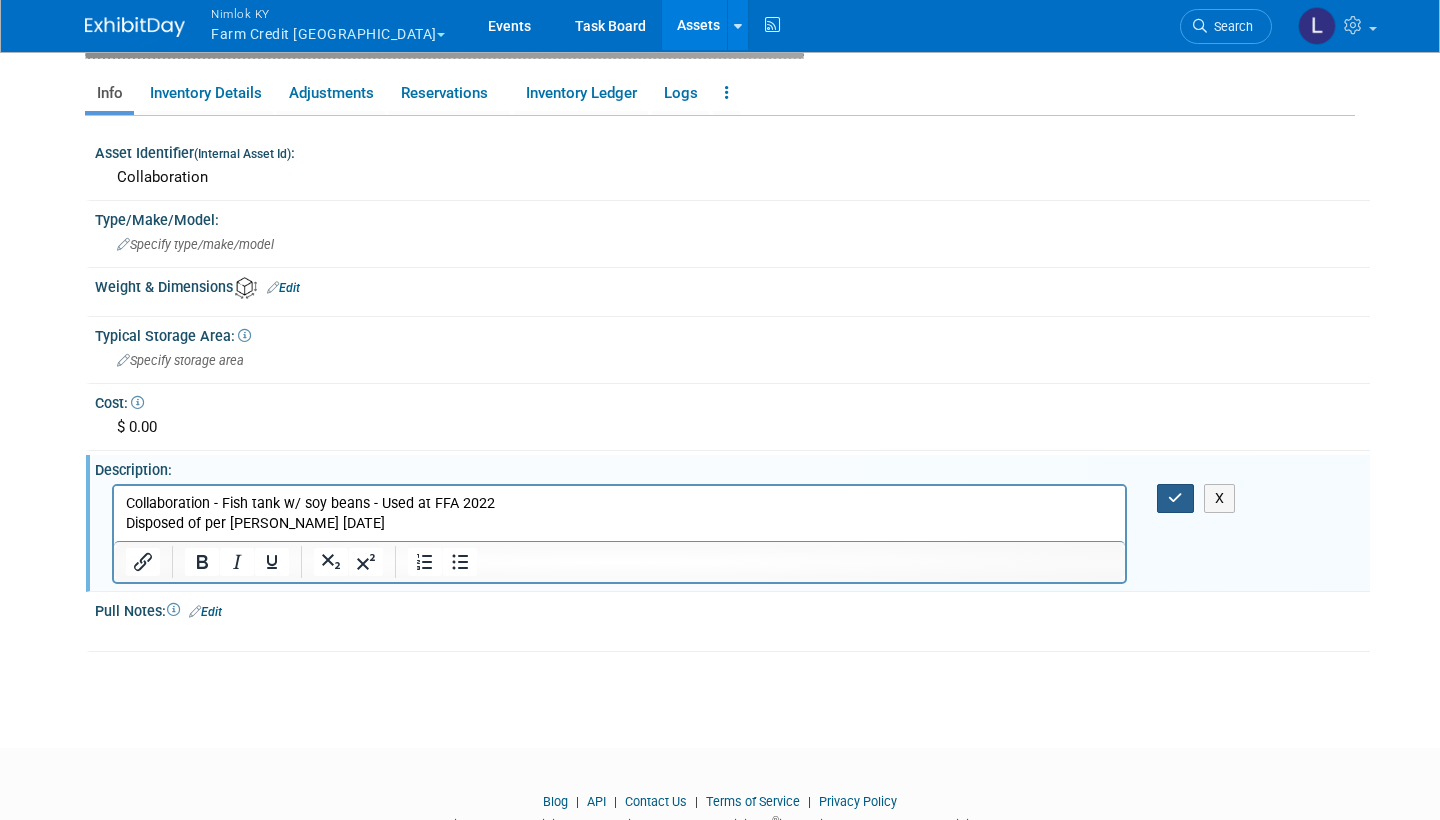 click at bounding box center (1175, 498) 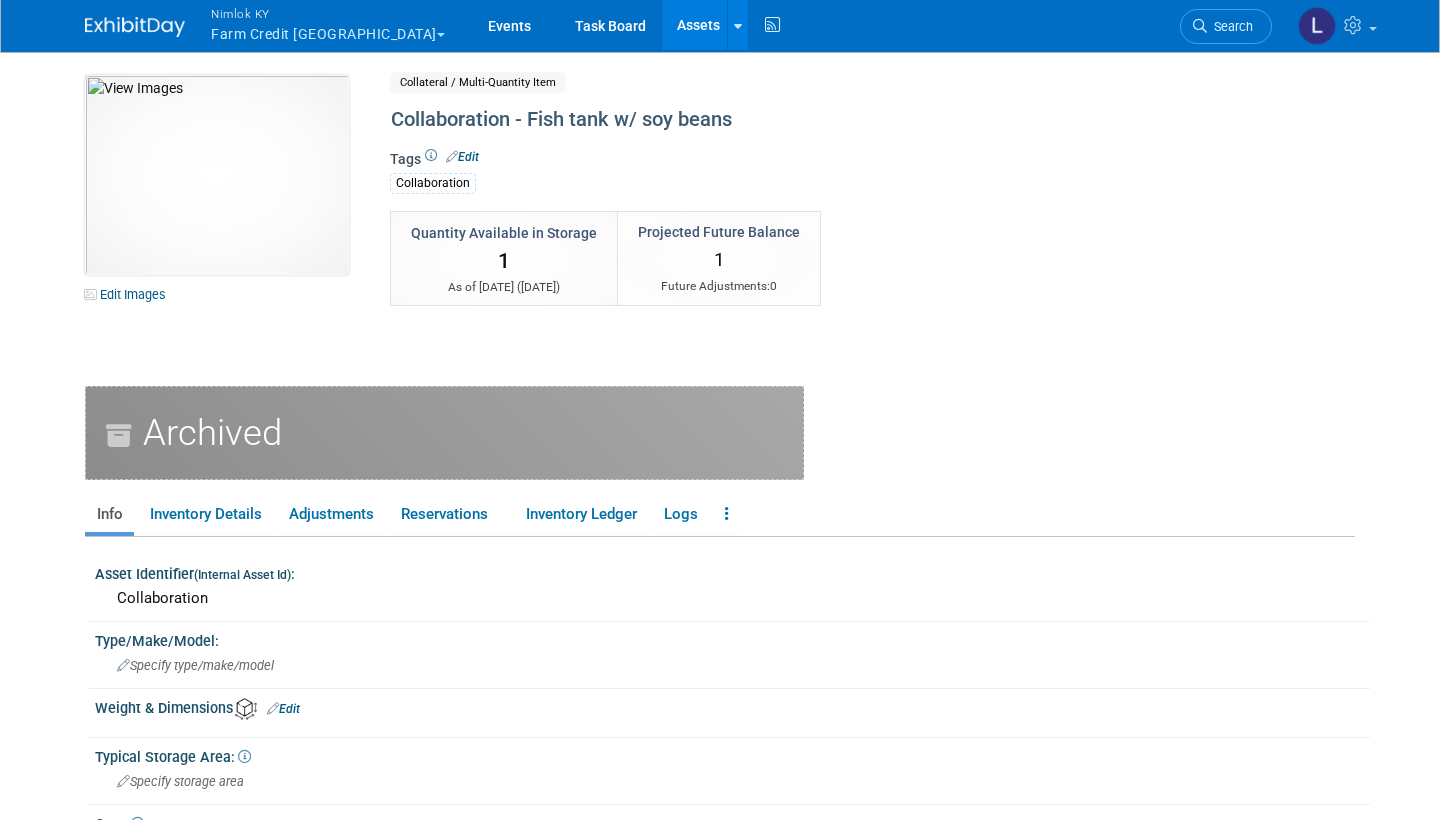 scroll, scrollTop: 0, scrollLeft: 0, axis: both 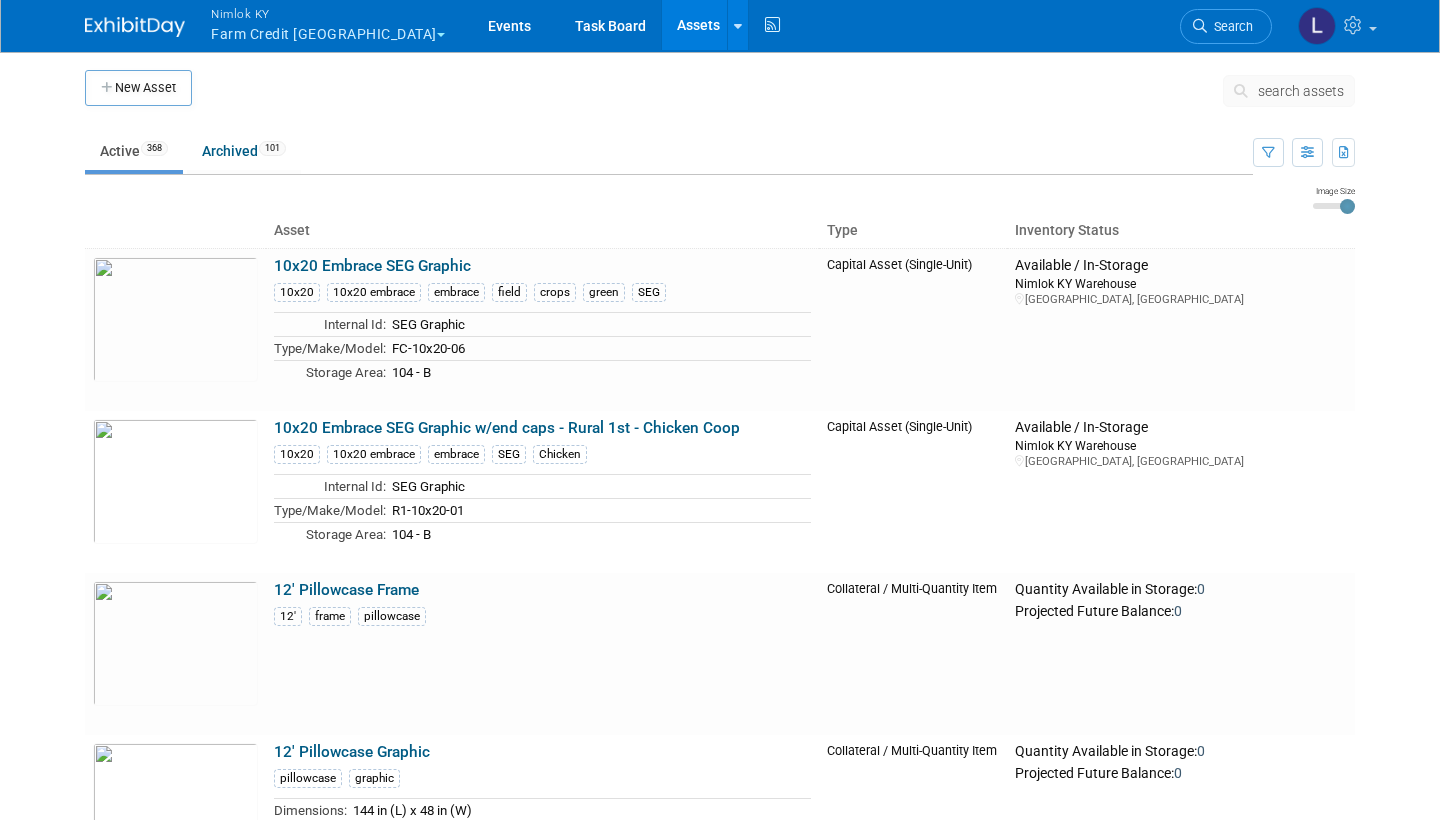 click on "search assets" at bounding box center [1301, 91] 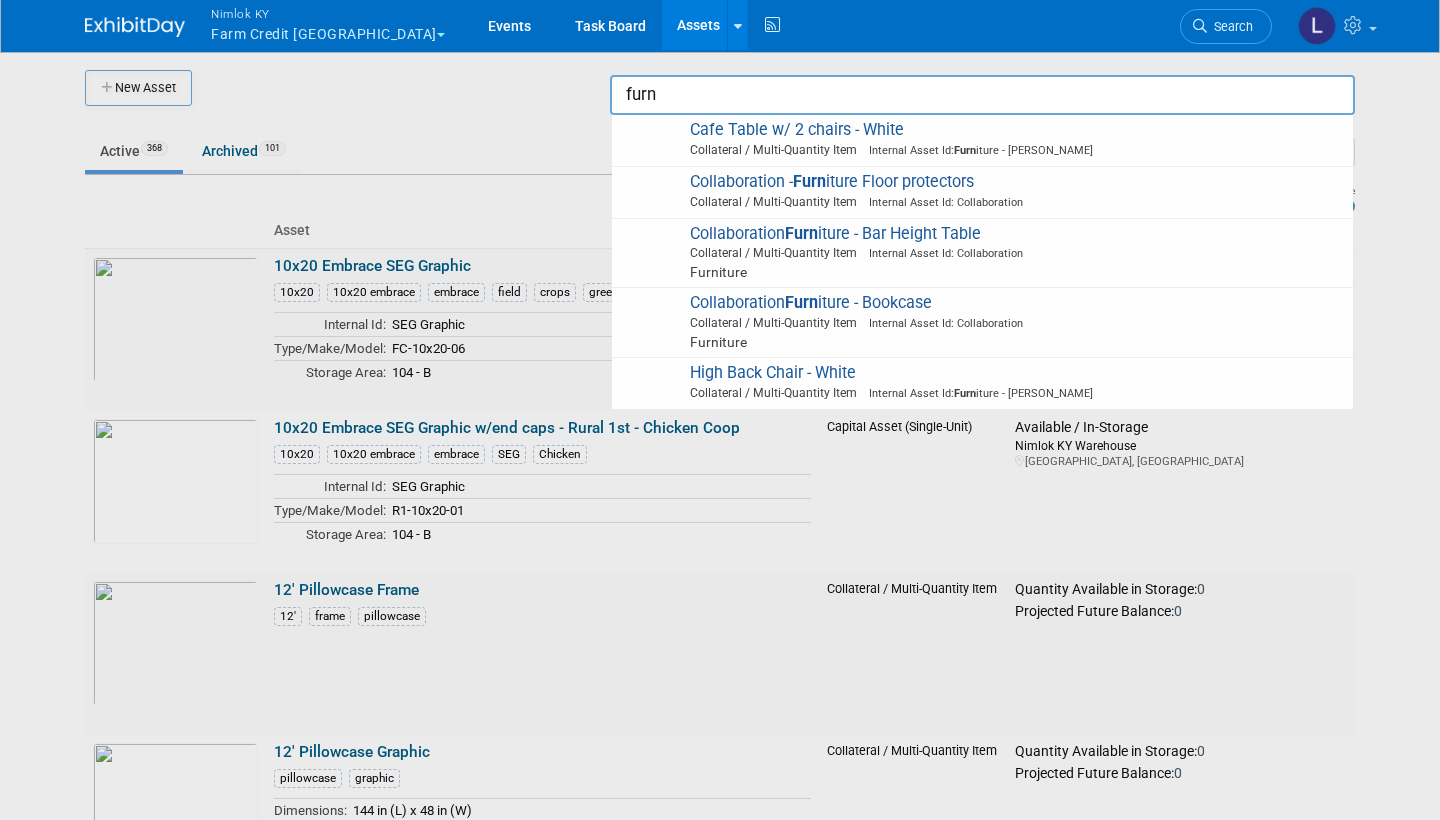 type on "turn" 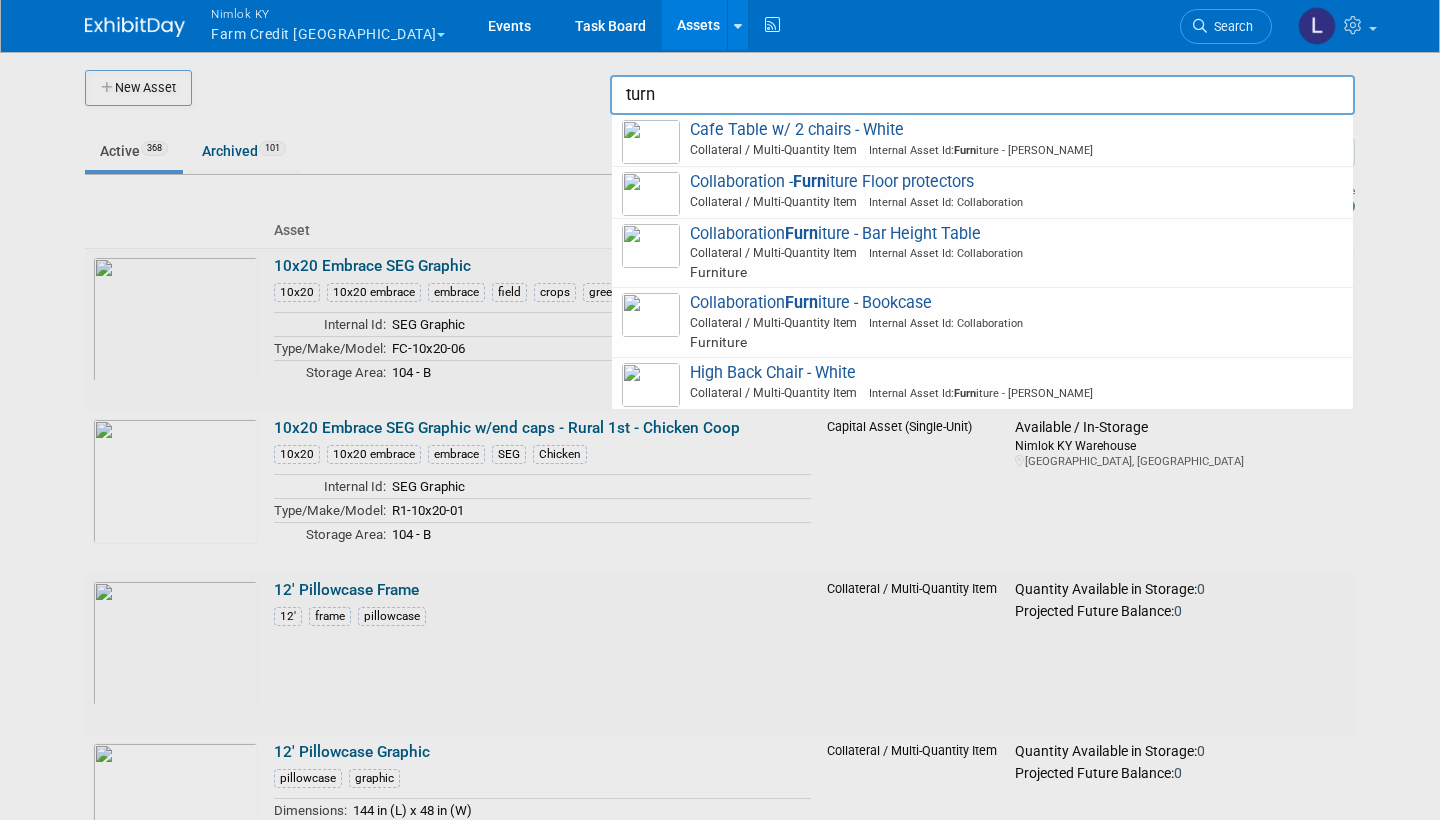 drag, startPoint x: 1283, startPoint y: 93, endPoint x: 859, endPoint y: 174, distance: 431.6677 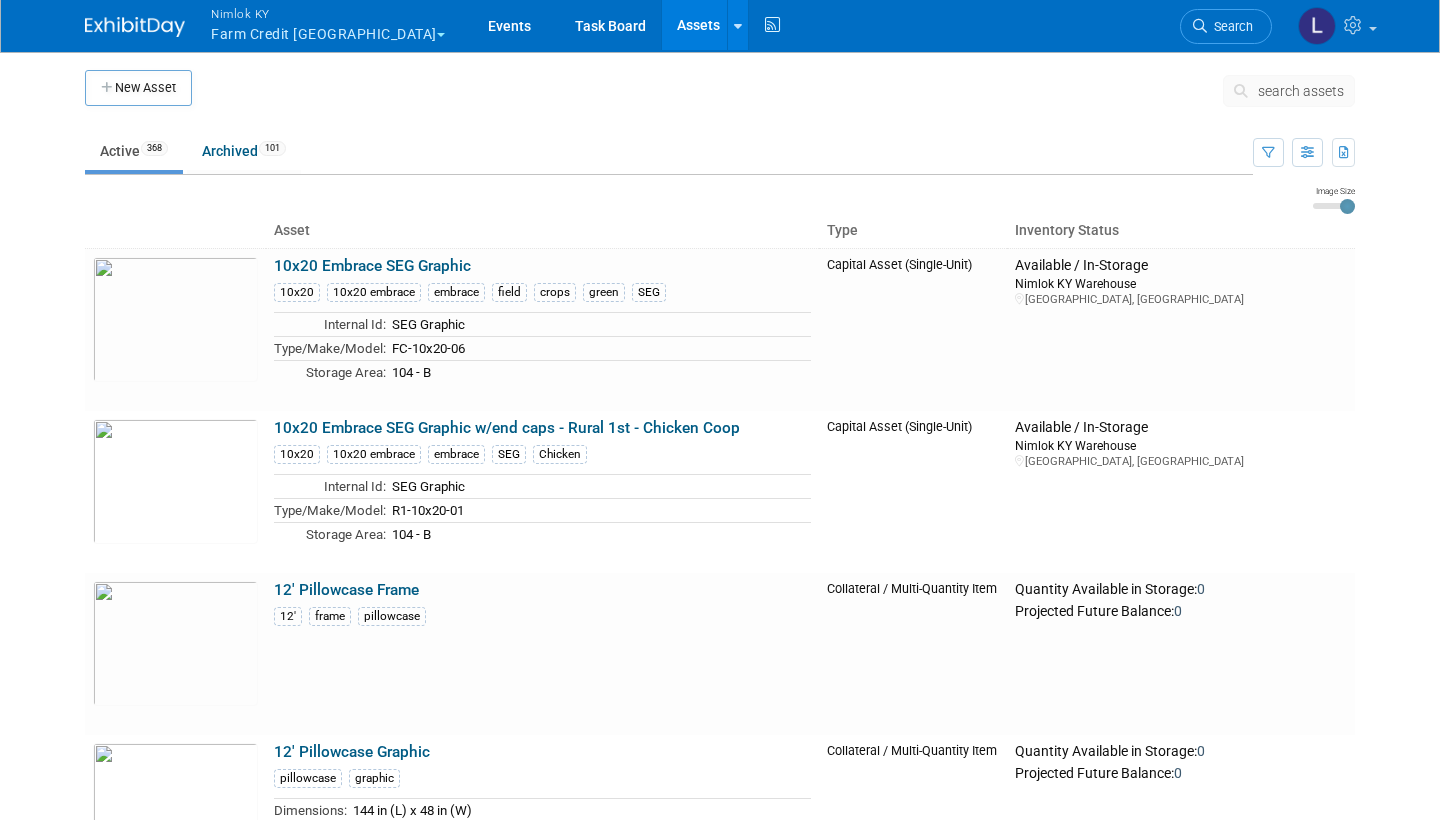 click on "search assets" at bounding box center [1289, 91] 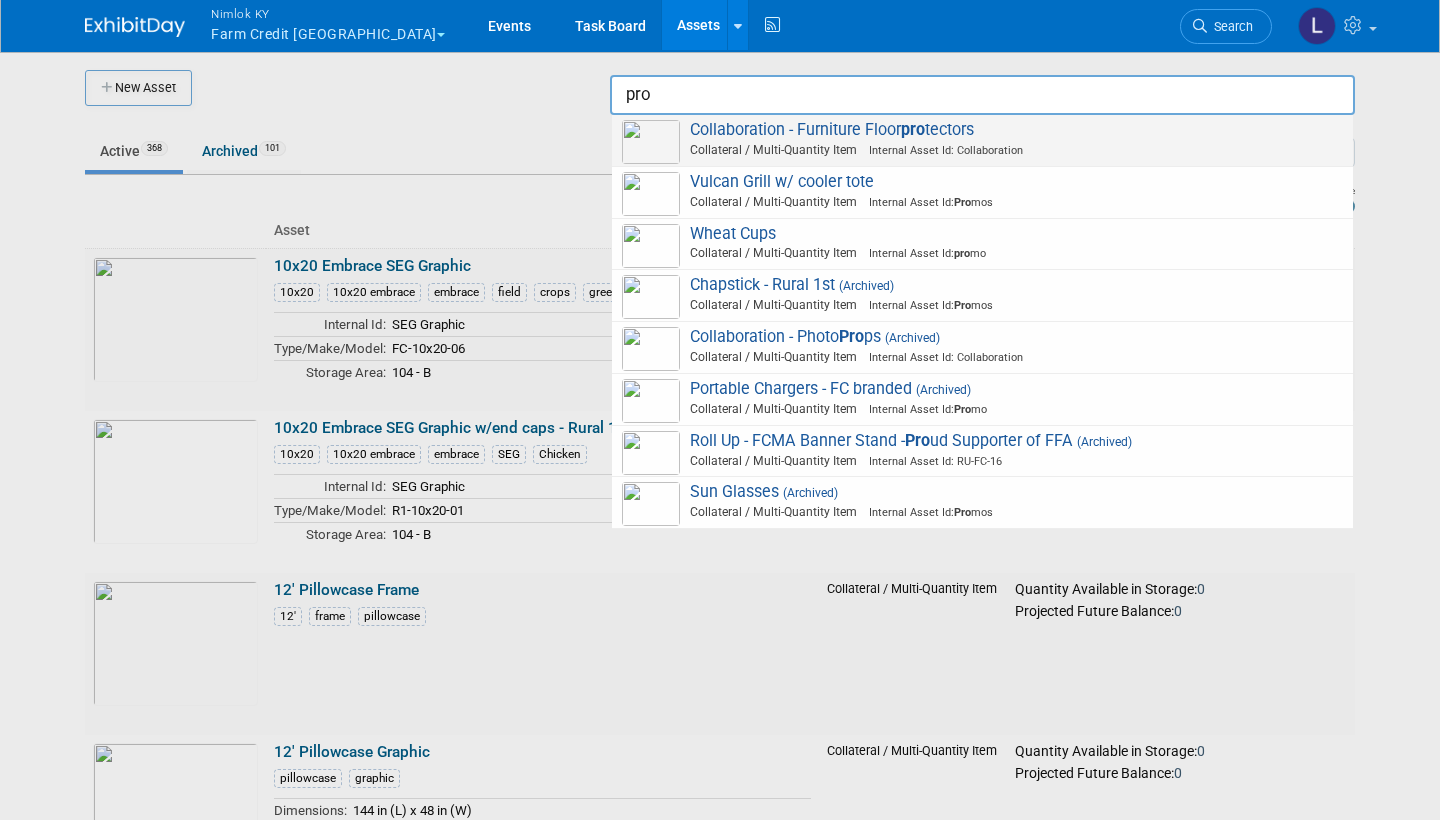 click on "Collaboration - Furniture Floor  pro tectors Collateral / Multi-Quantity Item Internal Asset Id: Collaboration" at bounding box center (982, 140) 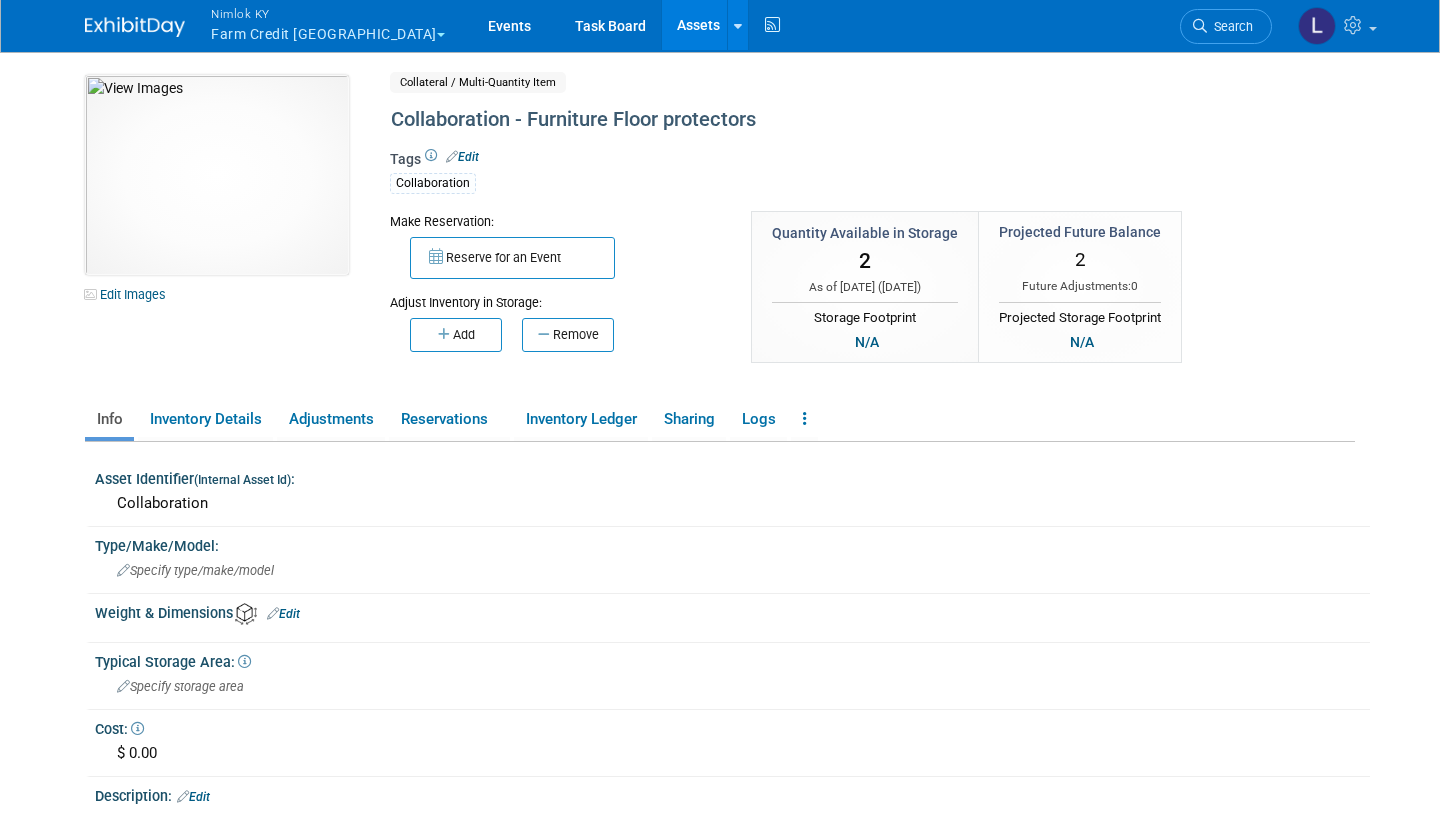 scroll, scrollTop: 0, scrollLeft: 0, axis: both 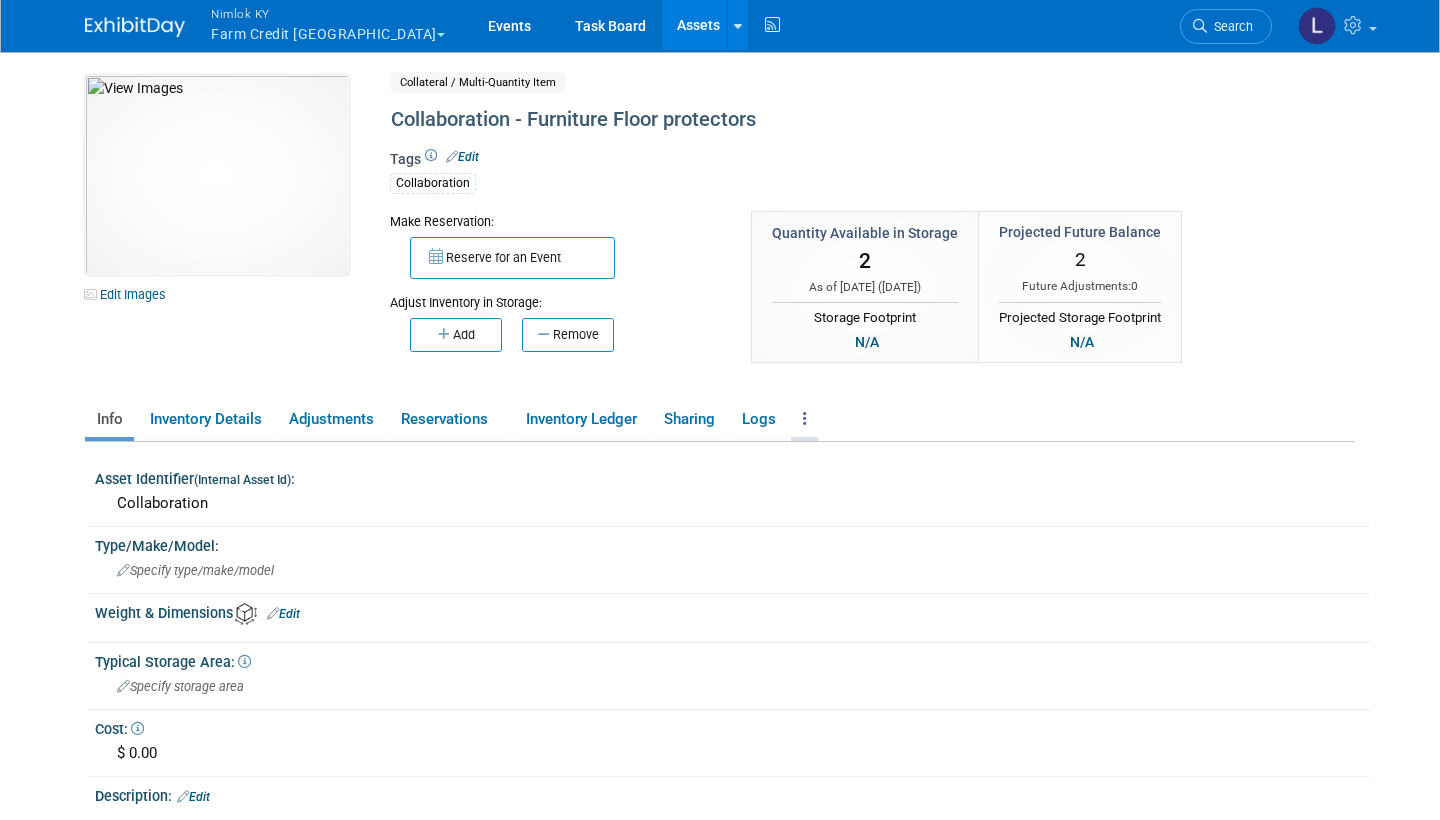 click at bounding box center (805, 418) 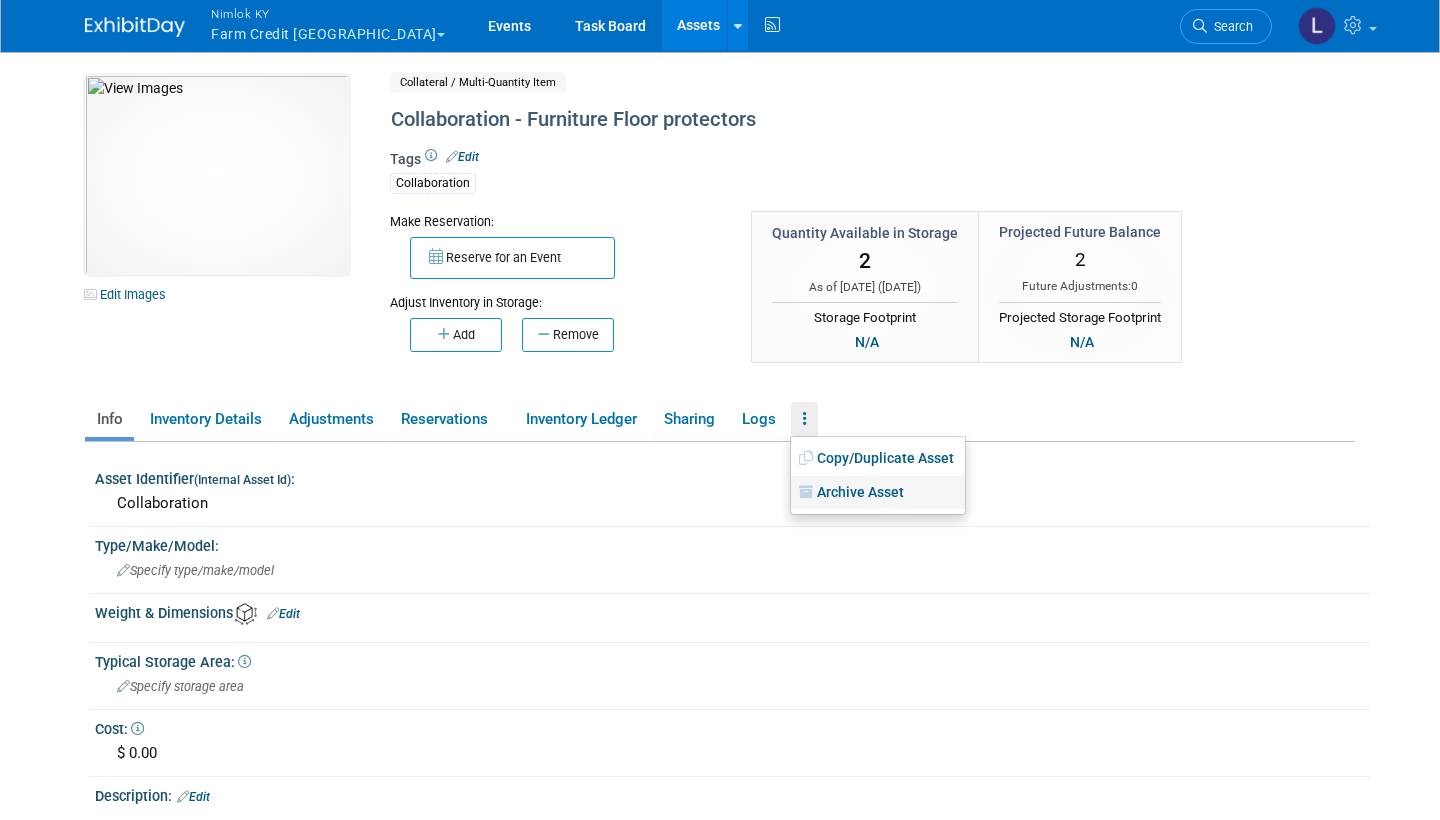 click on "Archive Asset" at bounding box center [878, 493] 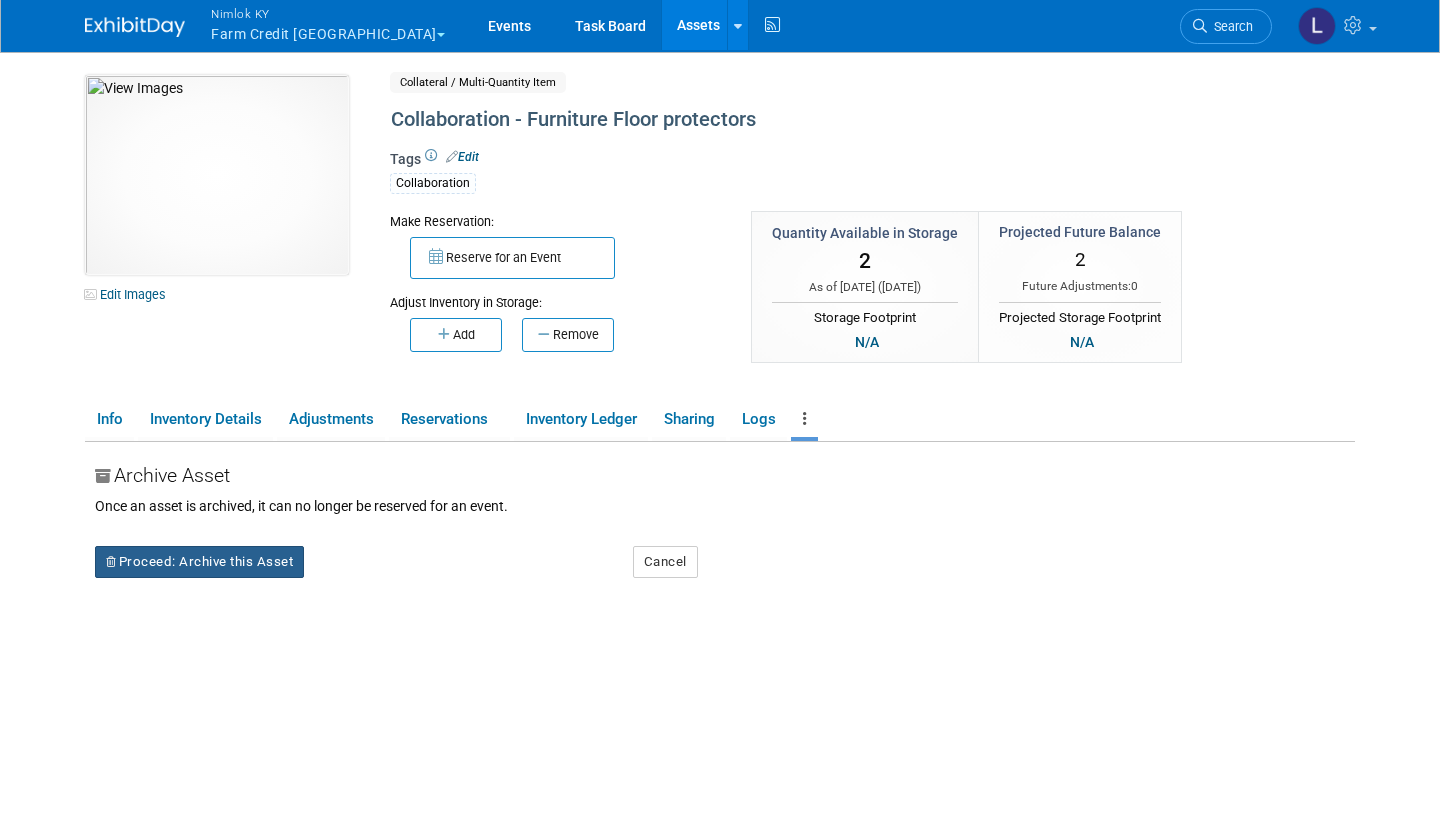 click on "Proceed: Archive this Asset" at bounding box center (199, 562) 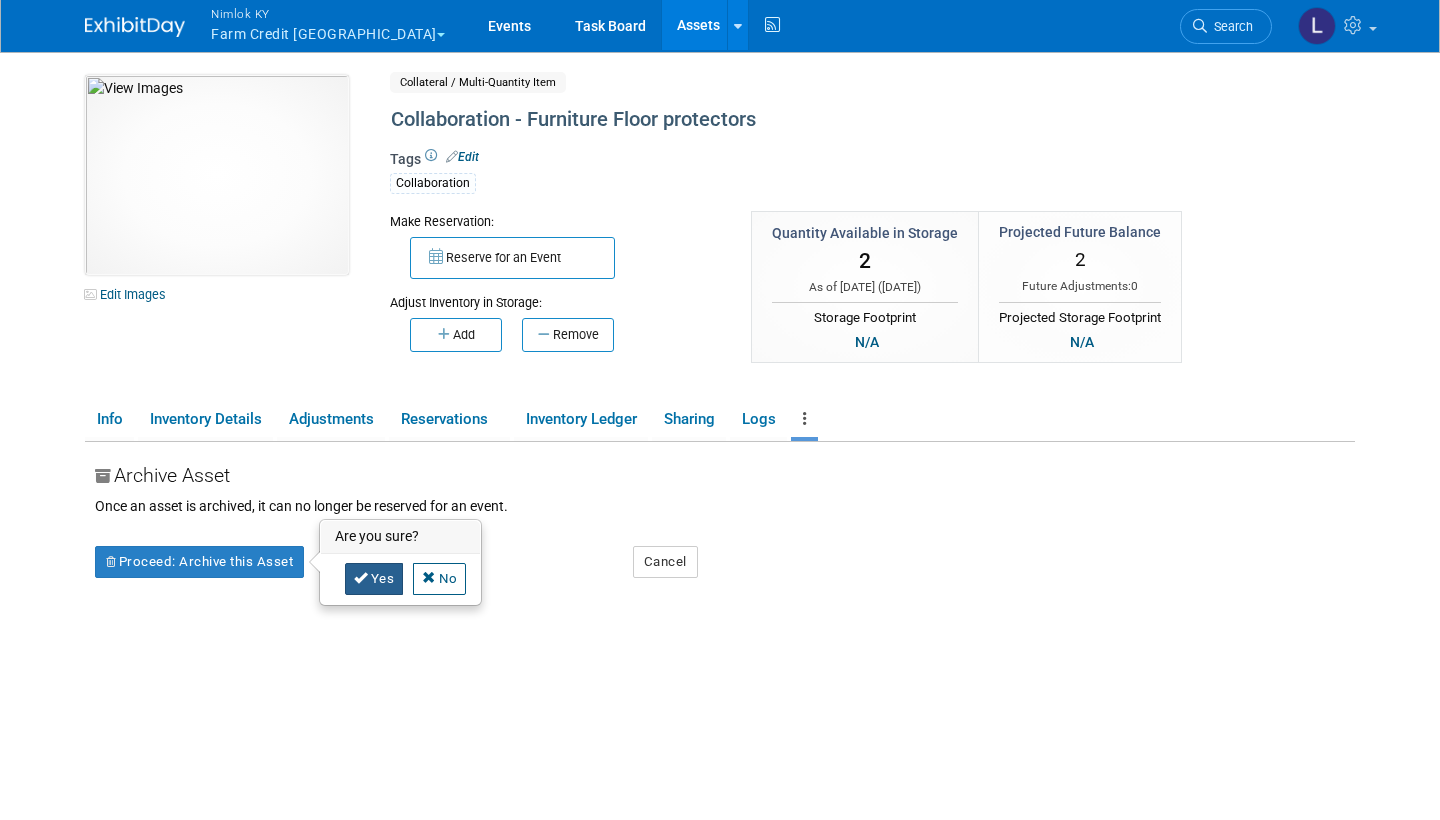 click on "Yes" at bounding box center (374, 579) 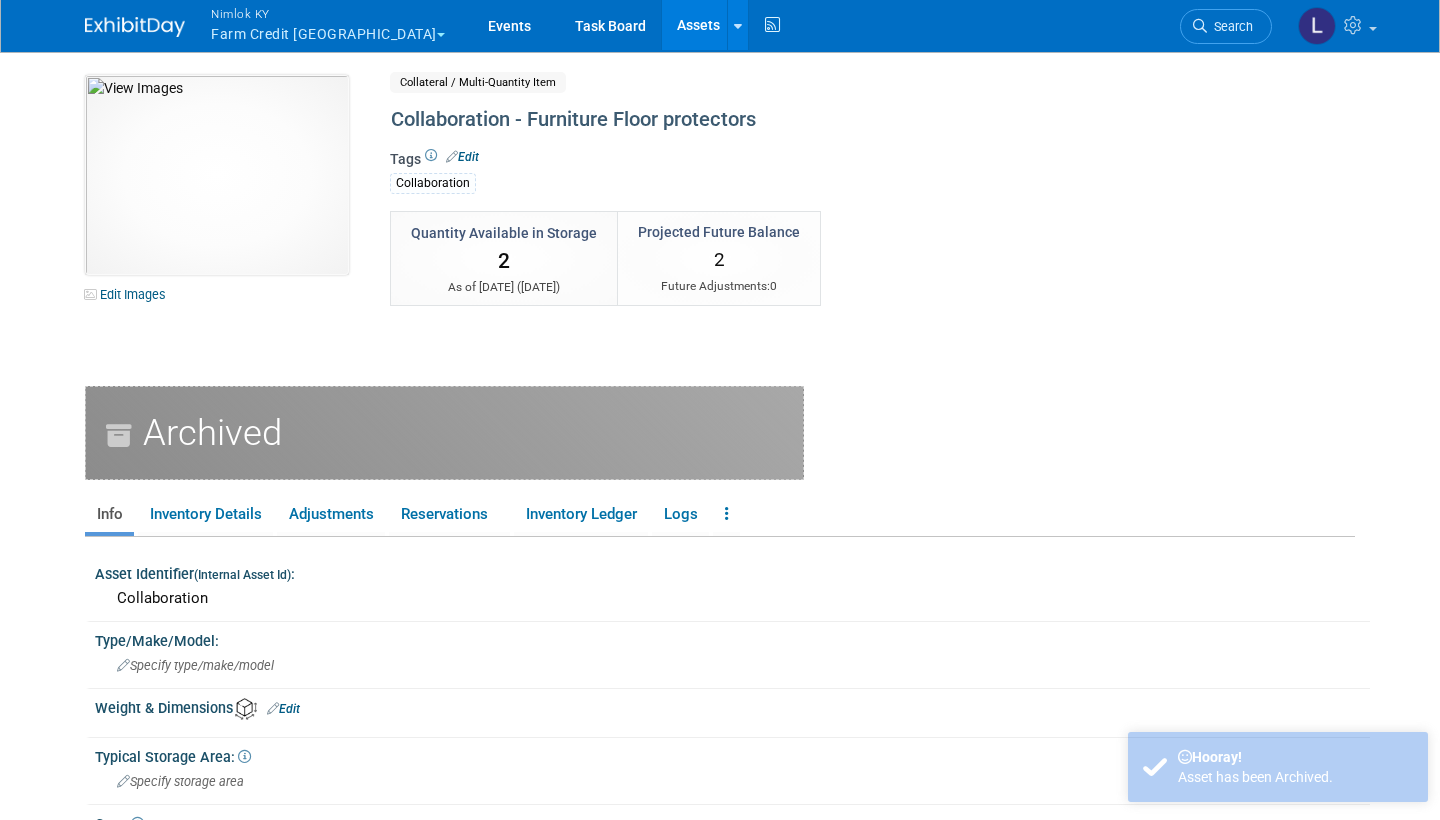 scroll, scrollTop: 0, scrollLeft: 0, axis: both 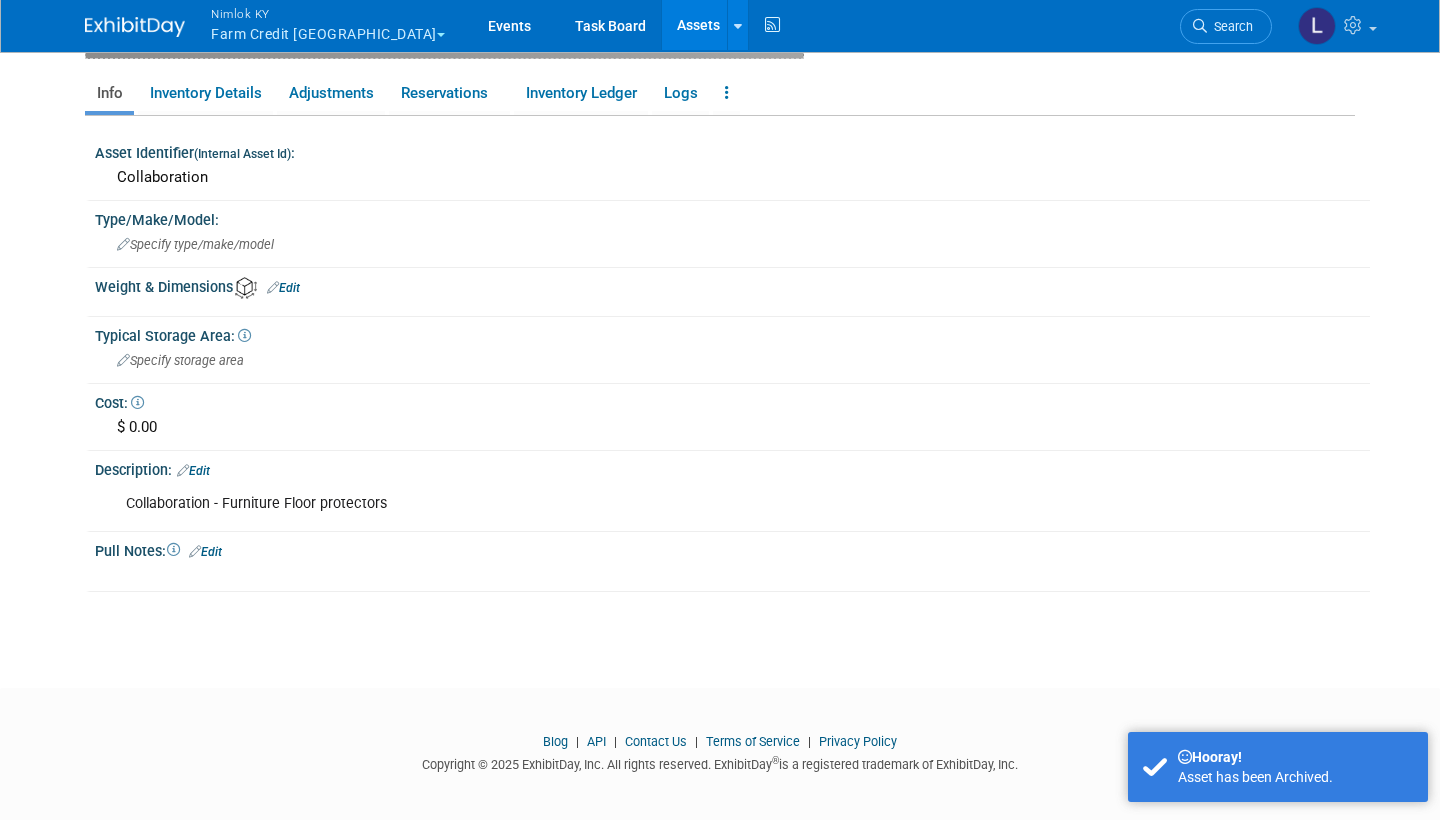 click on "Edit" at bounding box center (193, 471) 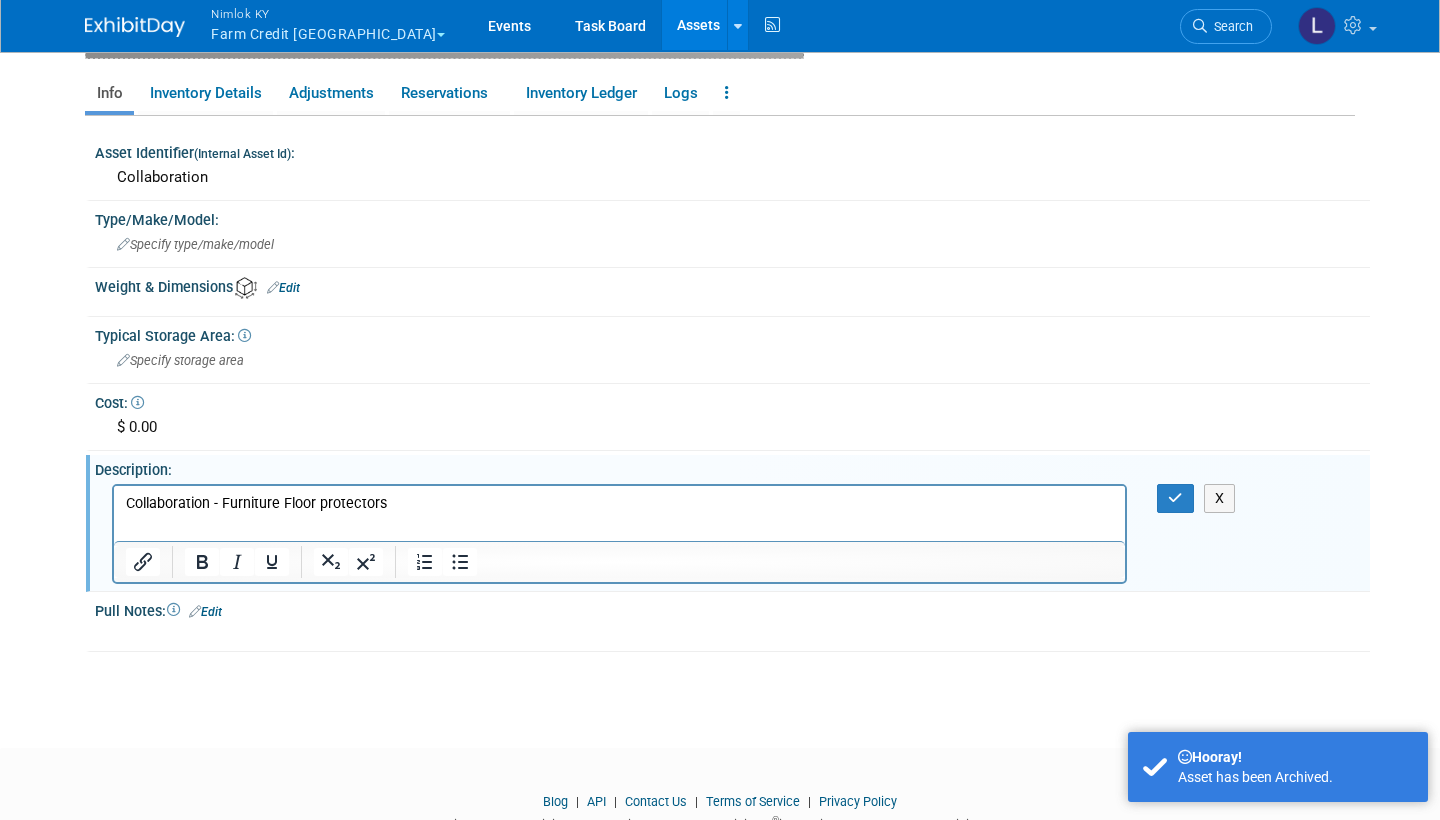 scroll, scrollTop: 0, scrollLeft: 0, axis: both 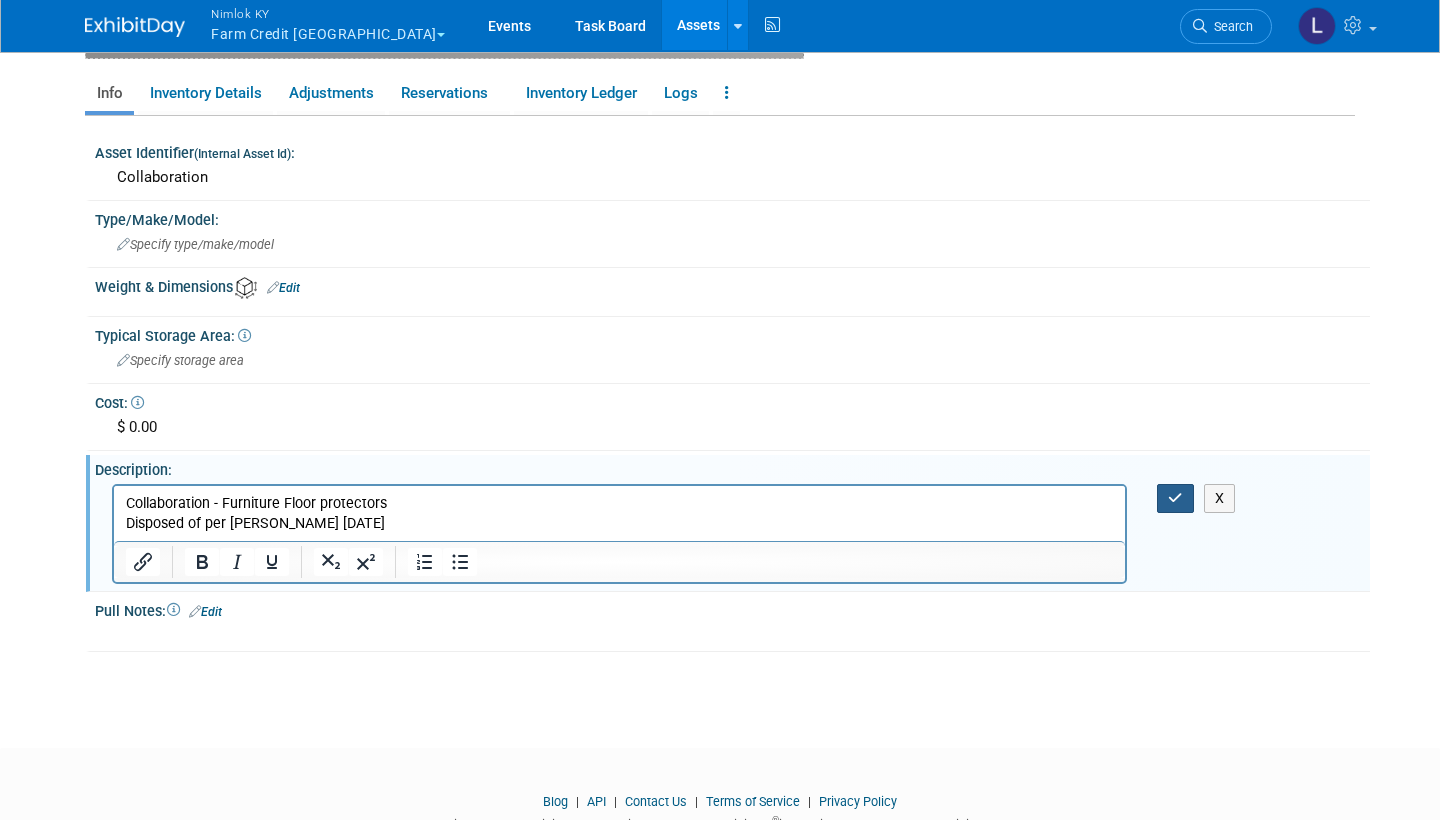 click at bounding box center (1175, 498) 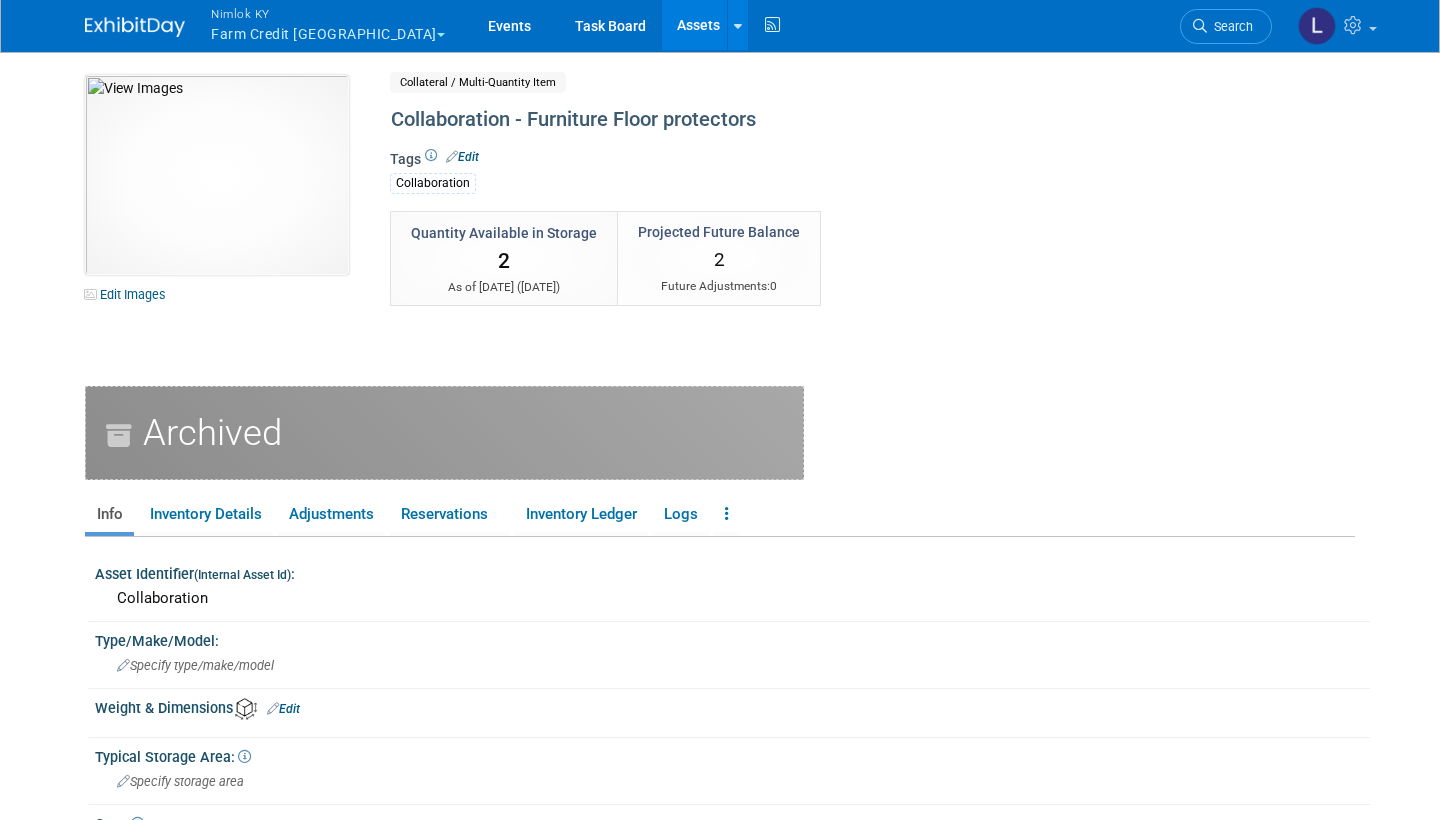 scroll, scrollTop: 0, scrollLeft: 0, axis: both 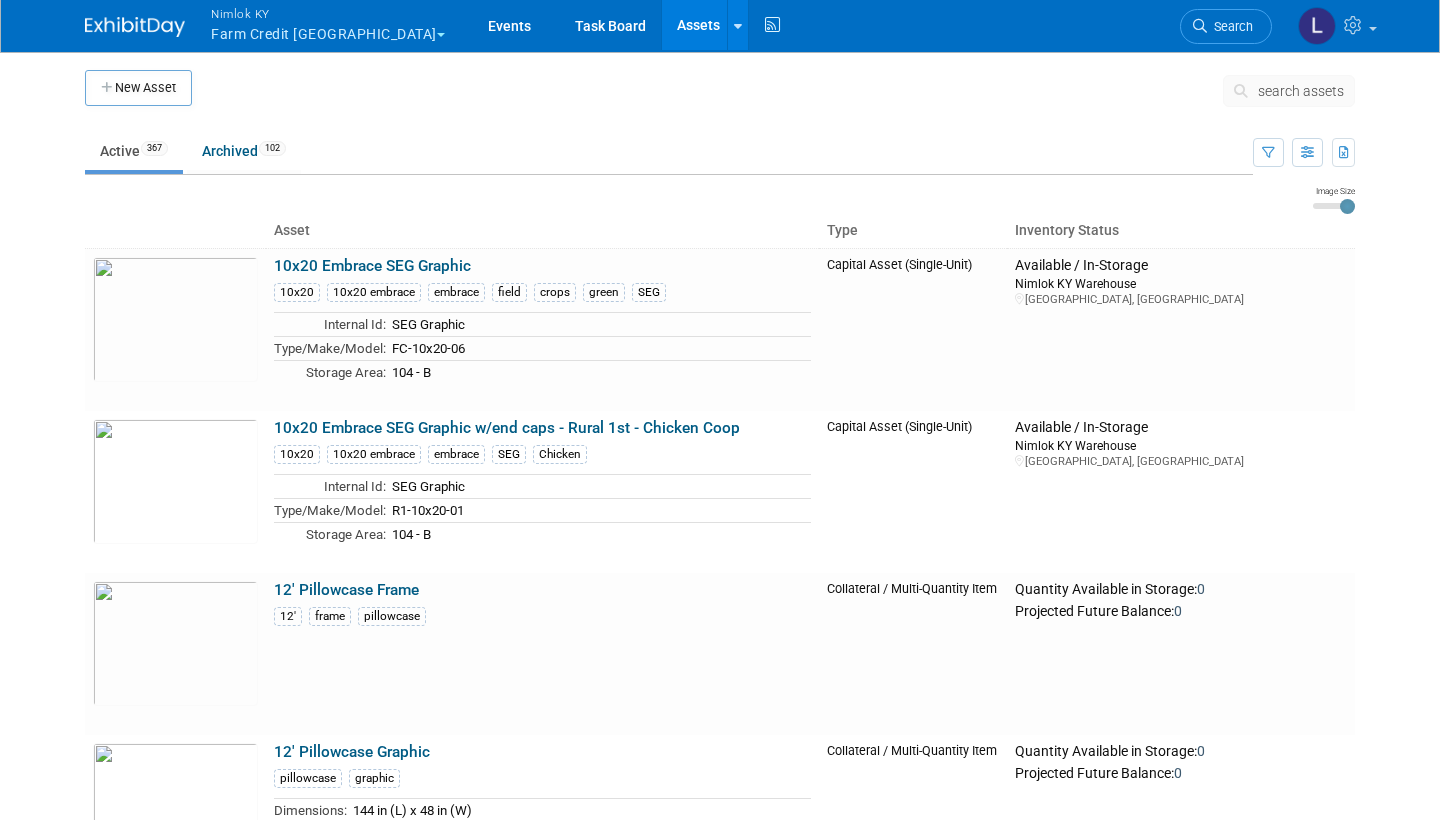 click on "search assets" at bounding box center [1301, 91] 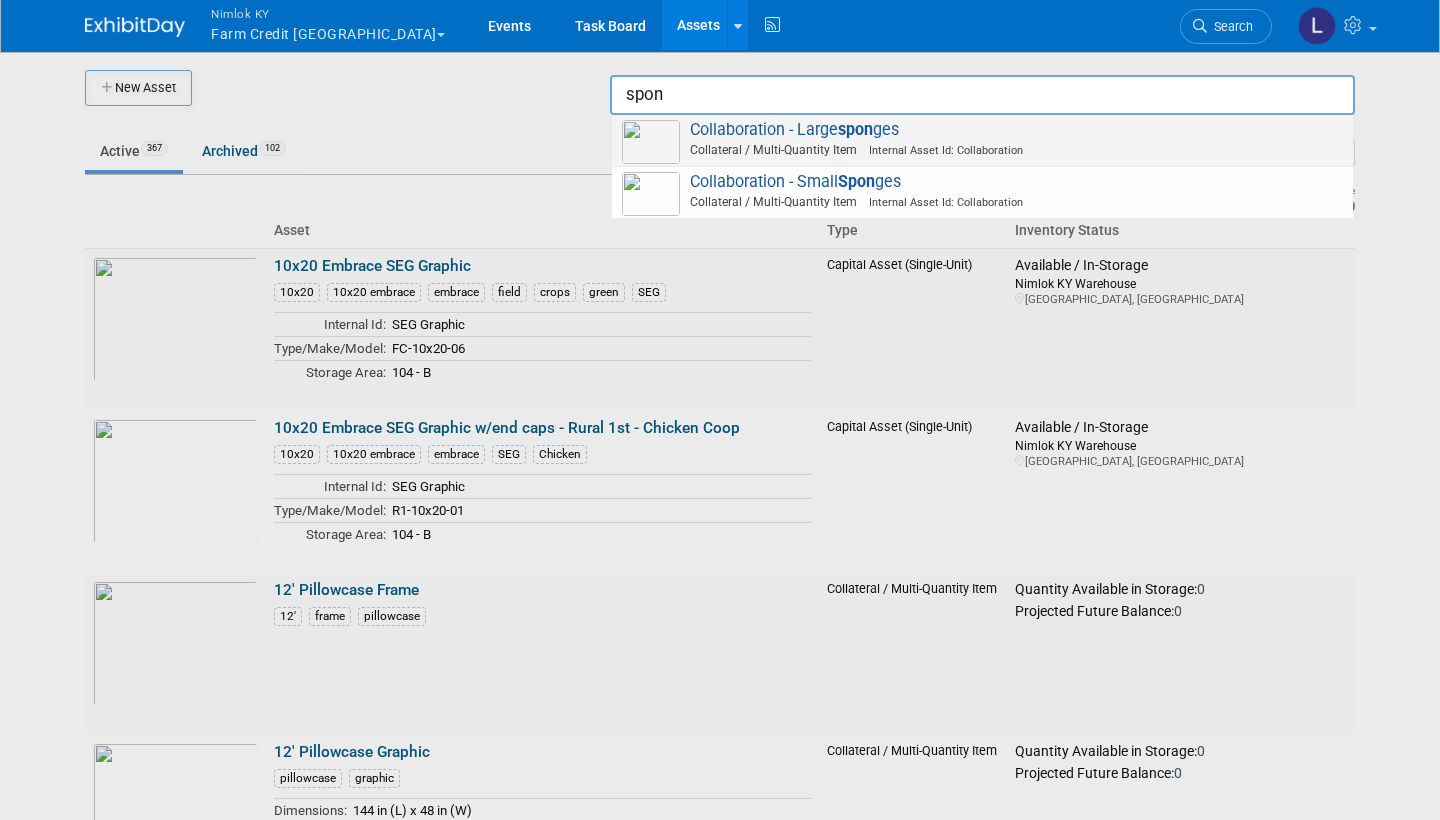 click on "Collaboration - Large  spon ges Collateral / Multi-Quantity Item Internal Asset Id: Collaboration" at bounding box center (982, 140) 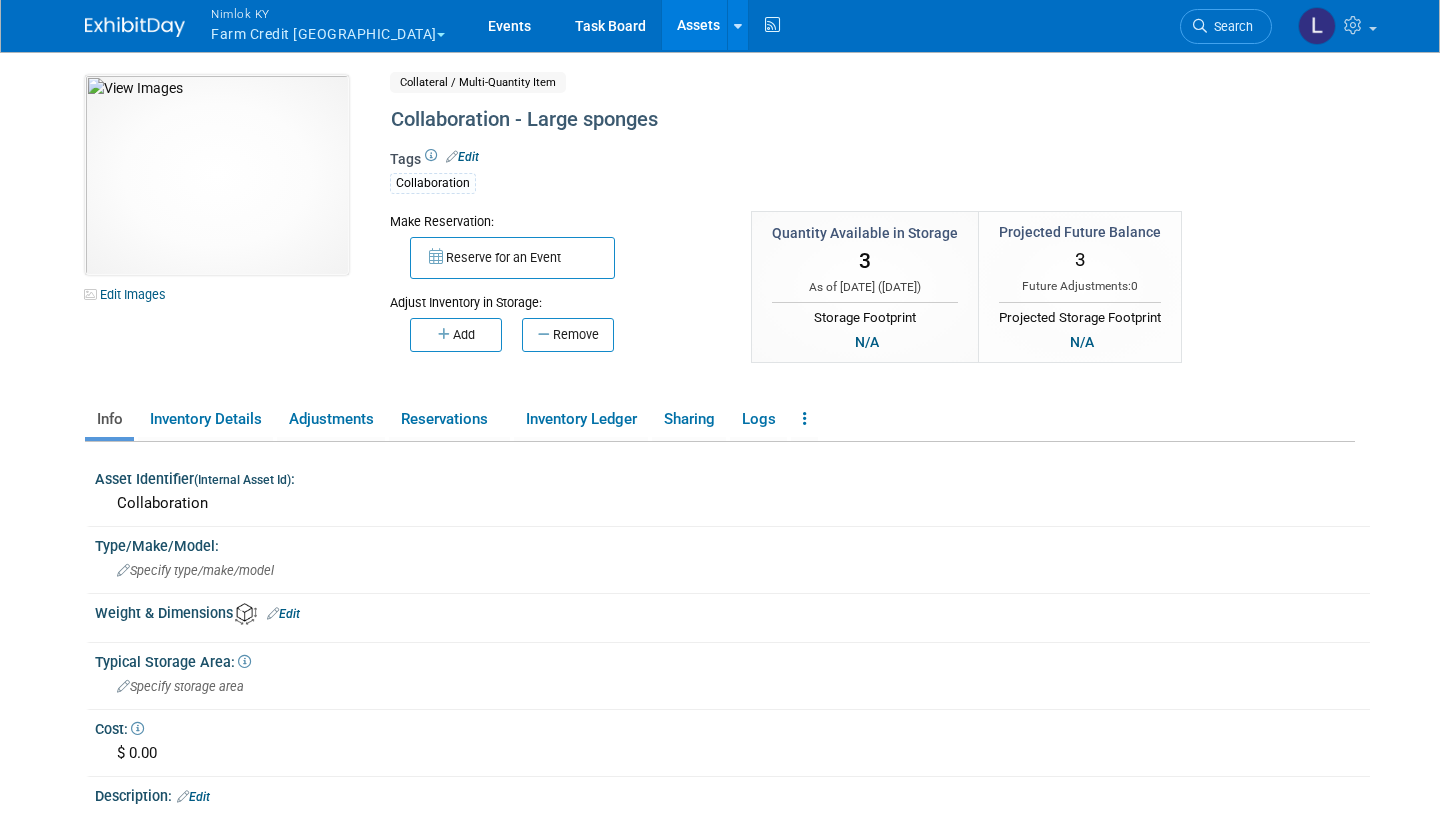 scroll, scrollTop: 0, scrollLeft: 0, axis: both 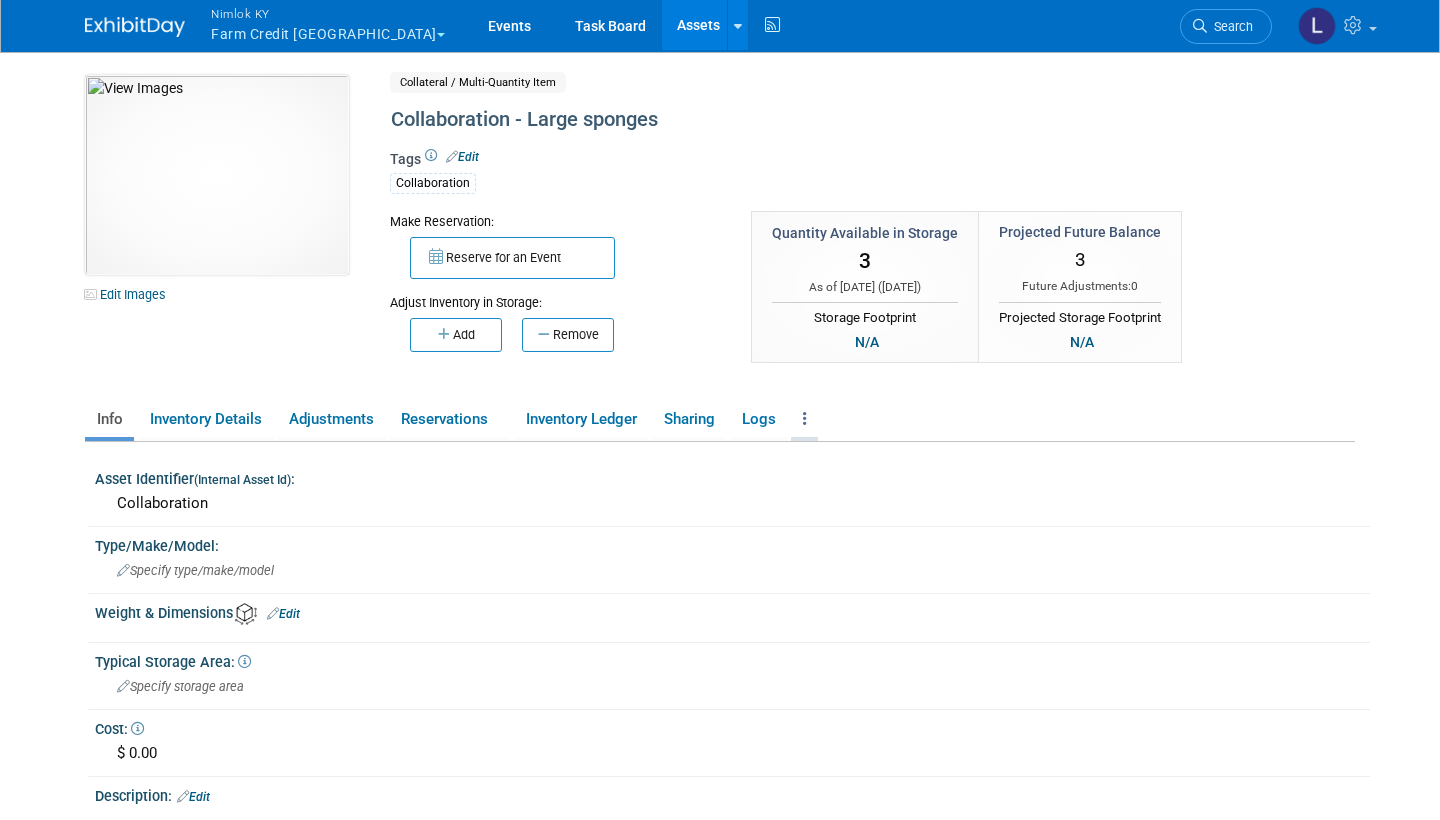 click at bounding box center (805, 418) 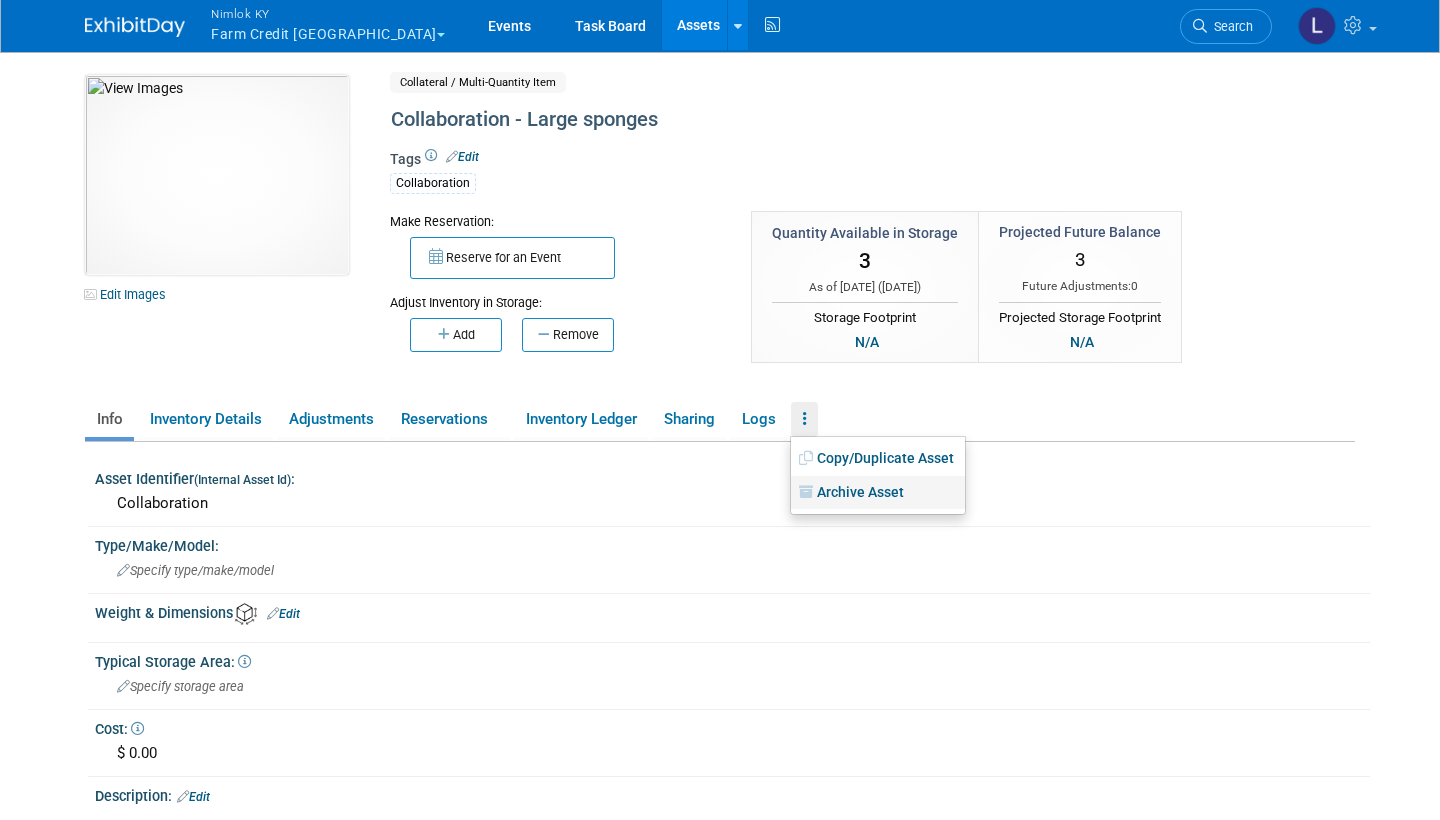 click on "Archive Asset" at bounding box center [878, 493] 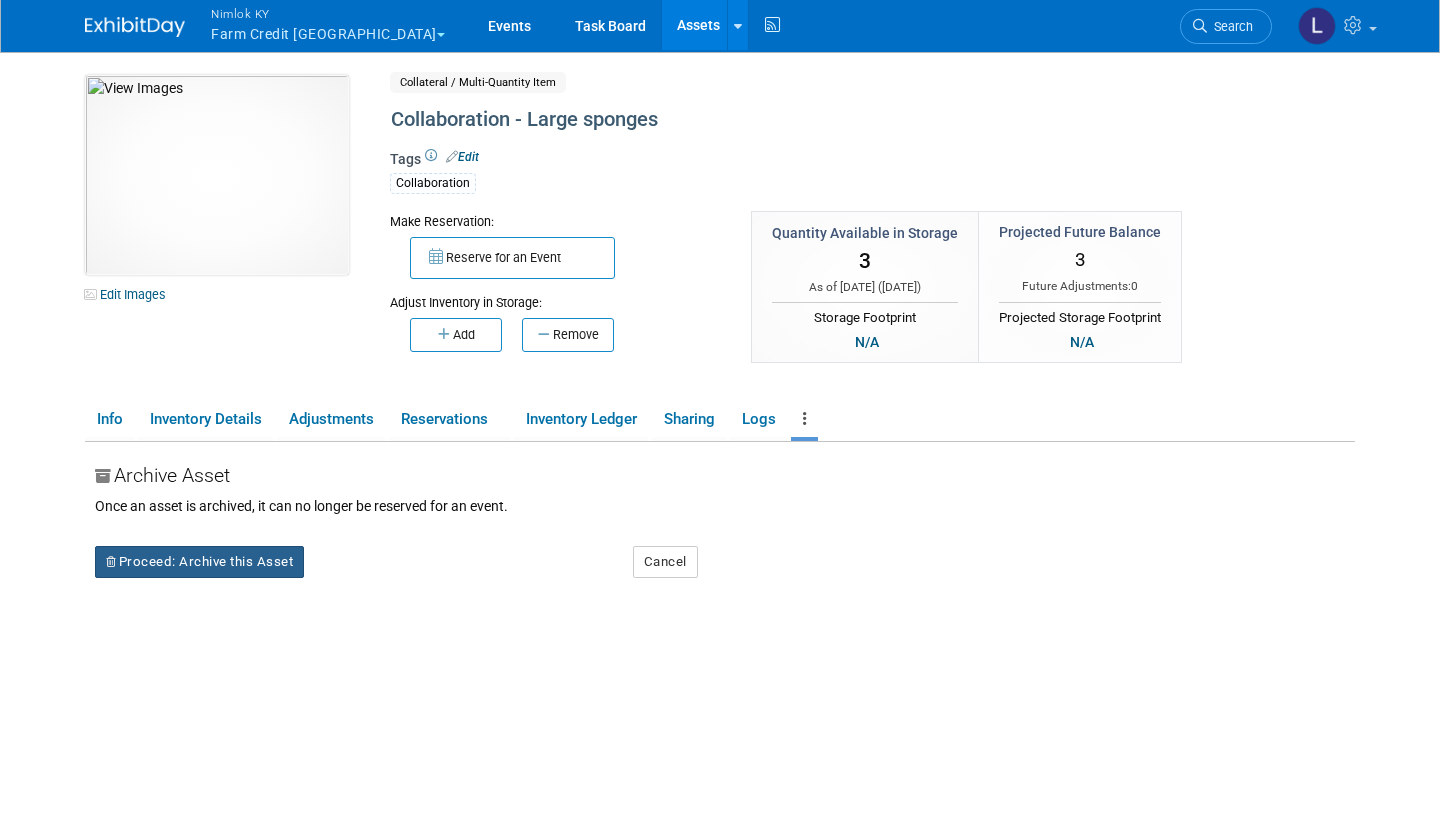 click on "Proceed: Archive this Asset" at bounding box center (199, 562) 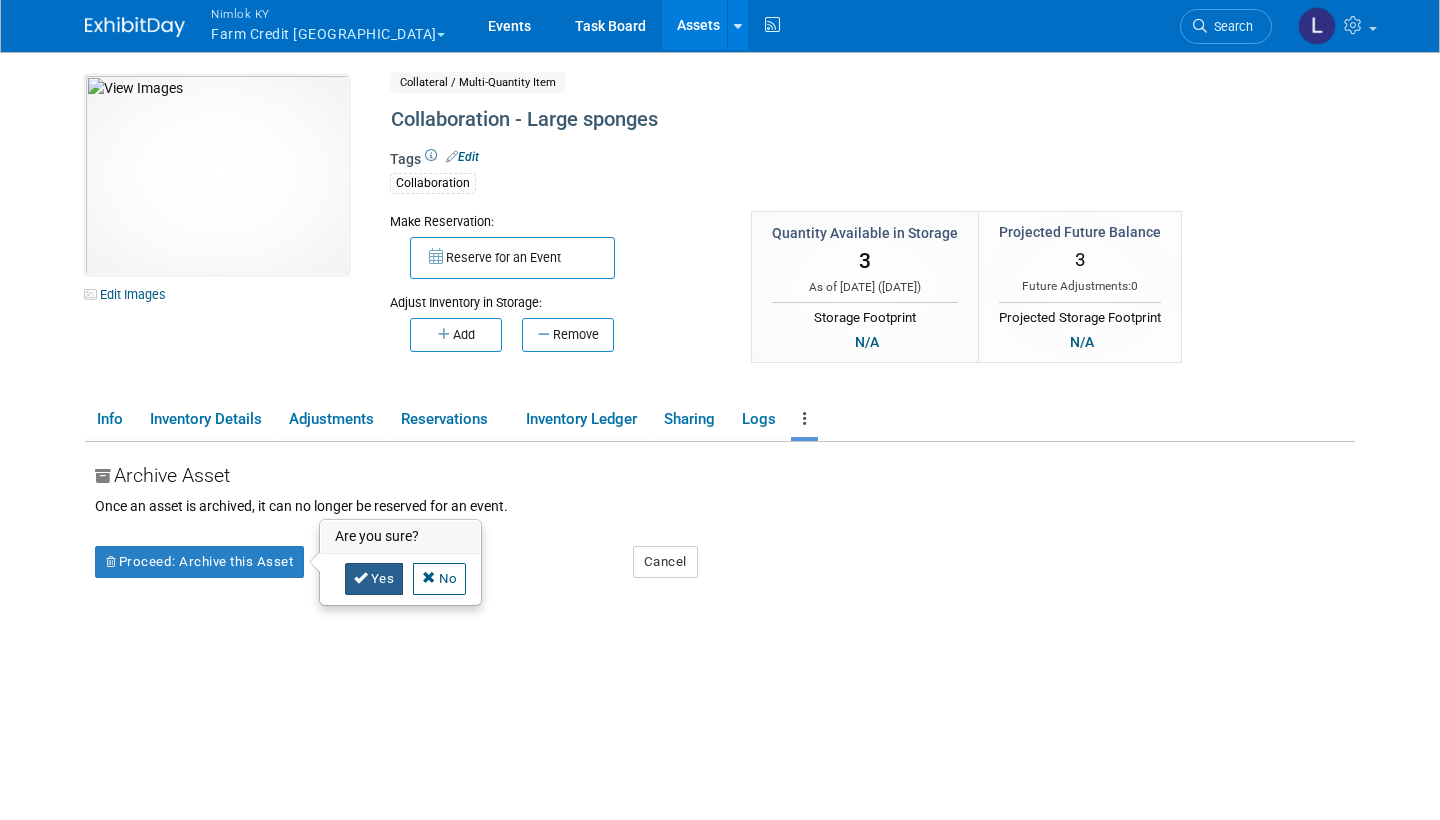 click on "Yes" at bounding box center (374, 579) 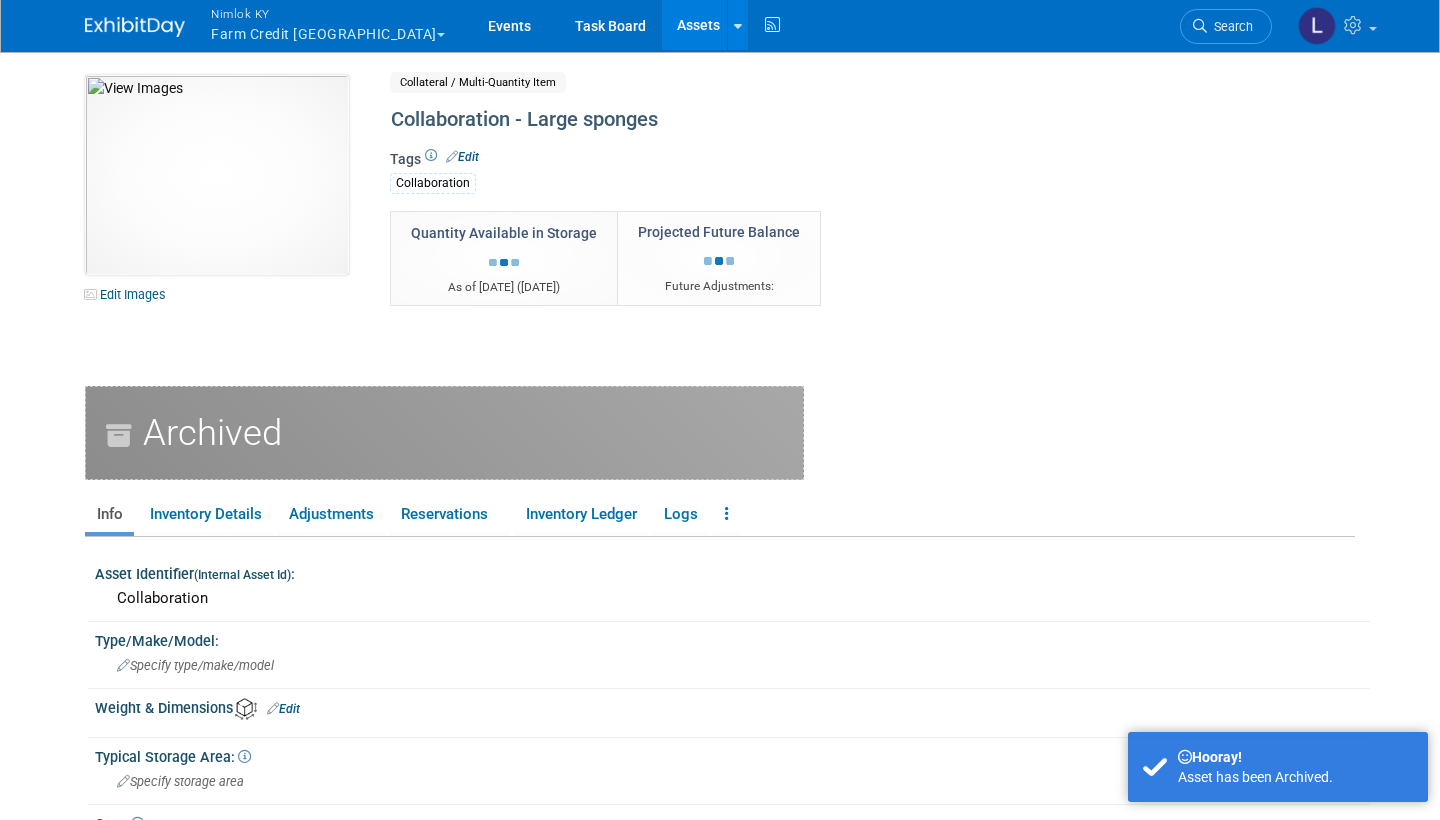 scroll, scrollTop: 0, scrollLeft: 0, axis: both 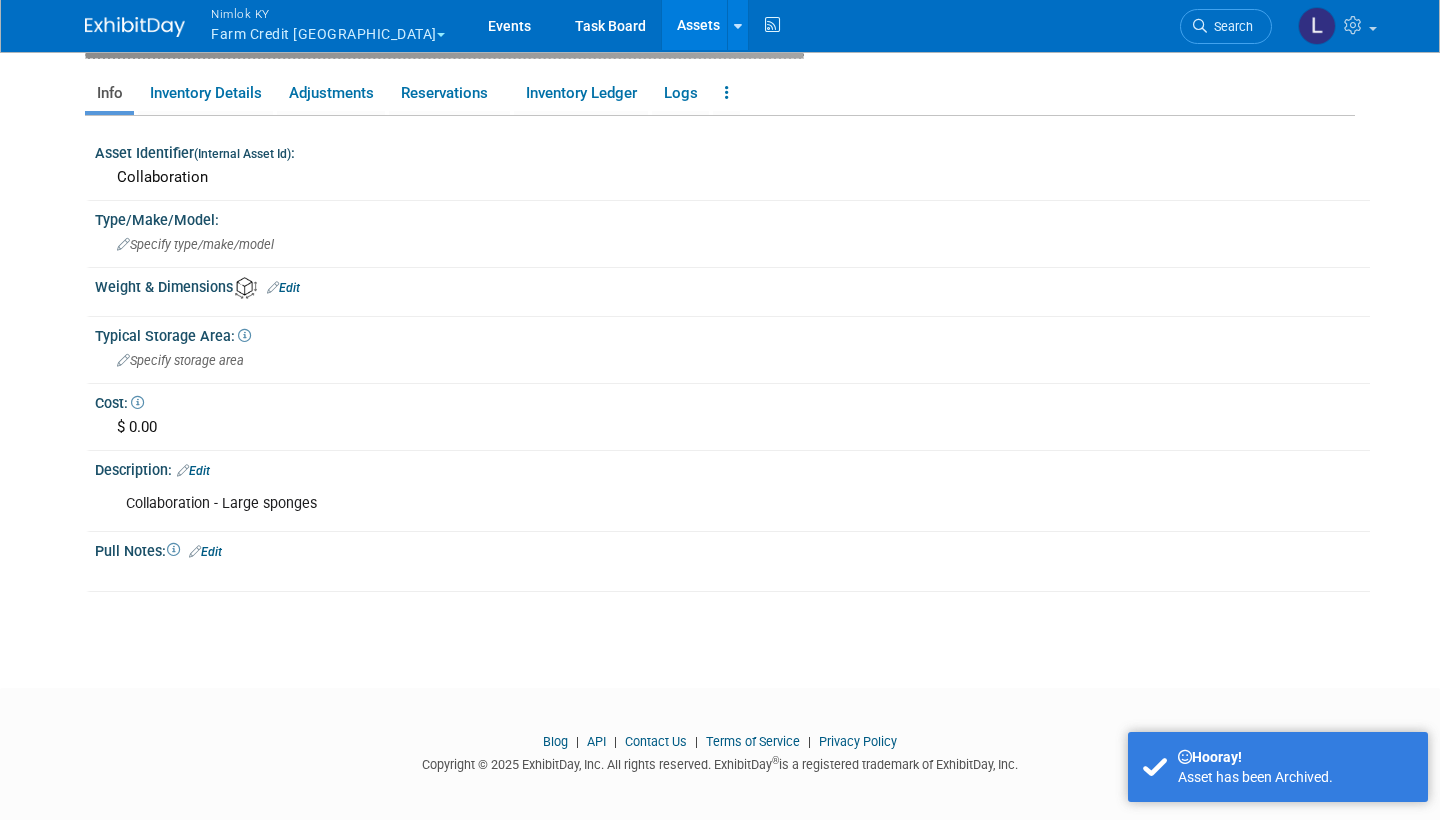 click on "Edit" at bounding box center (193, 471) 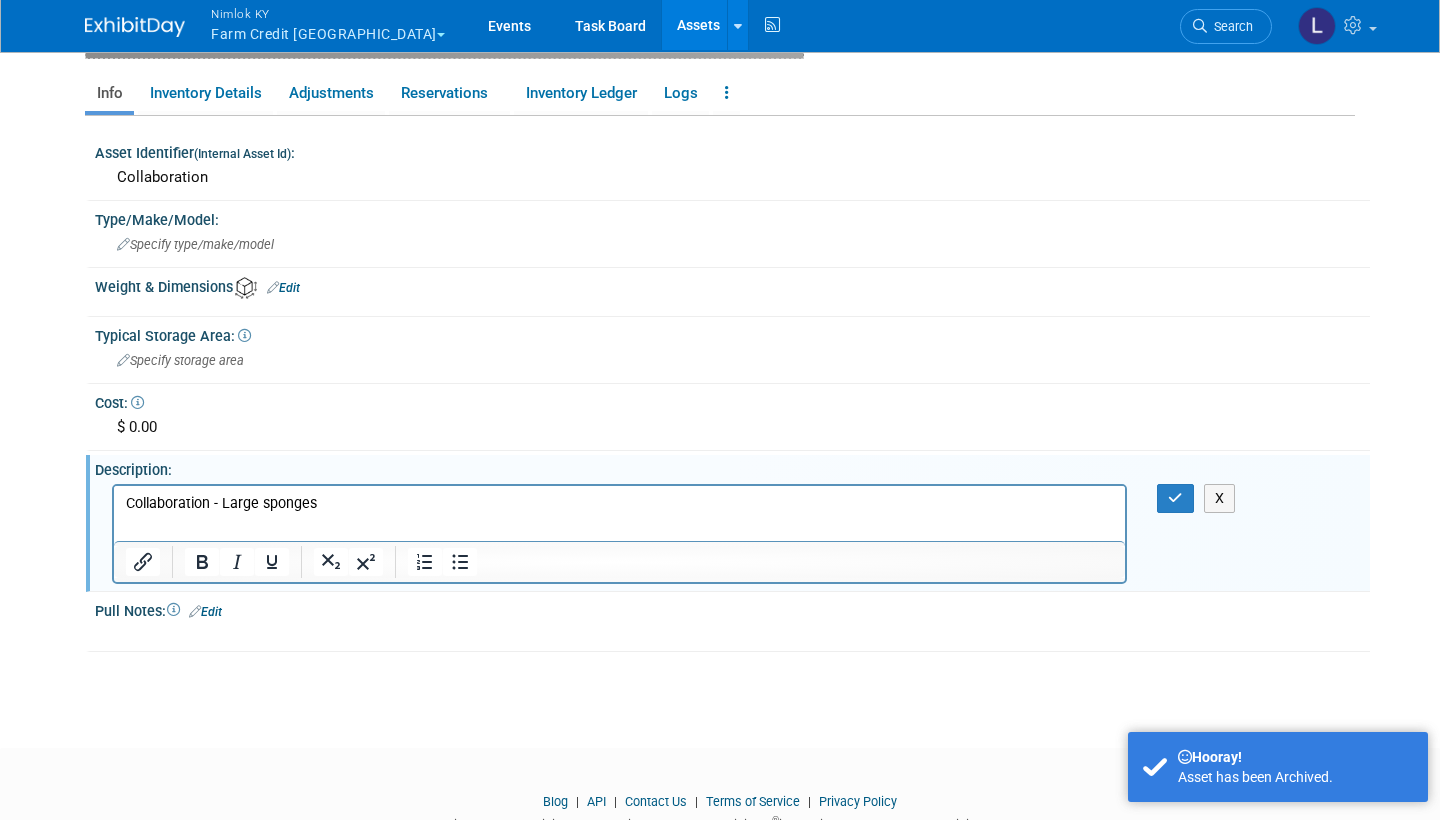 scroll, scrollTop: 0, scrollLeft: 0, axis: both 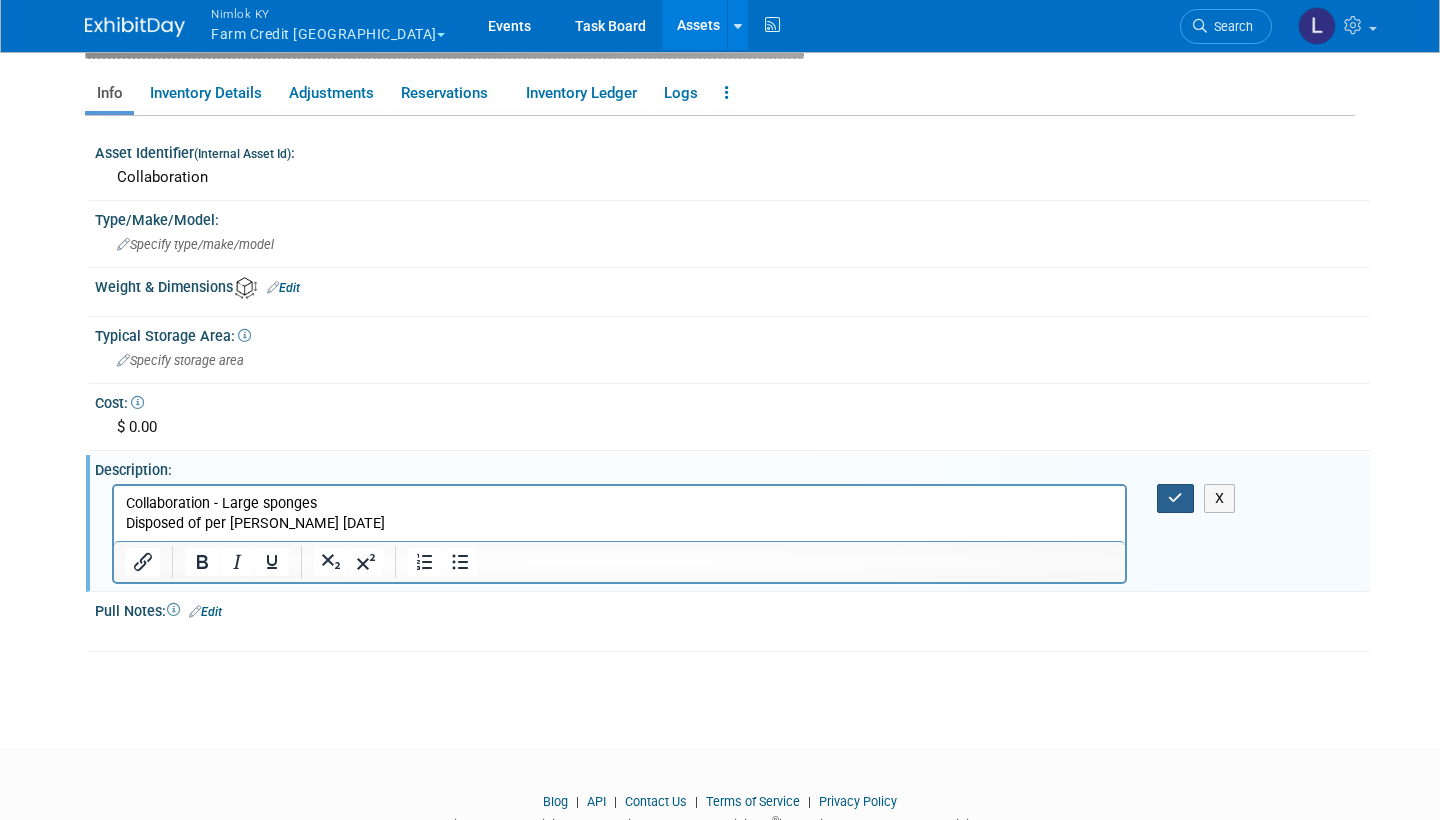 click at bounding box center [1175, 498] 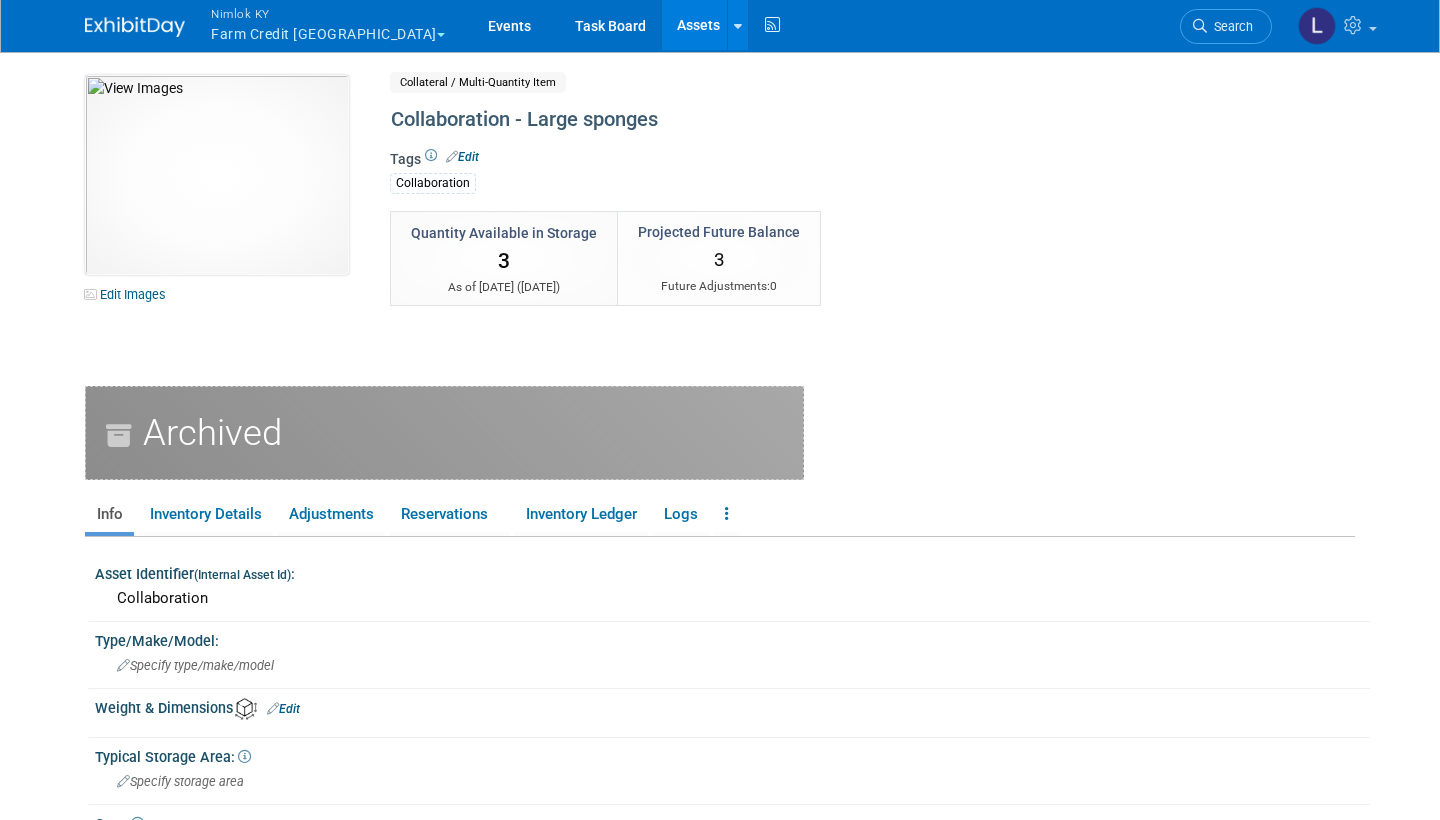 scroll, scrollTop: 0, scrollLeft: 0, axis: both 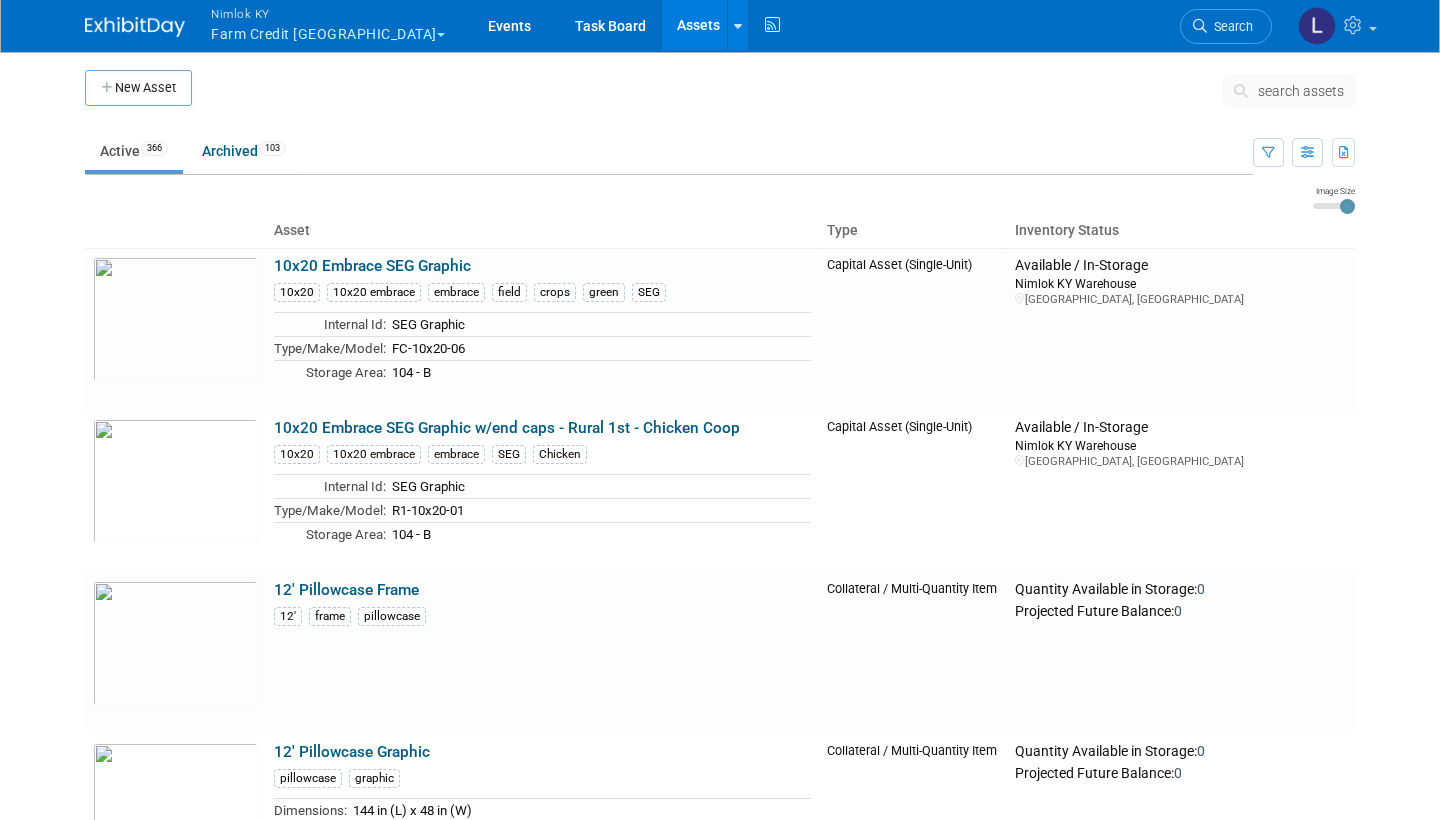 click on "search assets" at bounding box center [1301, 91] 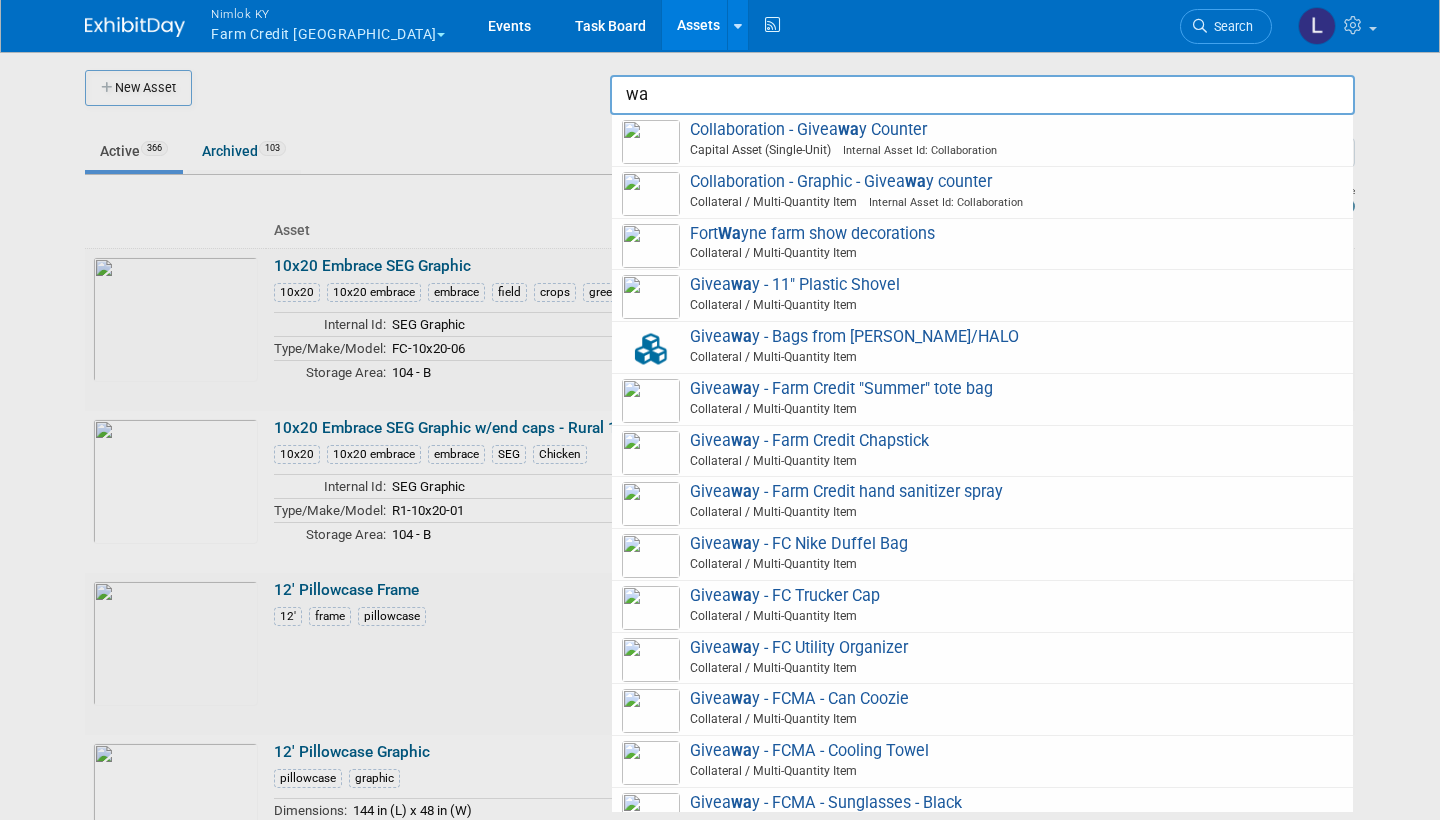 type on "w" 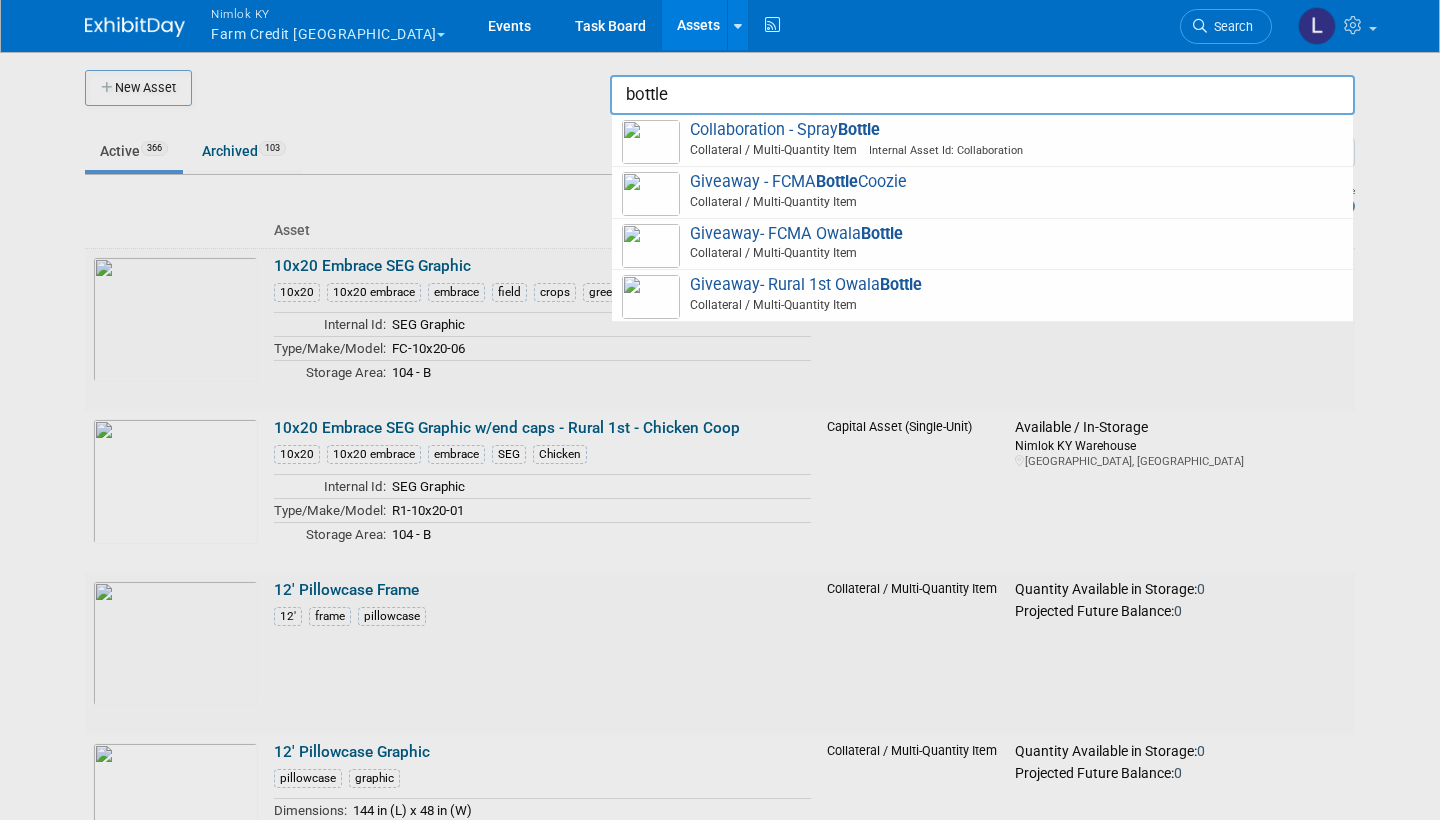click on "Collaboration - Spray  Bottle Collateral / Multi-Quantity Item Internal Asset Id: Collaboration" at bounding box center (982, 140) 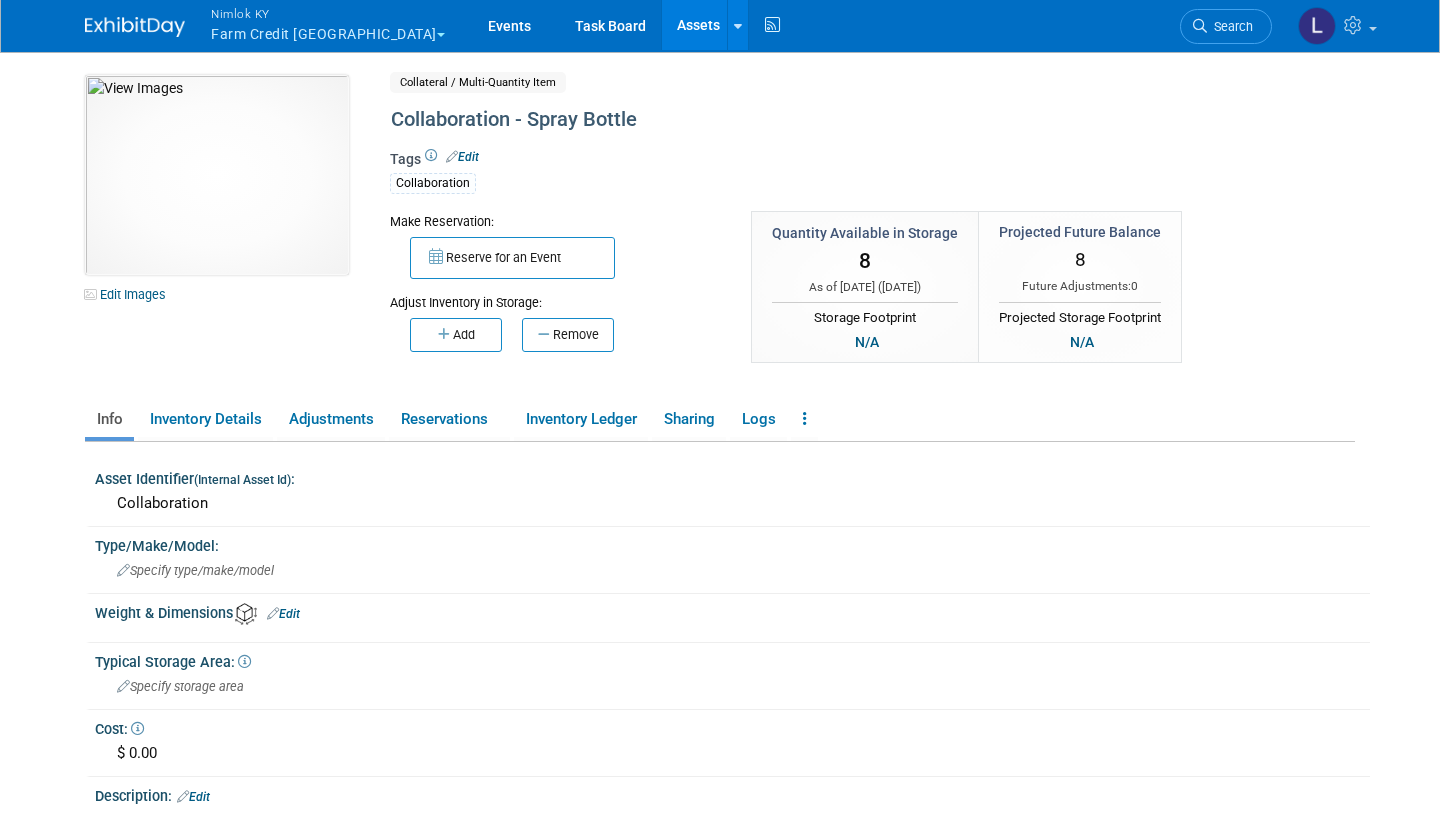 scroll, scrollTop: 0, scrollLeft: 0, axis: both 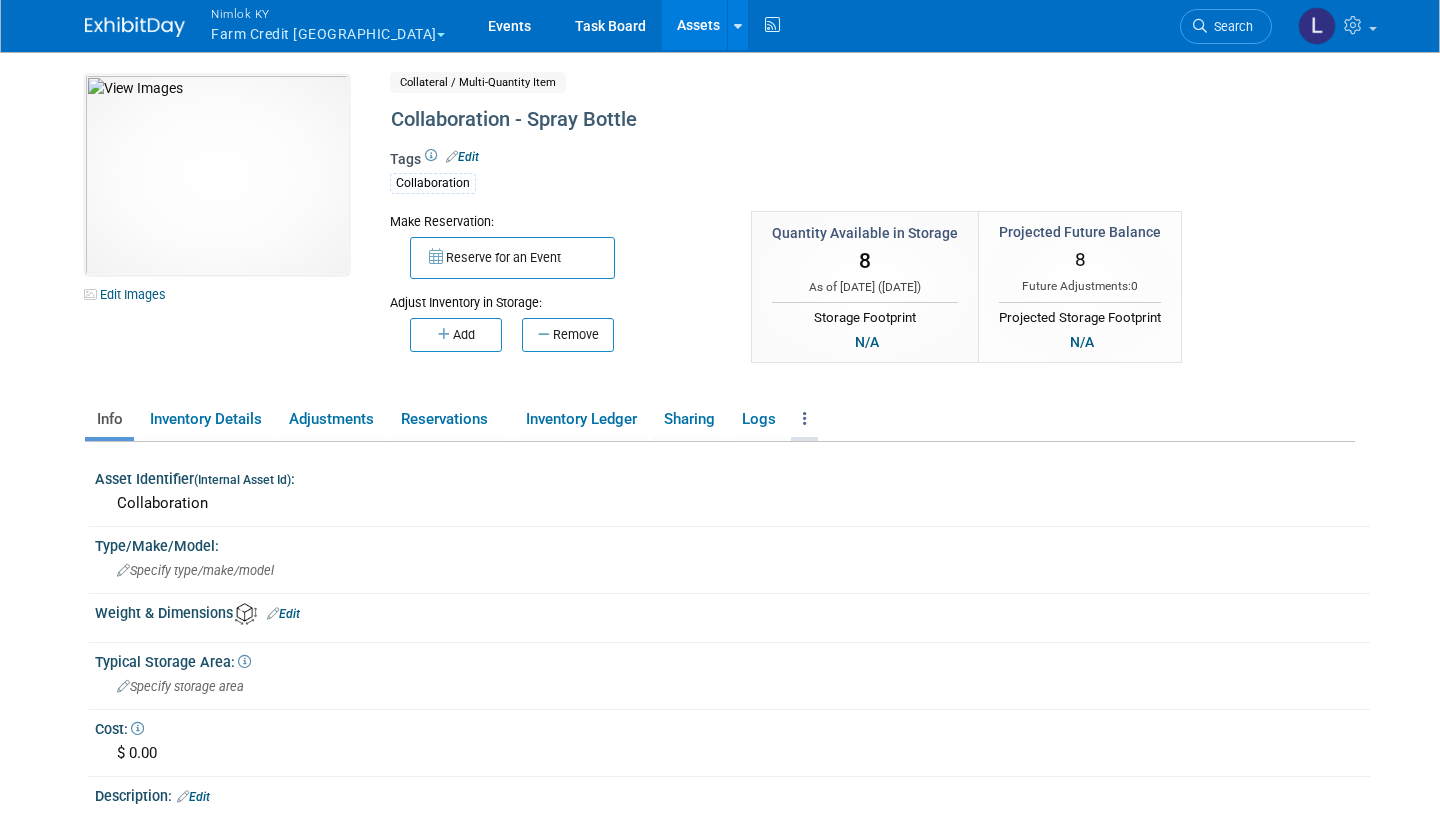 click at bounding box center (805, 418) 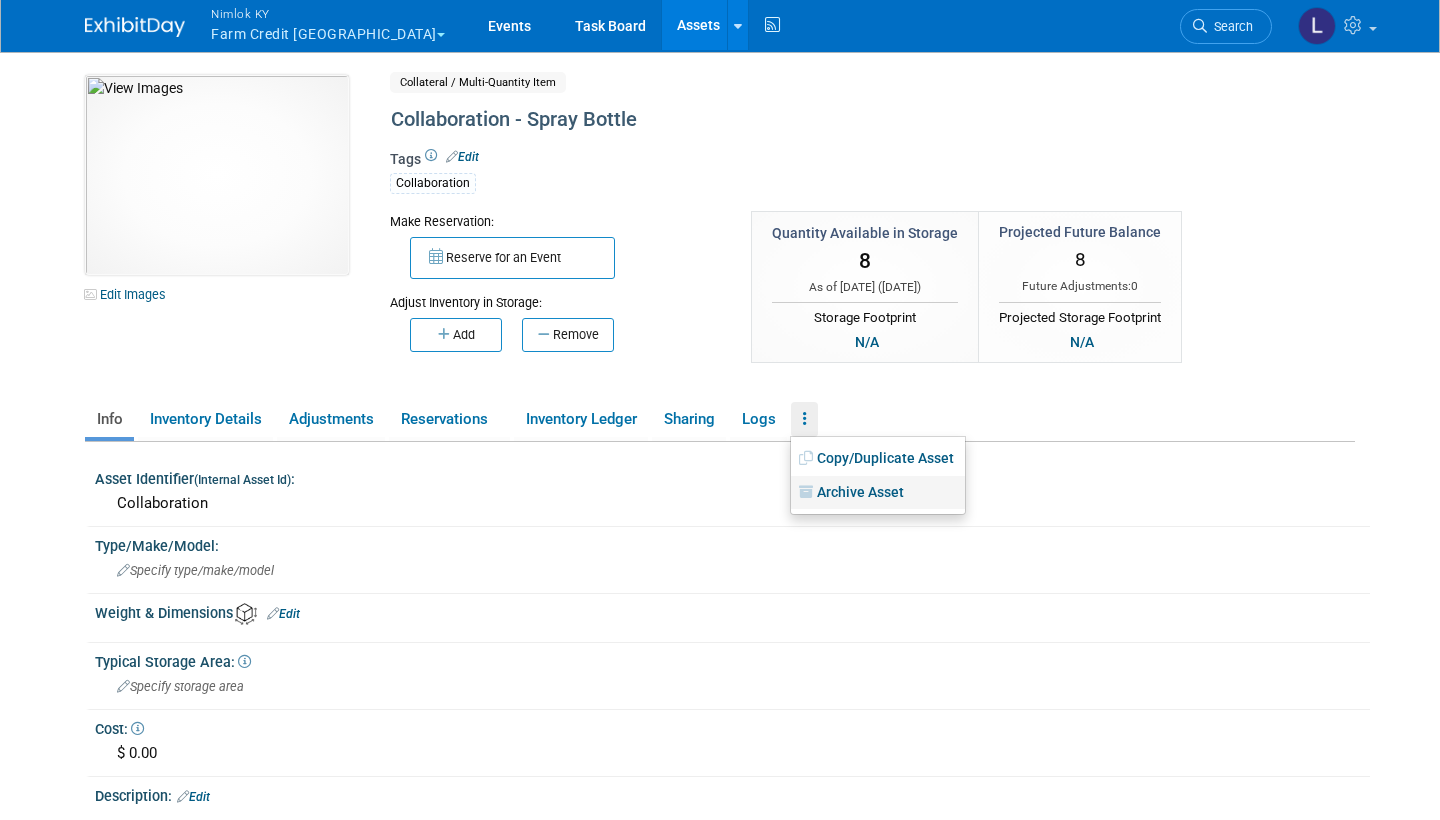 click on "Archive Asset" at bounding box center (878, 493) 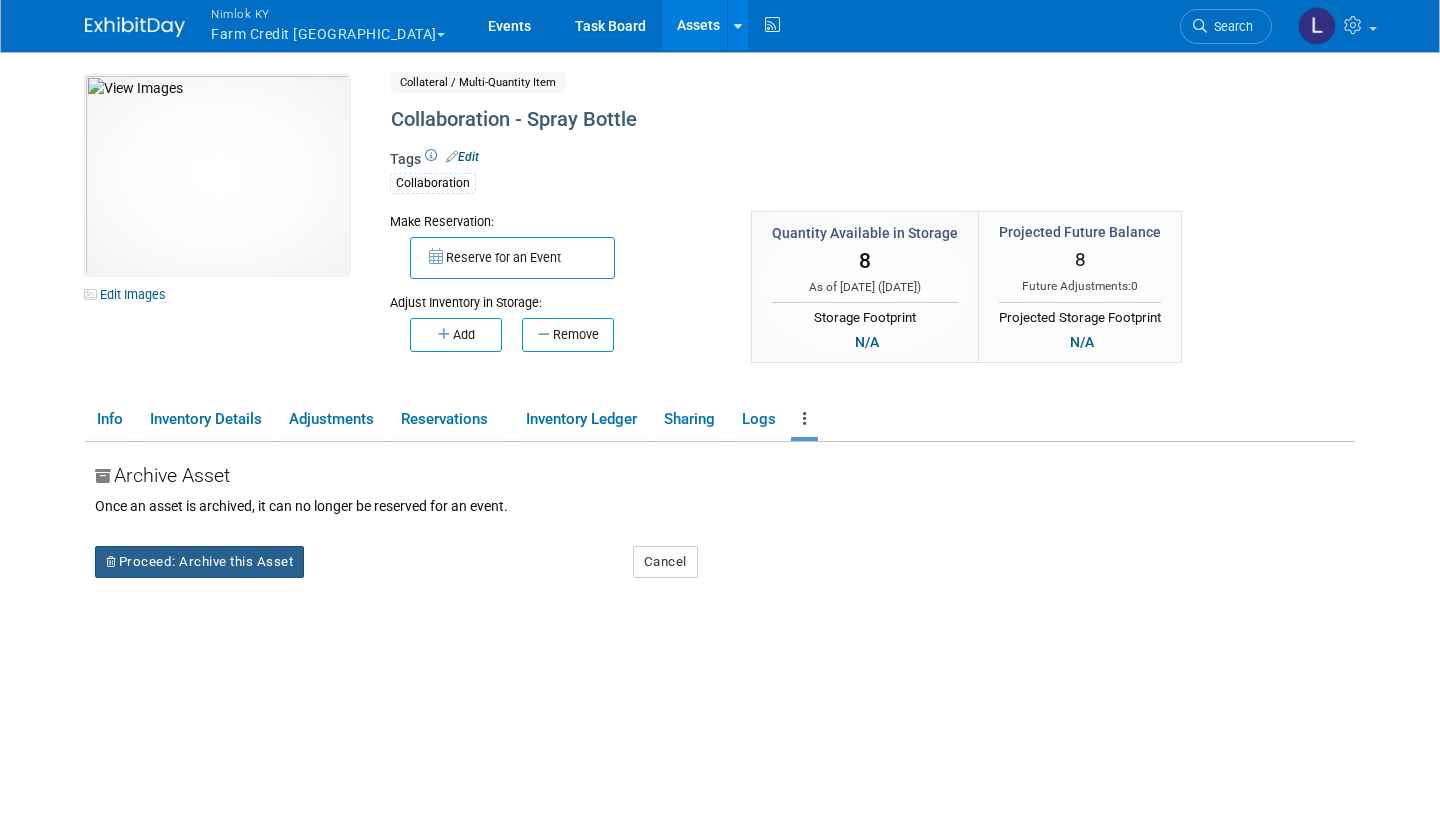 click on "Proceed: Archive this Asset" at bounding box center [199, 562] 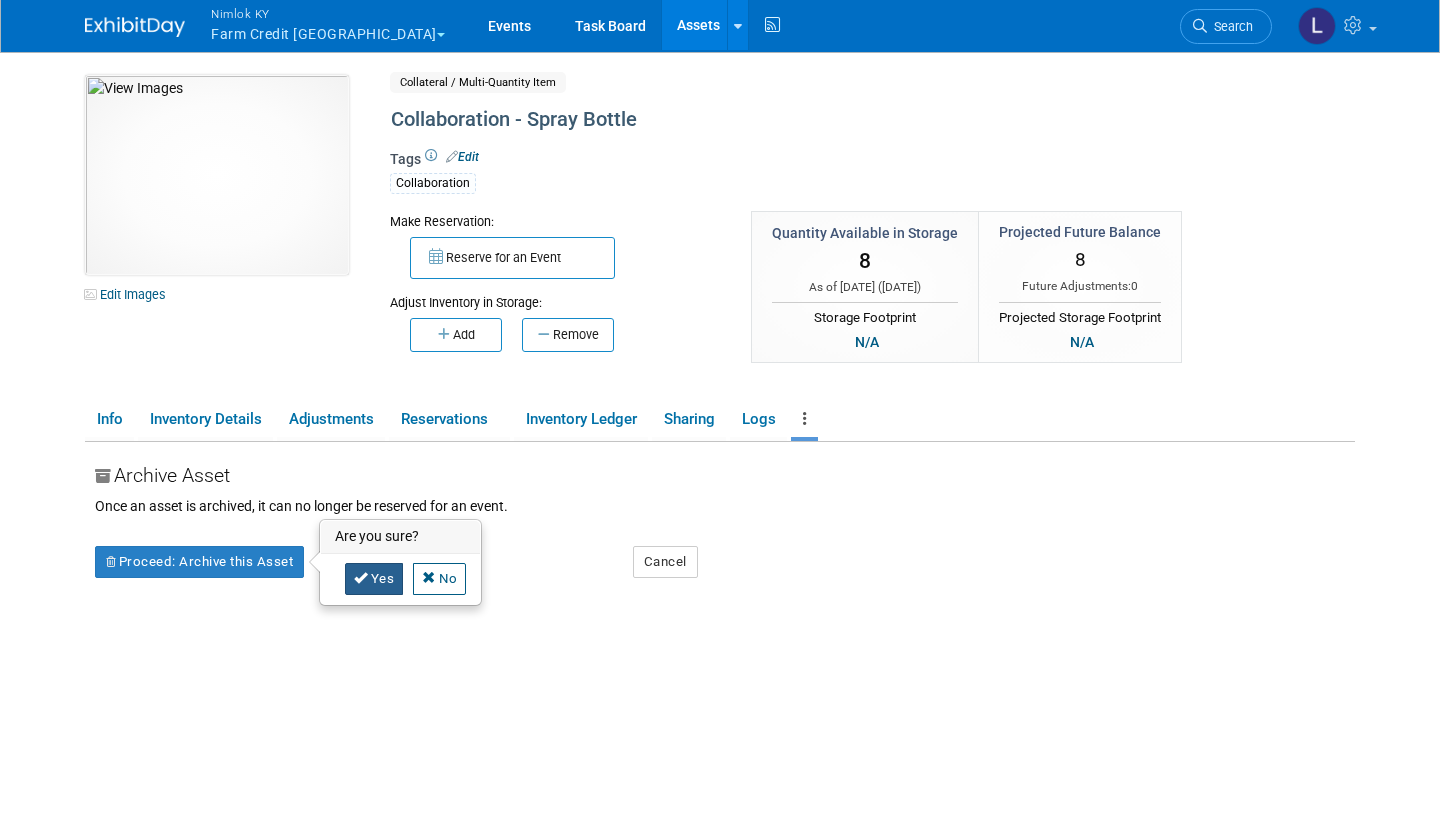 click on "Yes" at bounding box center [374, 579] 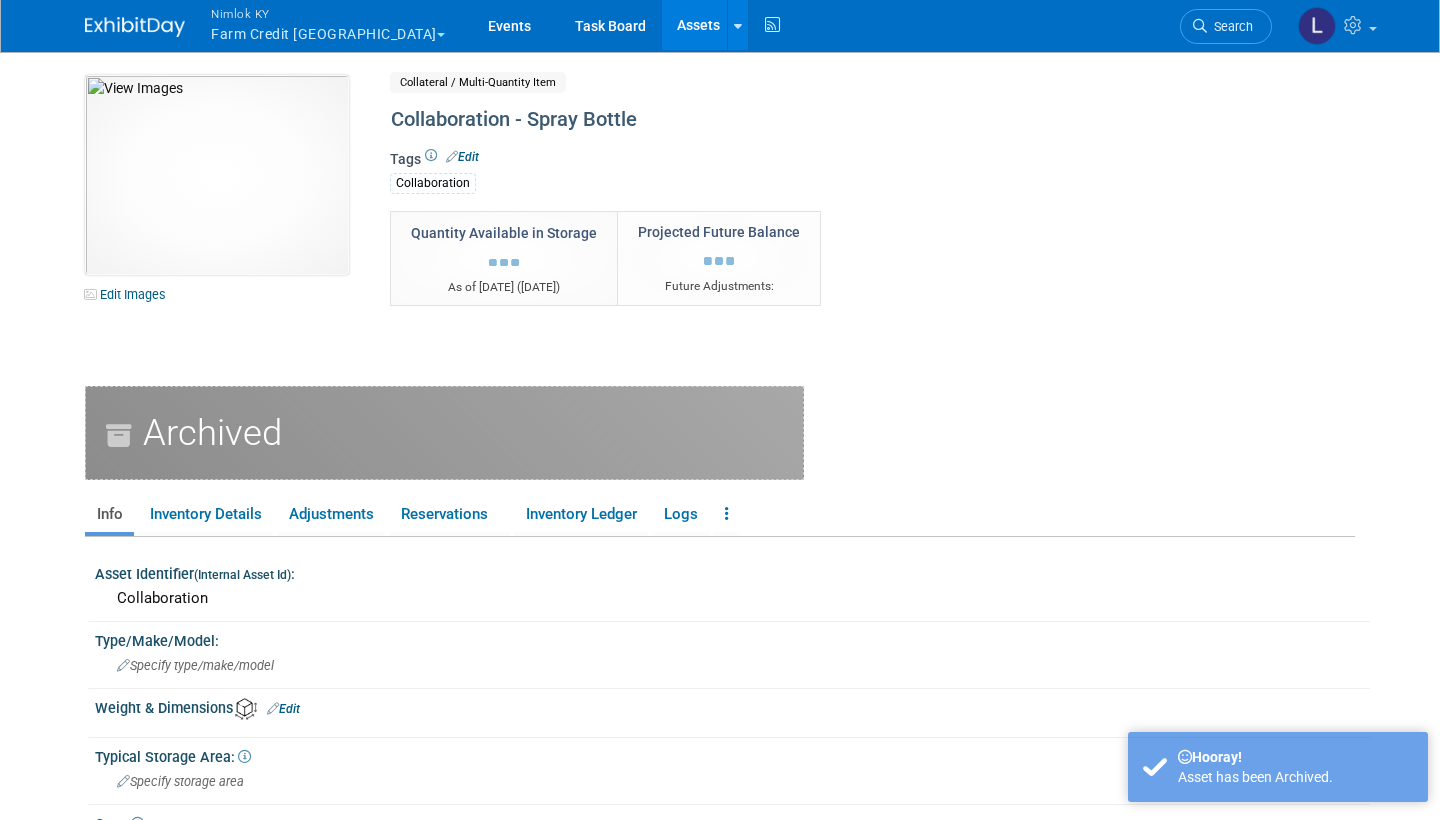 scroll, scrollTop: 0, scrollLeft: 0, axis: both 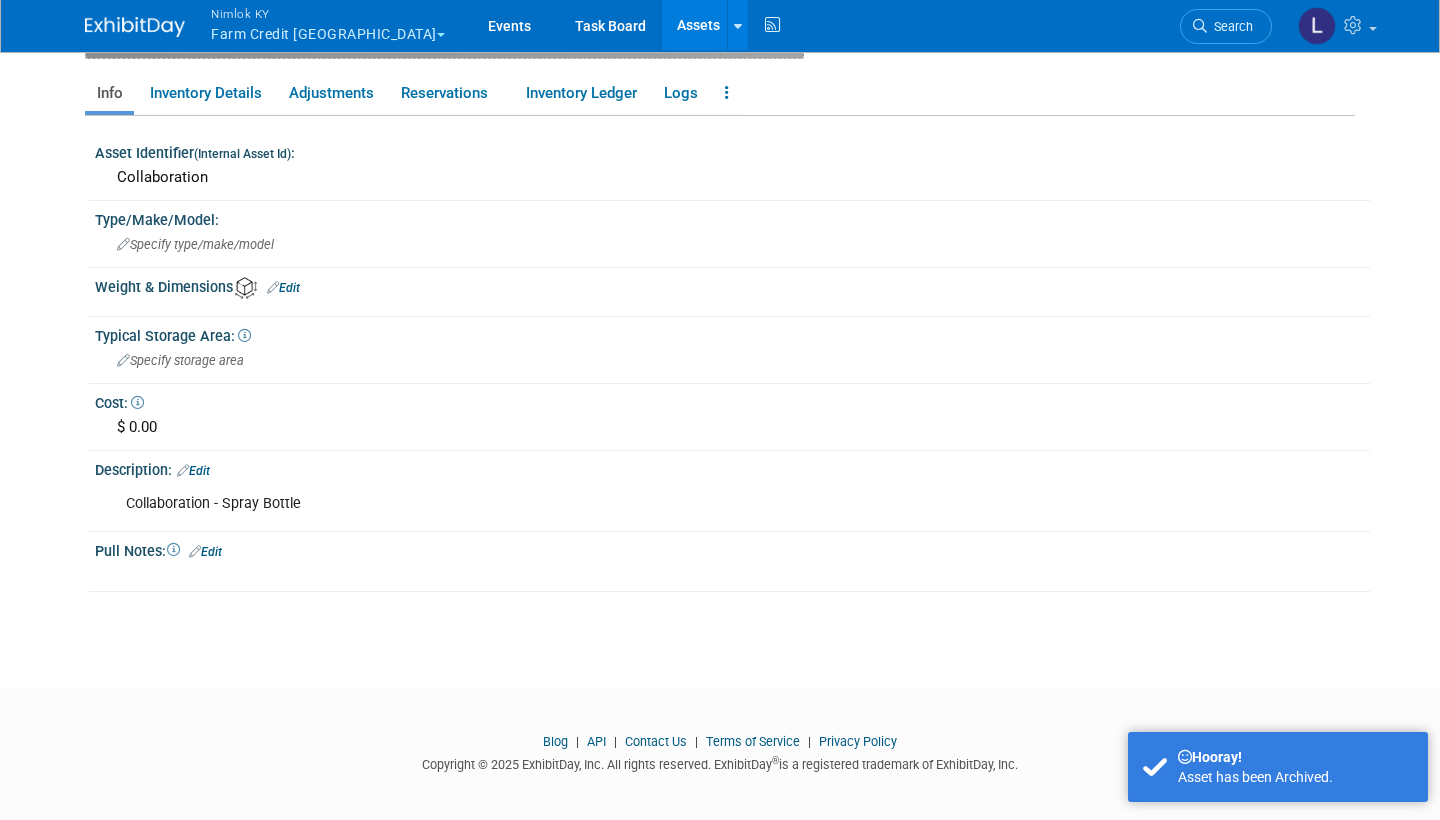 click on "Edit" at bounding box center (193, 471) 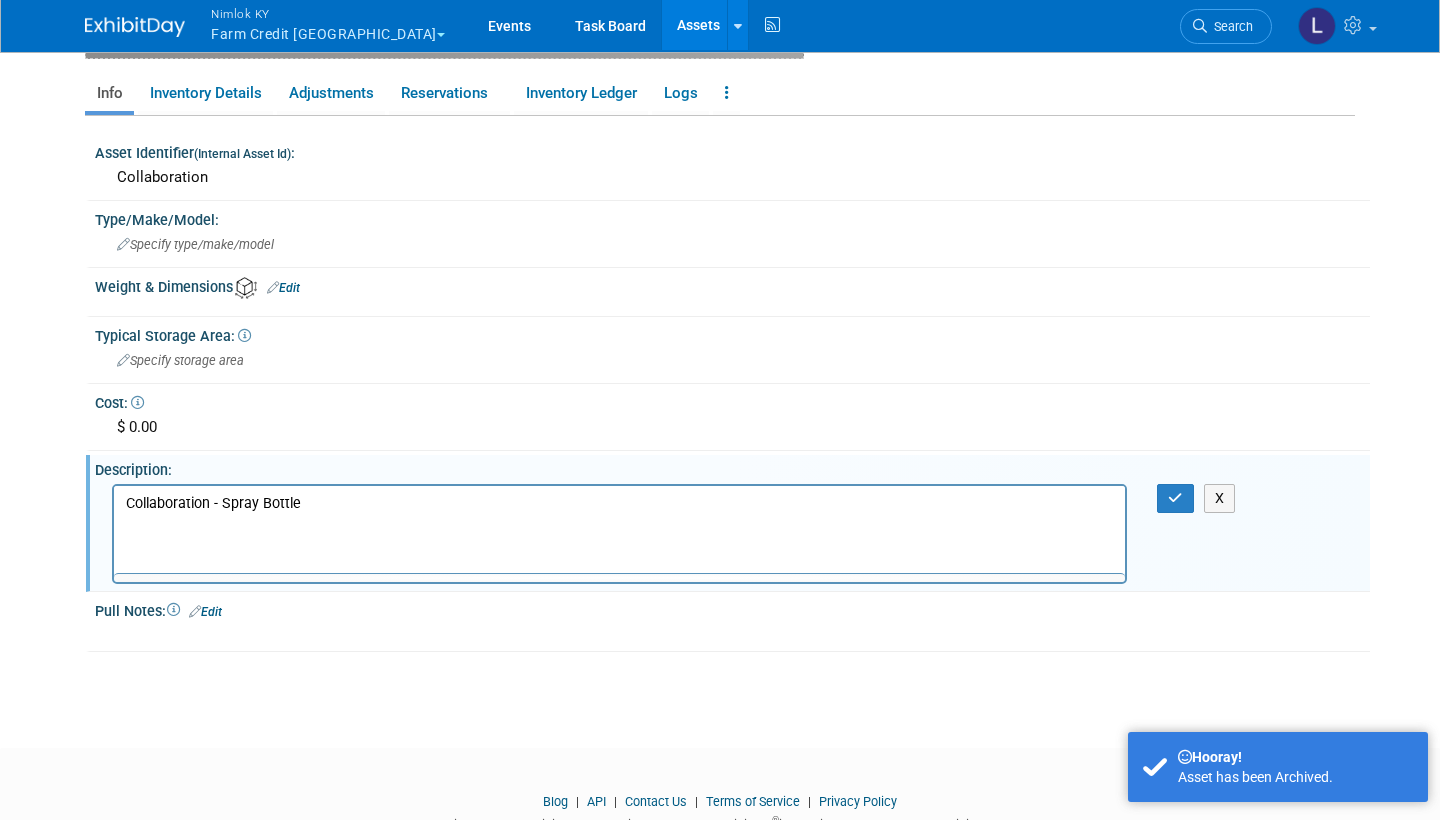 scroll, scrollTop: 0, scrollLeft: 0, axis: both 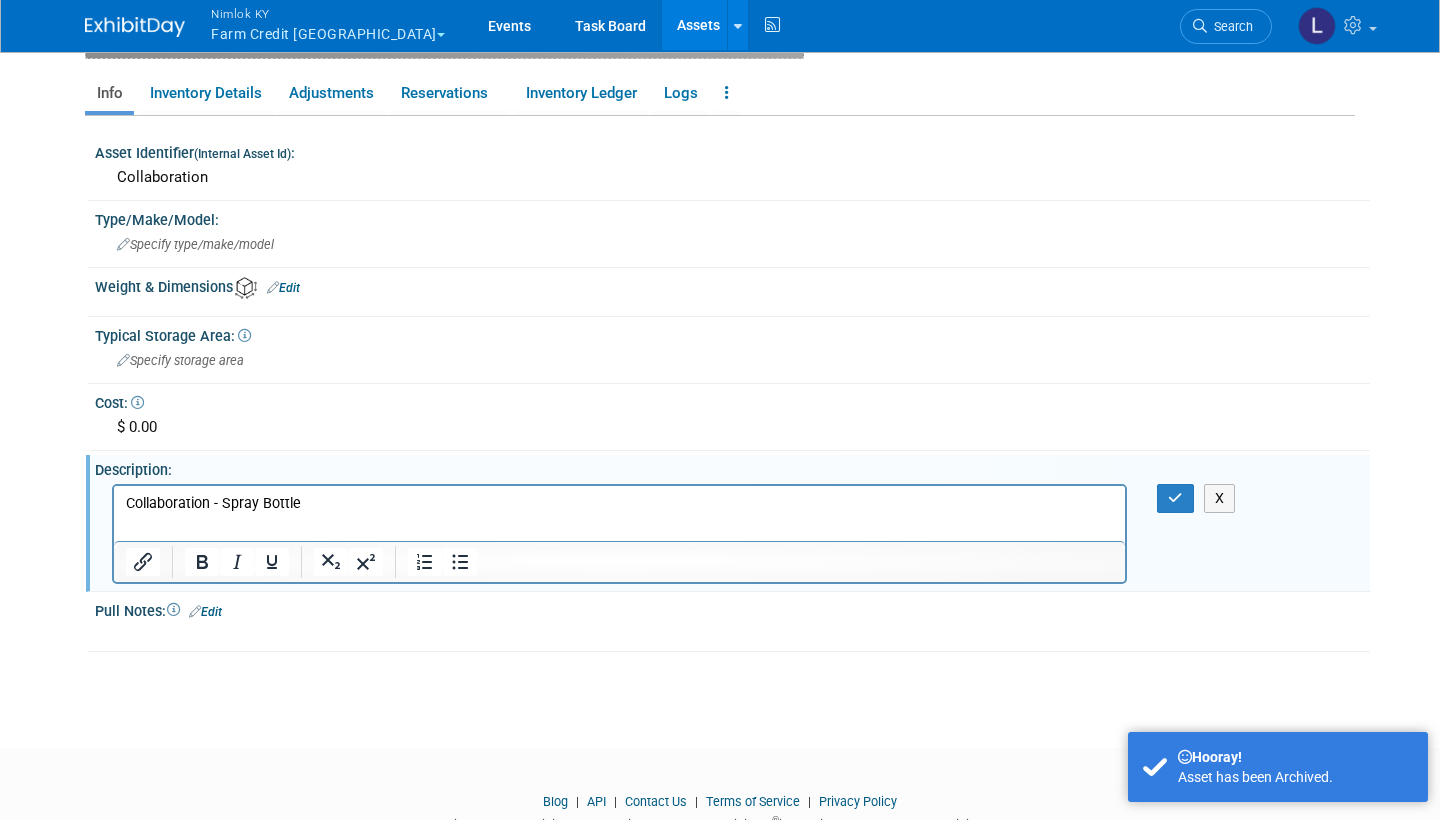 click on "Collaboration - Spray Bottle" at bounding box center [620, 503] 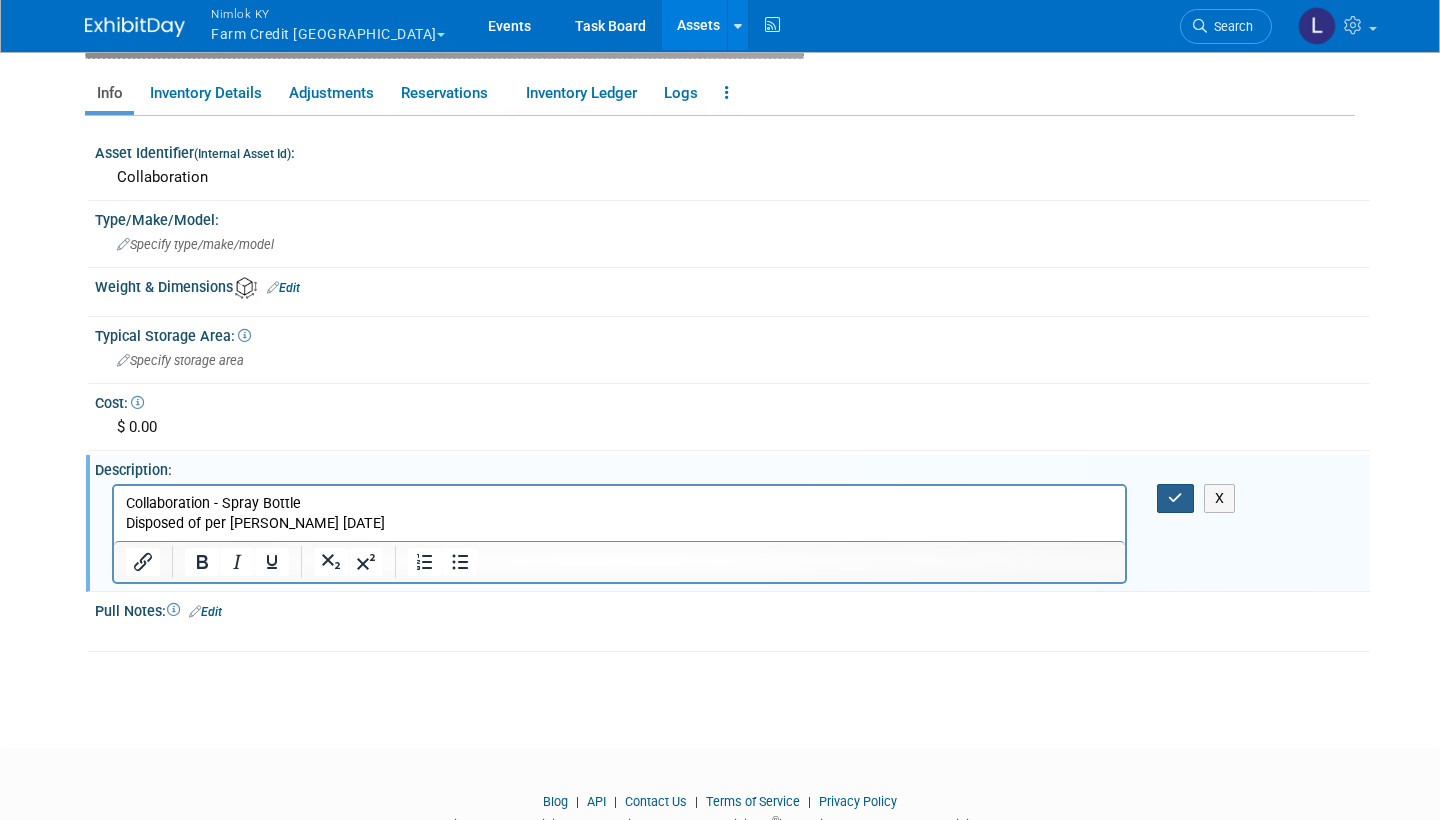 click at bounding box center (1175, 498) 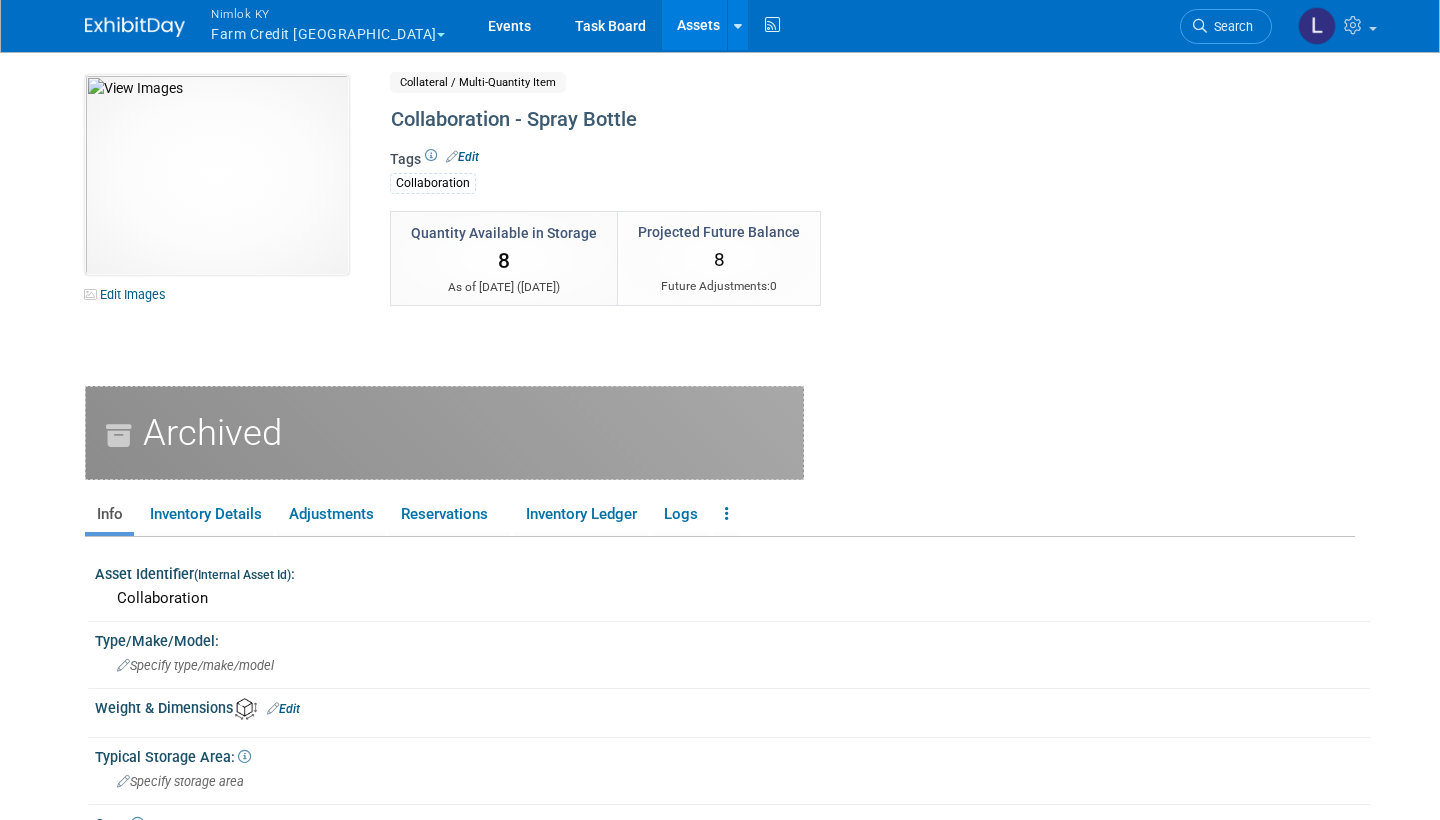 scroll, scrollTop: 0, scrollLeft: 0, axis: both 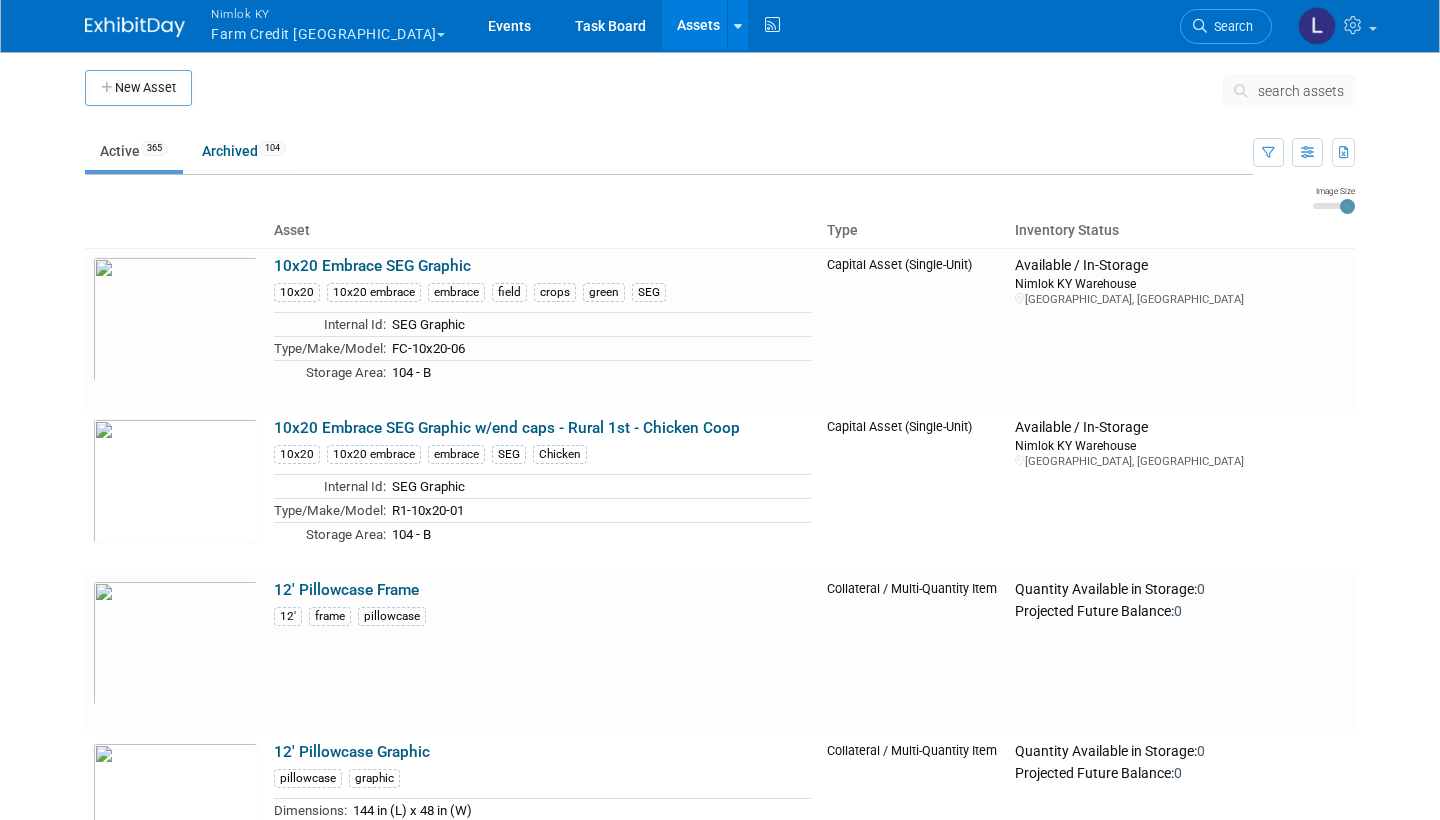 click on "search assets" at bounding box center (1301, 91) 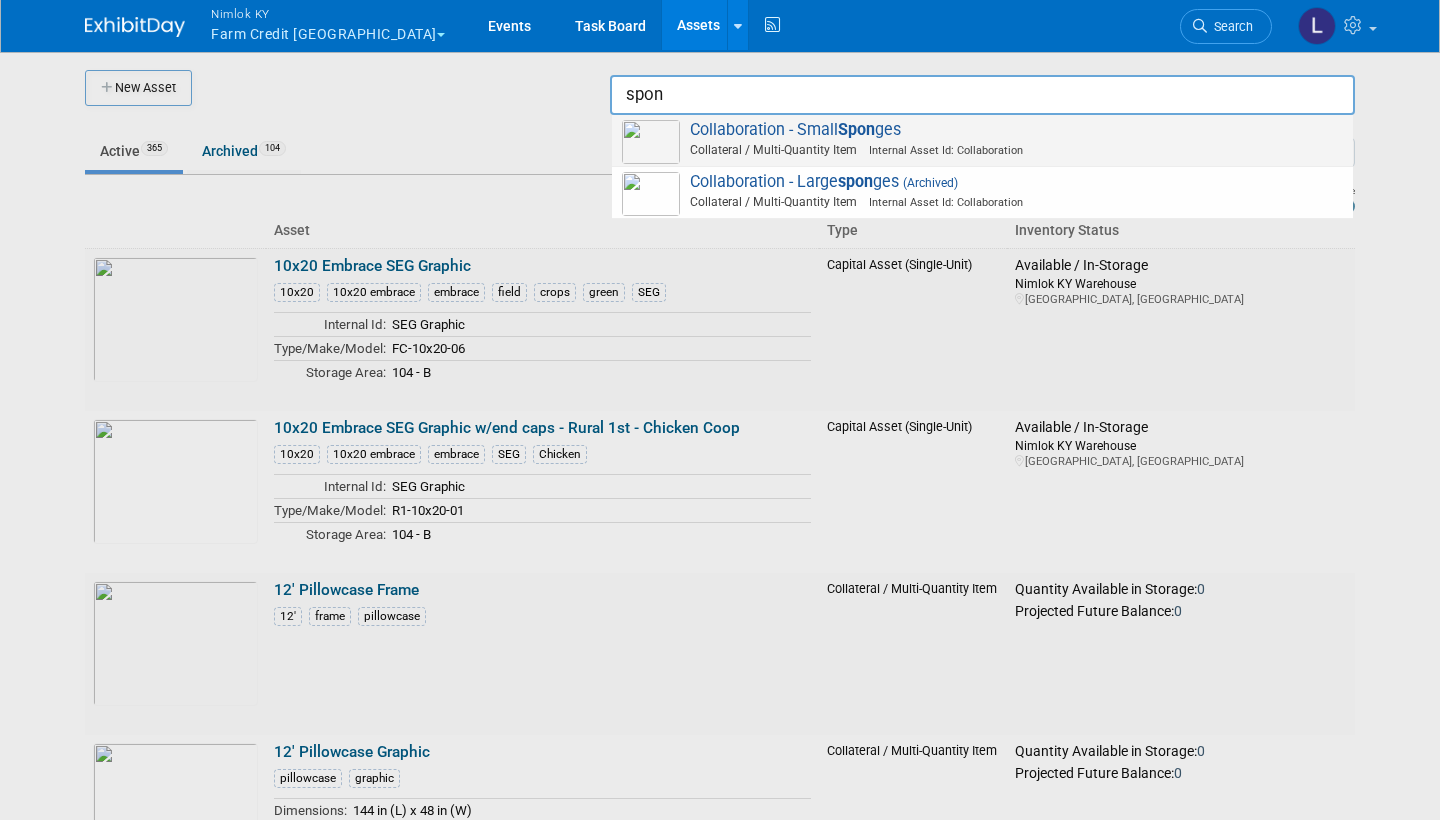 click on "Collaboration - Small  Spon ges Collateral / Multi-Quantity Item Internal Asset Id: Collaboration" at bounding box center (982, 140) 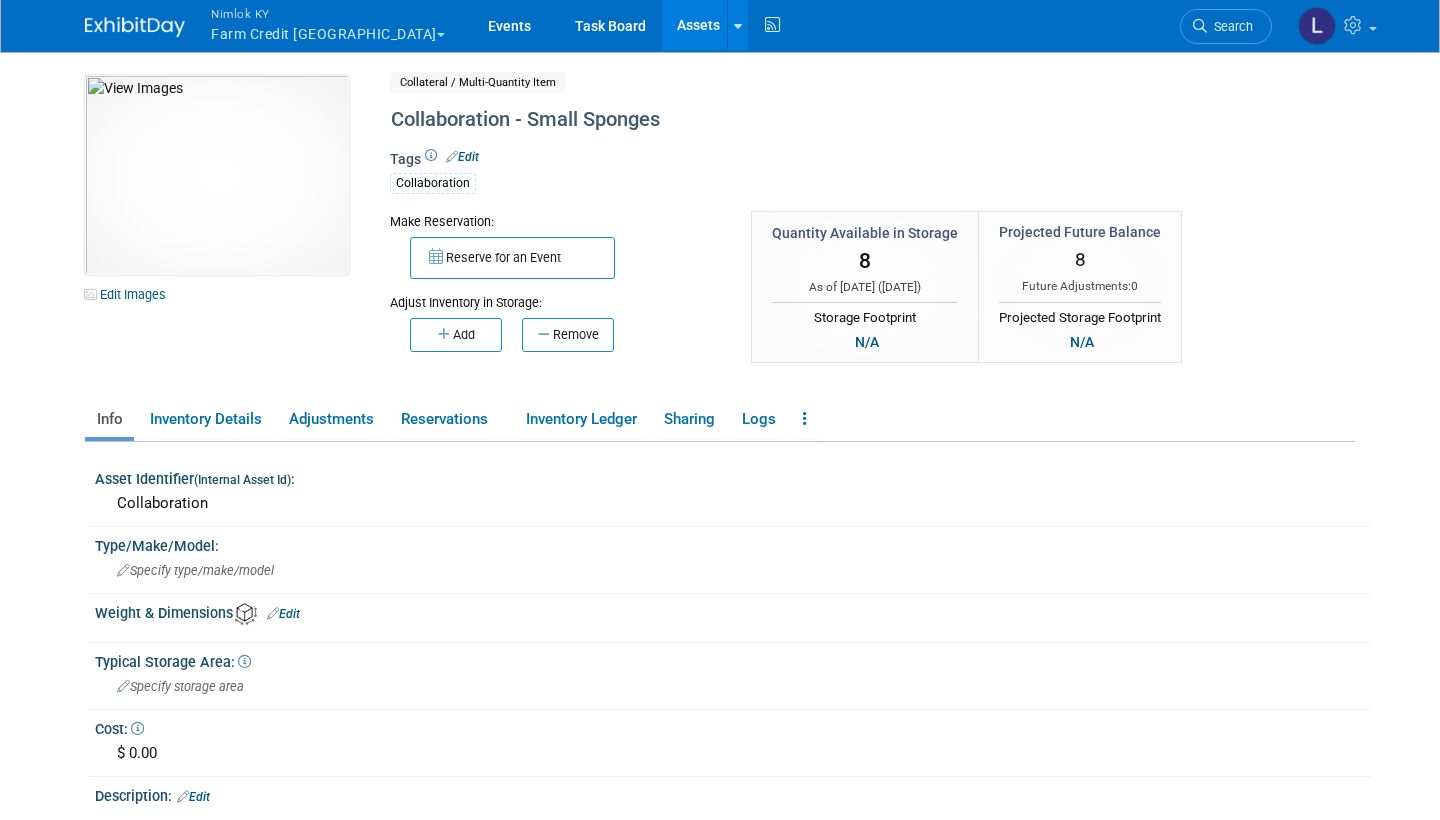 scroll, scrollTop: 0, scrollLeft: 0, axis: both 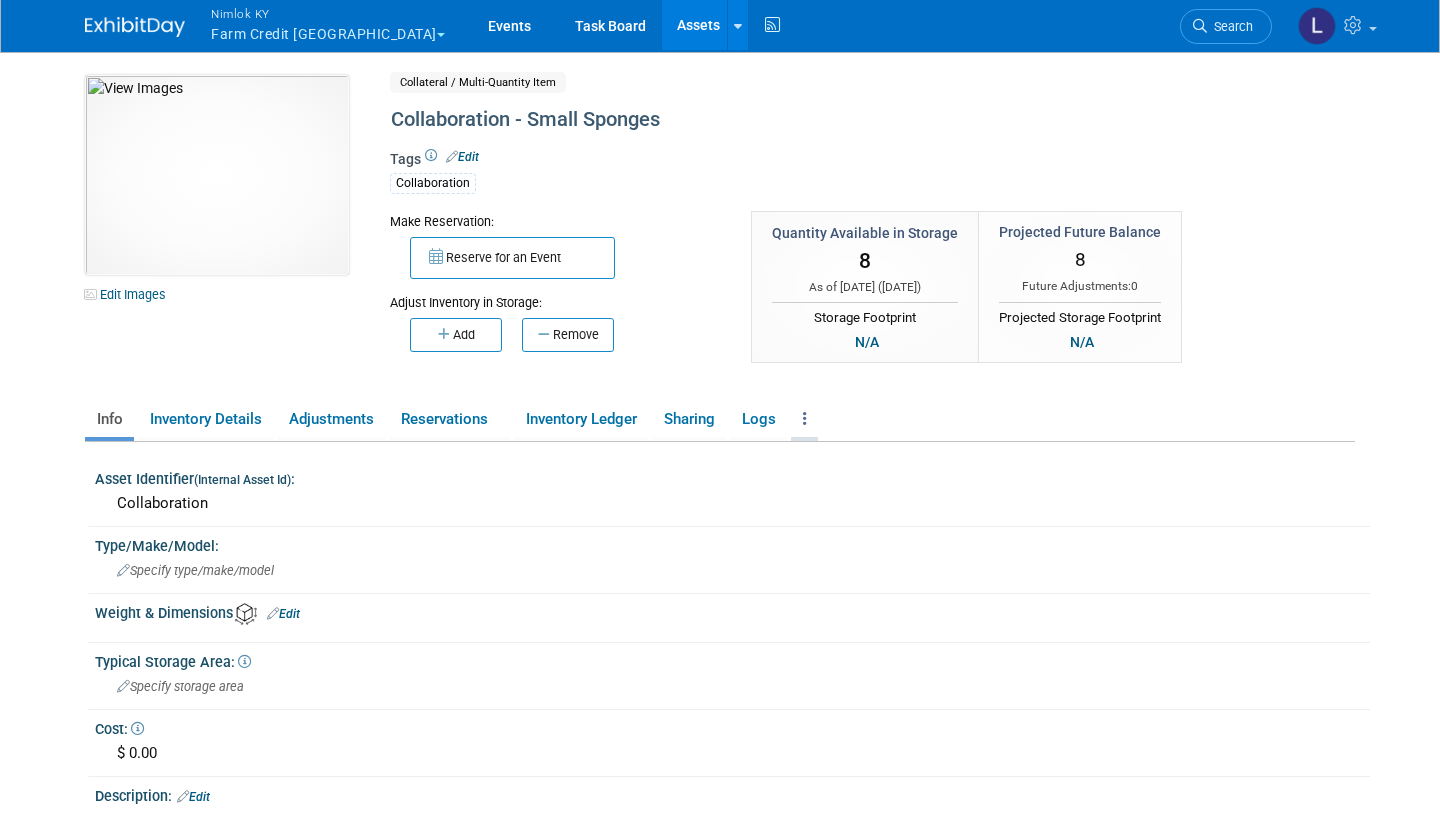 click at bounding box center [805, 418] 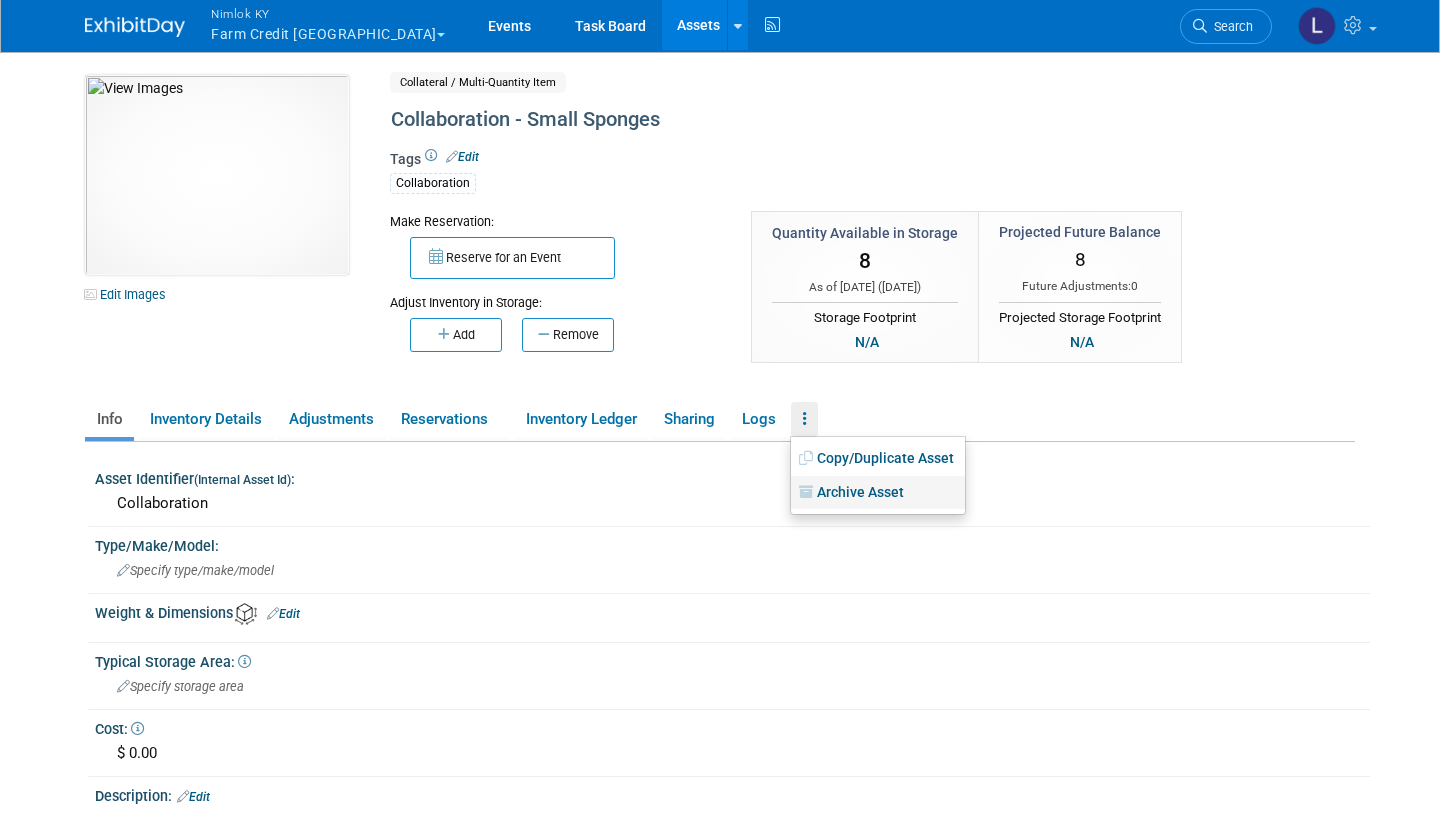click on "Archive Asset" at bounding box center [878, 493] 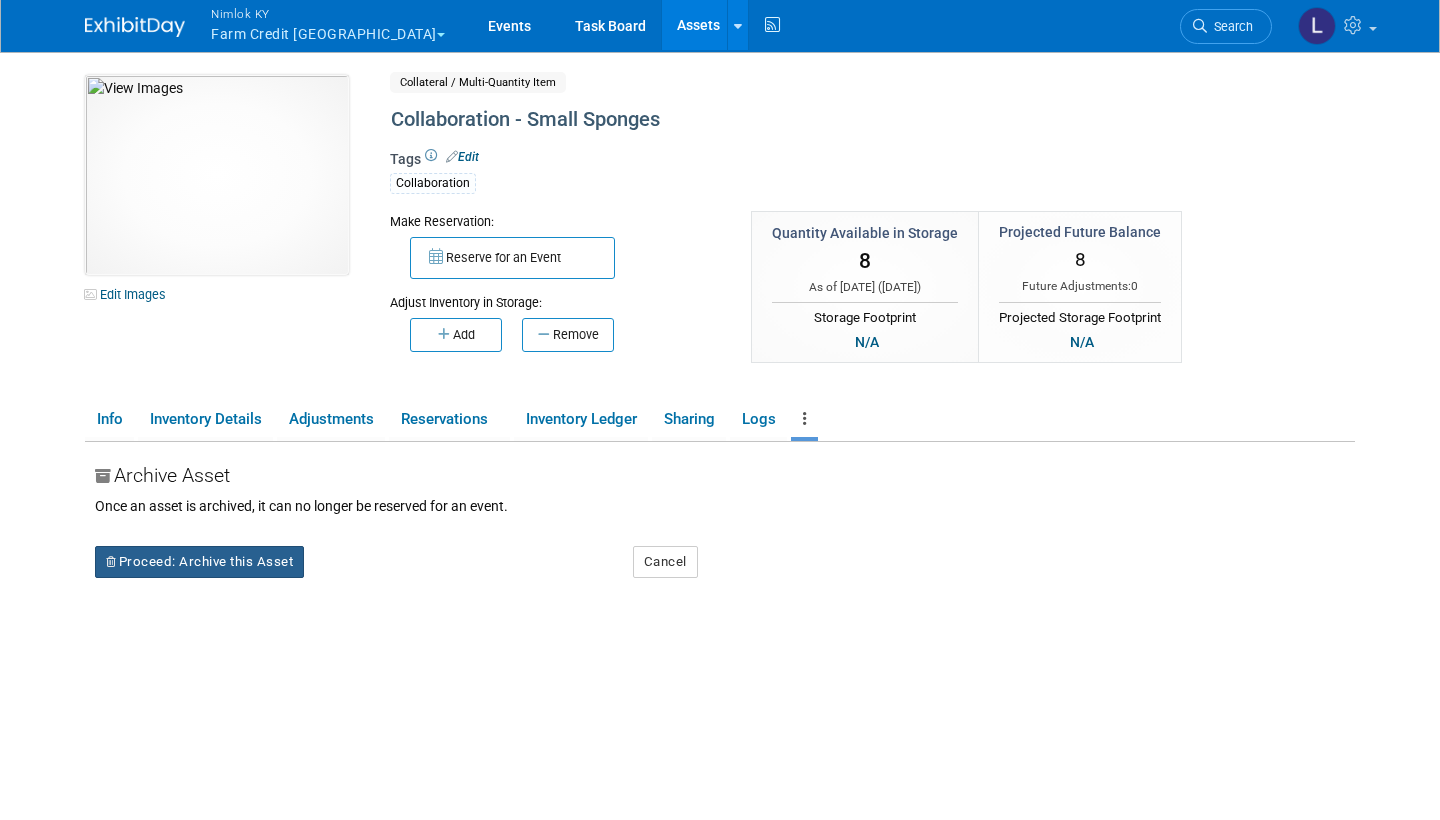 click on "Proceed: Archive this Asset" at bounding box center (199, 562) 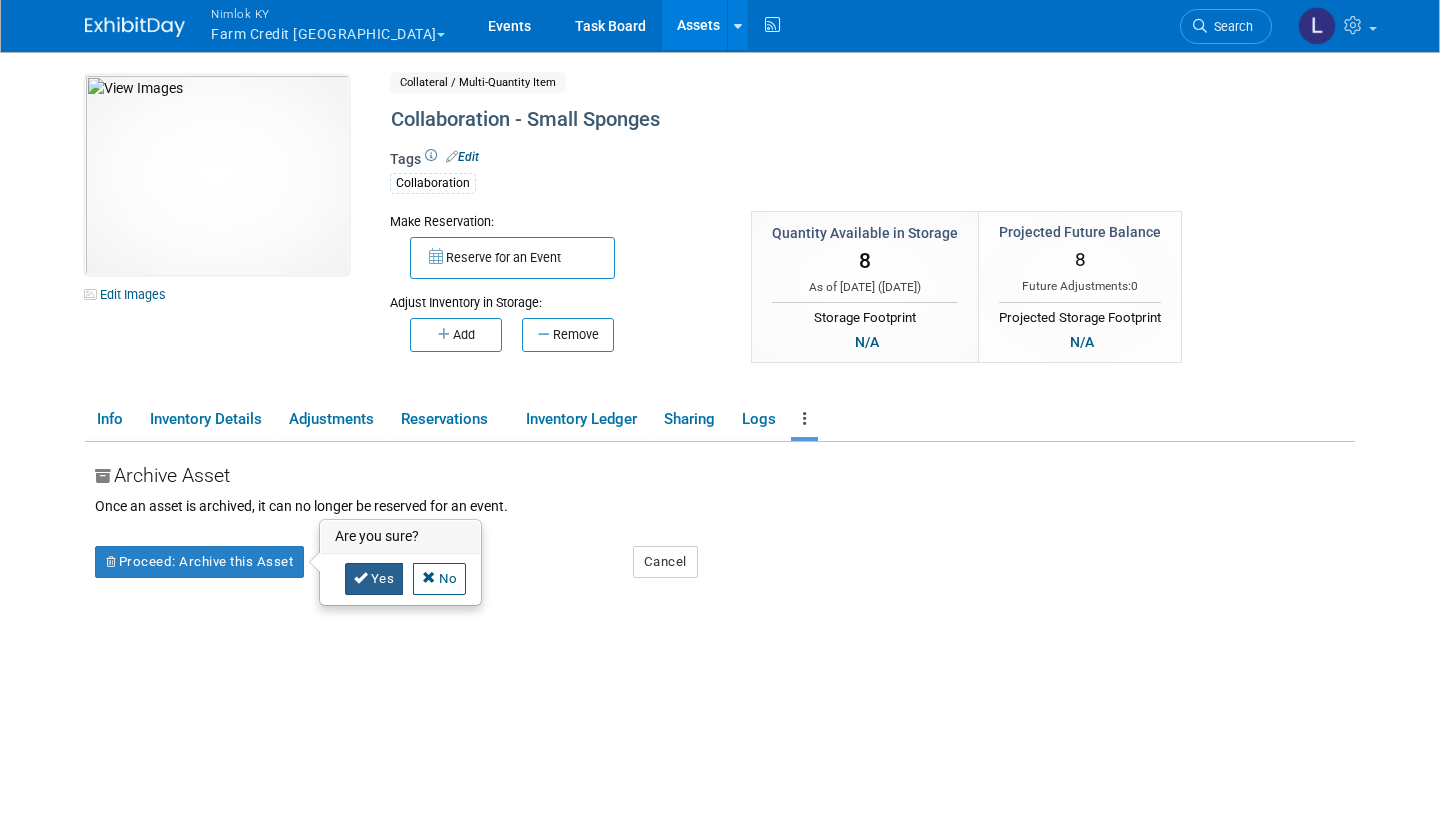 click at bounding box center (361, 577) 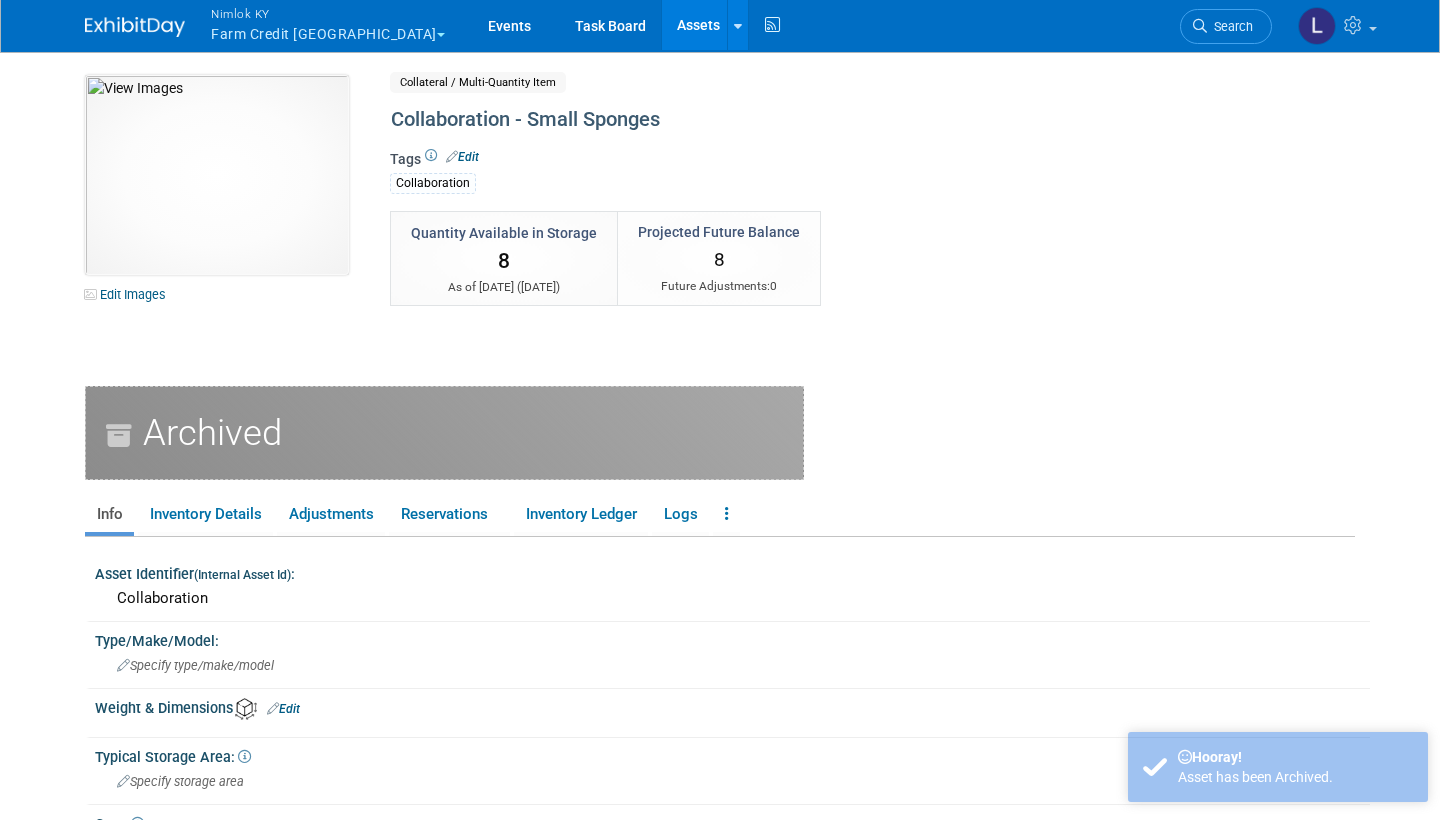 scroll, scrollTop: 0, scrollLeft: 0, axis: both 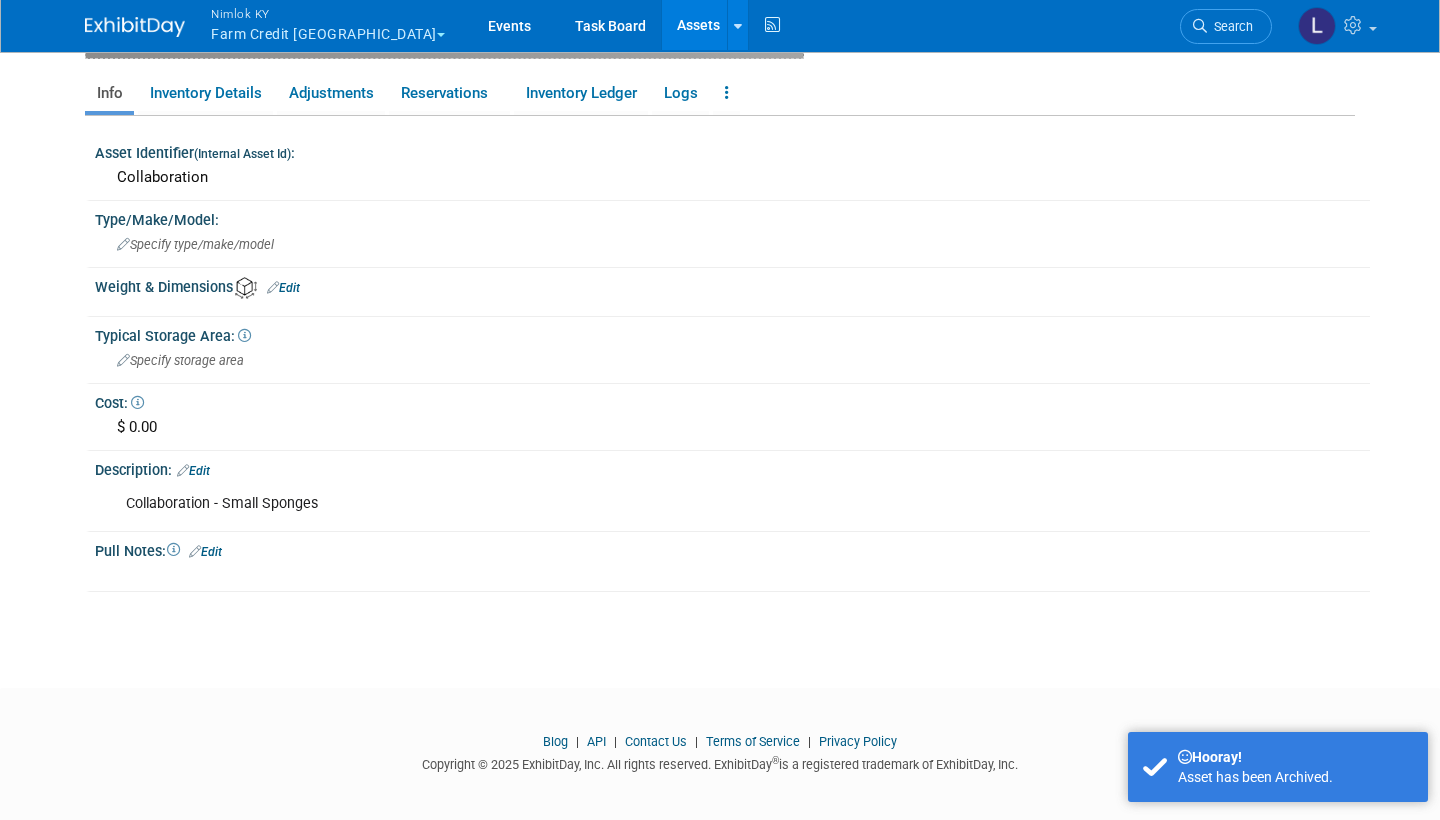 click on "Edit" at bounding box center [193, 471] 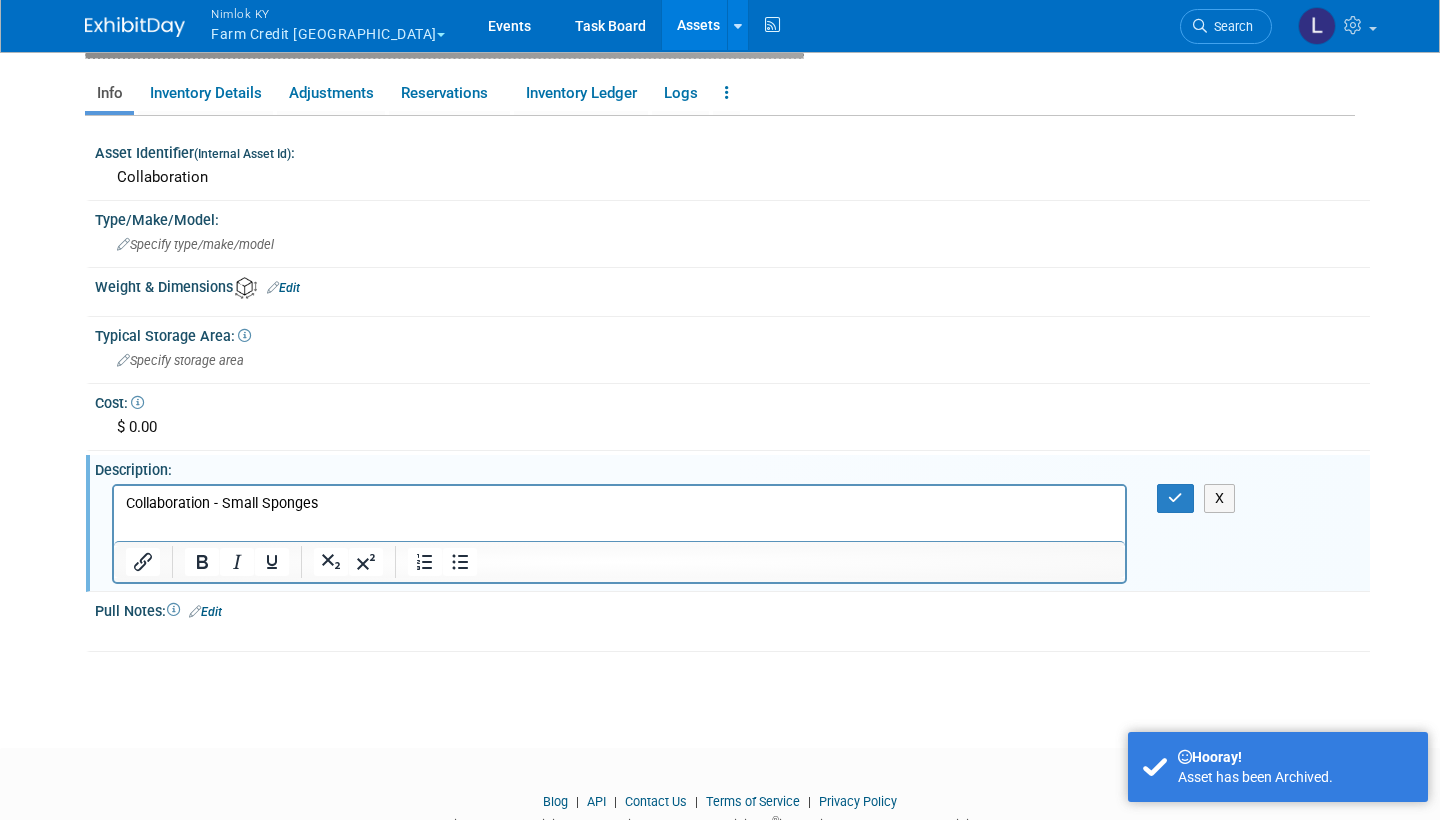 scroll, scrollTop: 0, scrollLeft: 0, axis: both 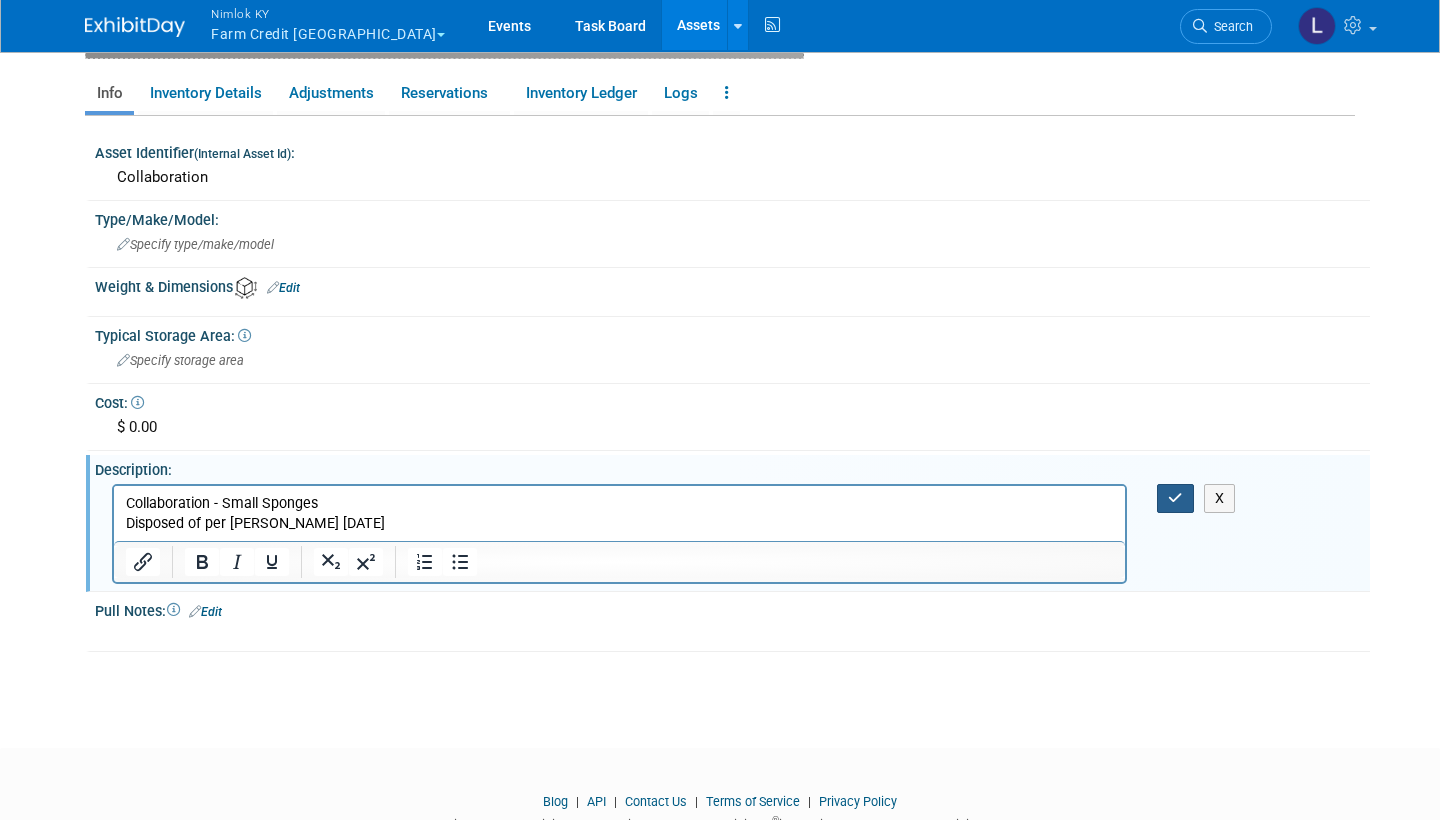 click at bounding box center (1175, 498) 